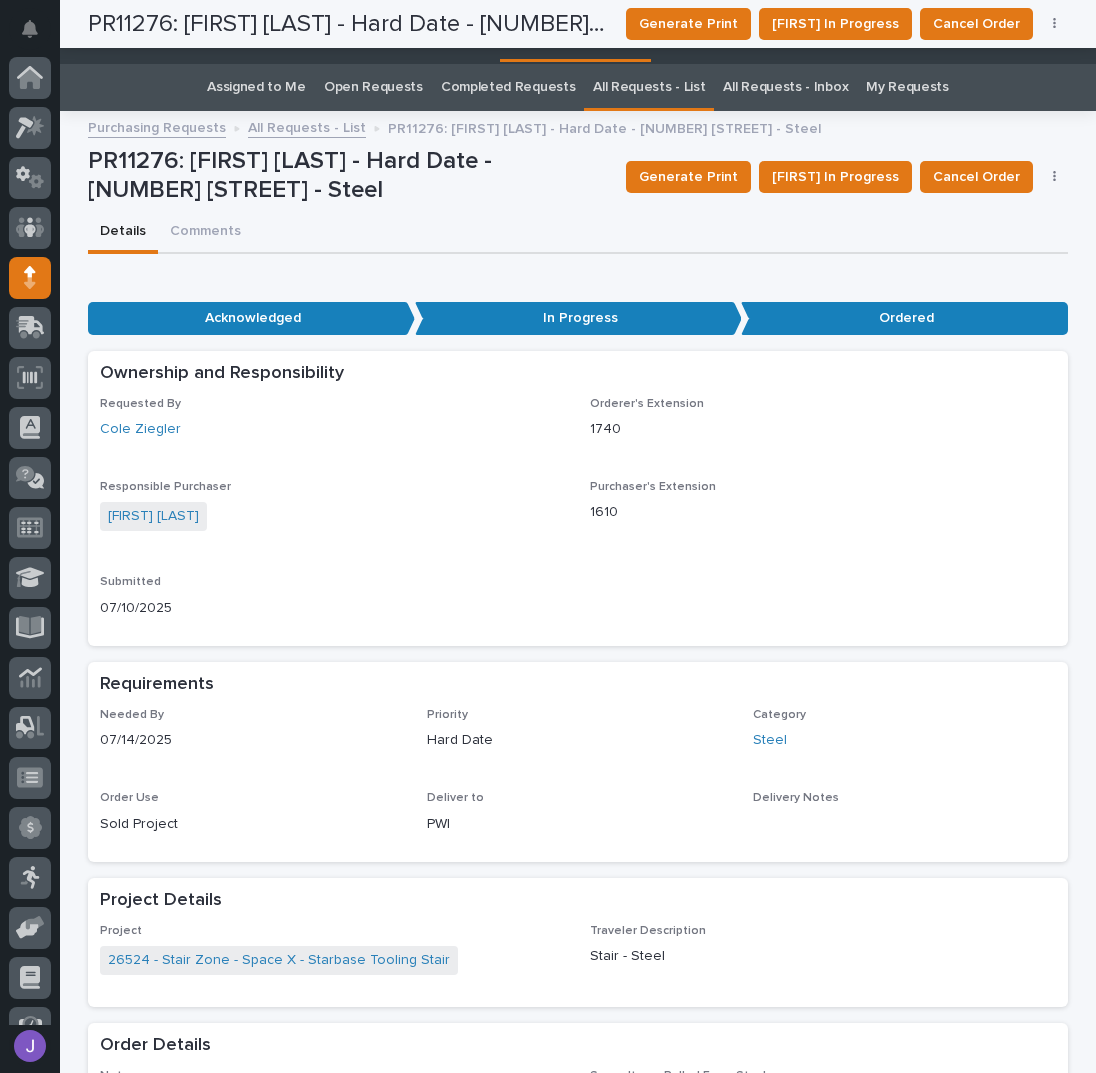 scroll, scrollTop: 0, scrollLeft: 0, axis: both 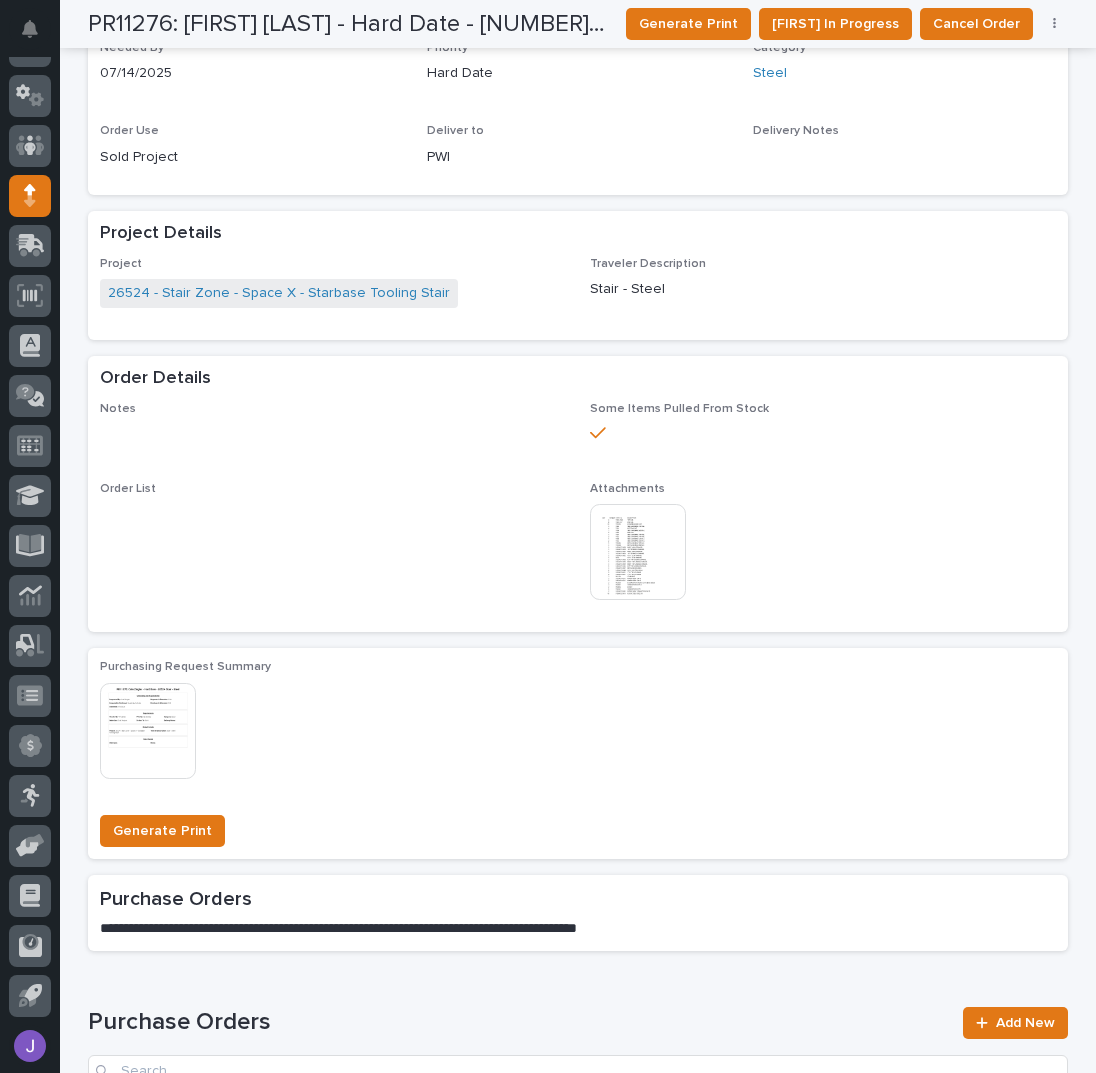 click on "Project Details" at bounding box center [574, 234] 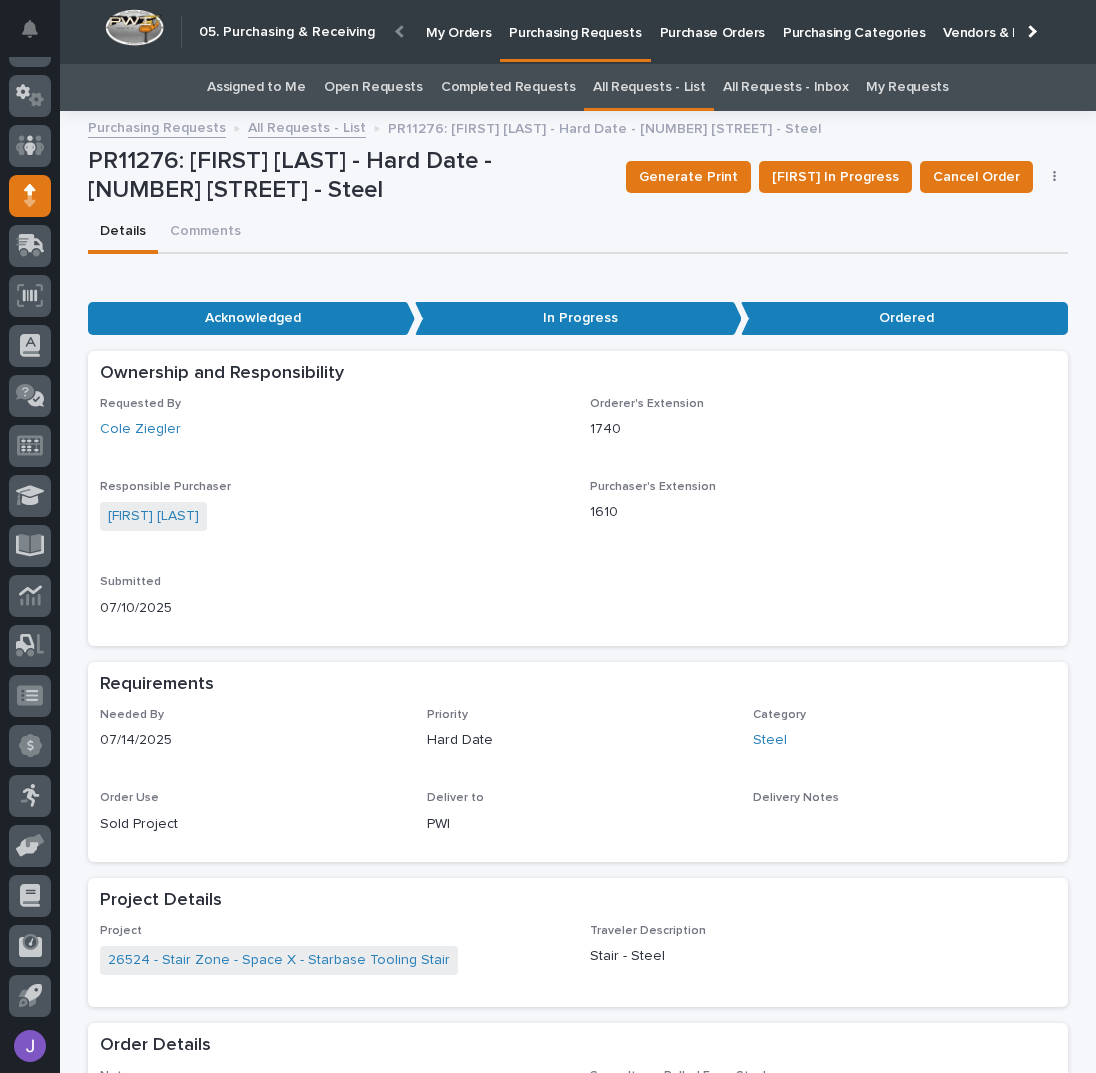 click on "Assigned to Me" at bounding box center [256, 87] 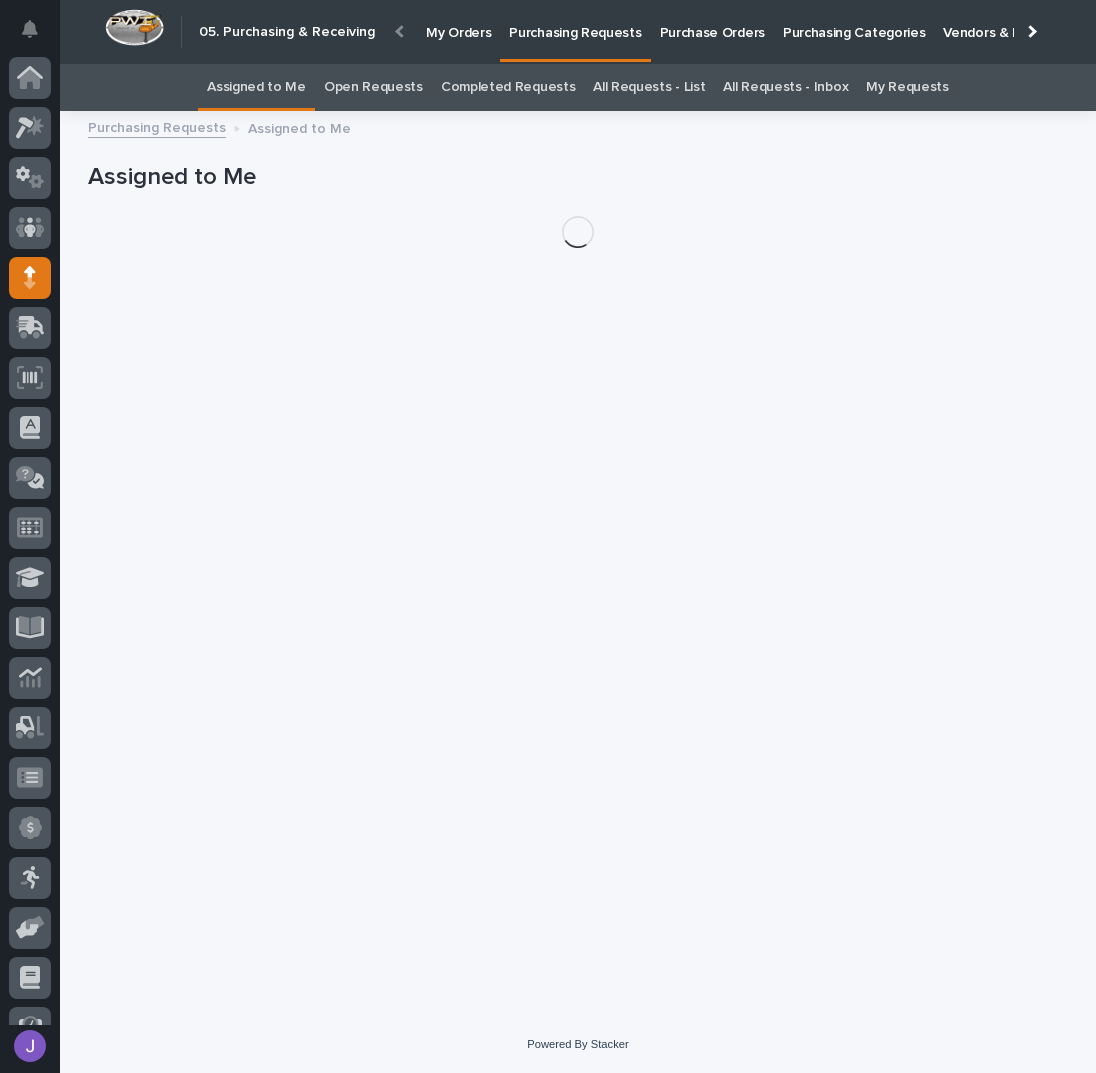 scroll, scrollTop: 82, scrollLeft: 0, axis: vertical 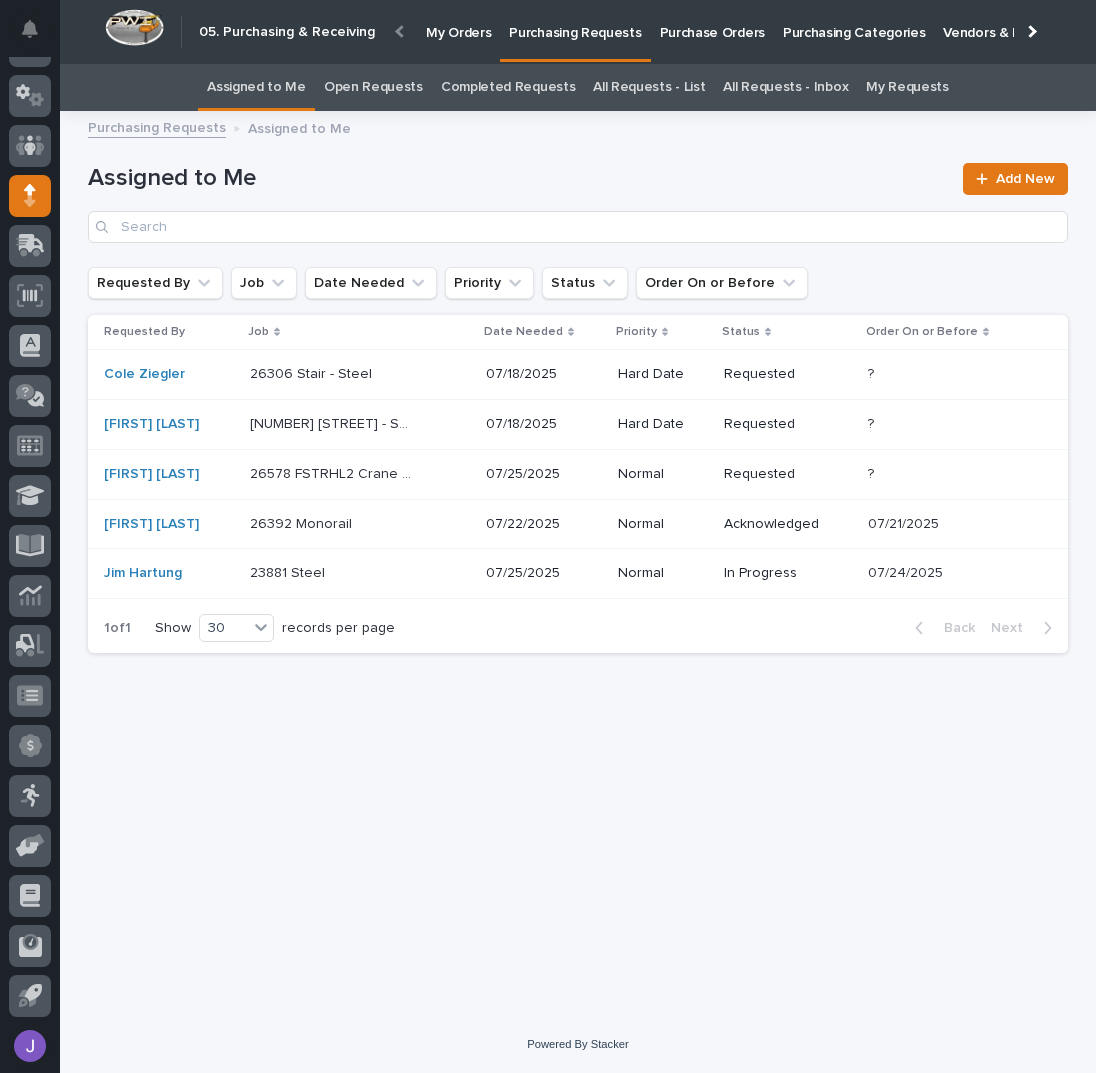click on "[NUMBER] [STREET] - Steel [NUMBER] [STREET] - Steel" at bounding box center [360, 374] 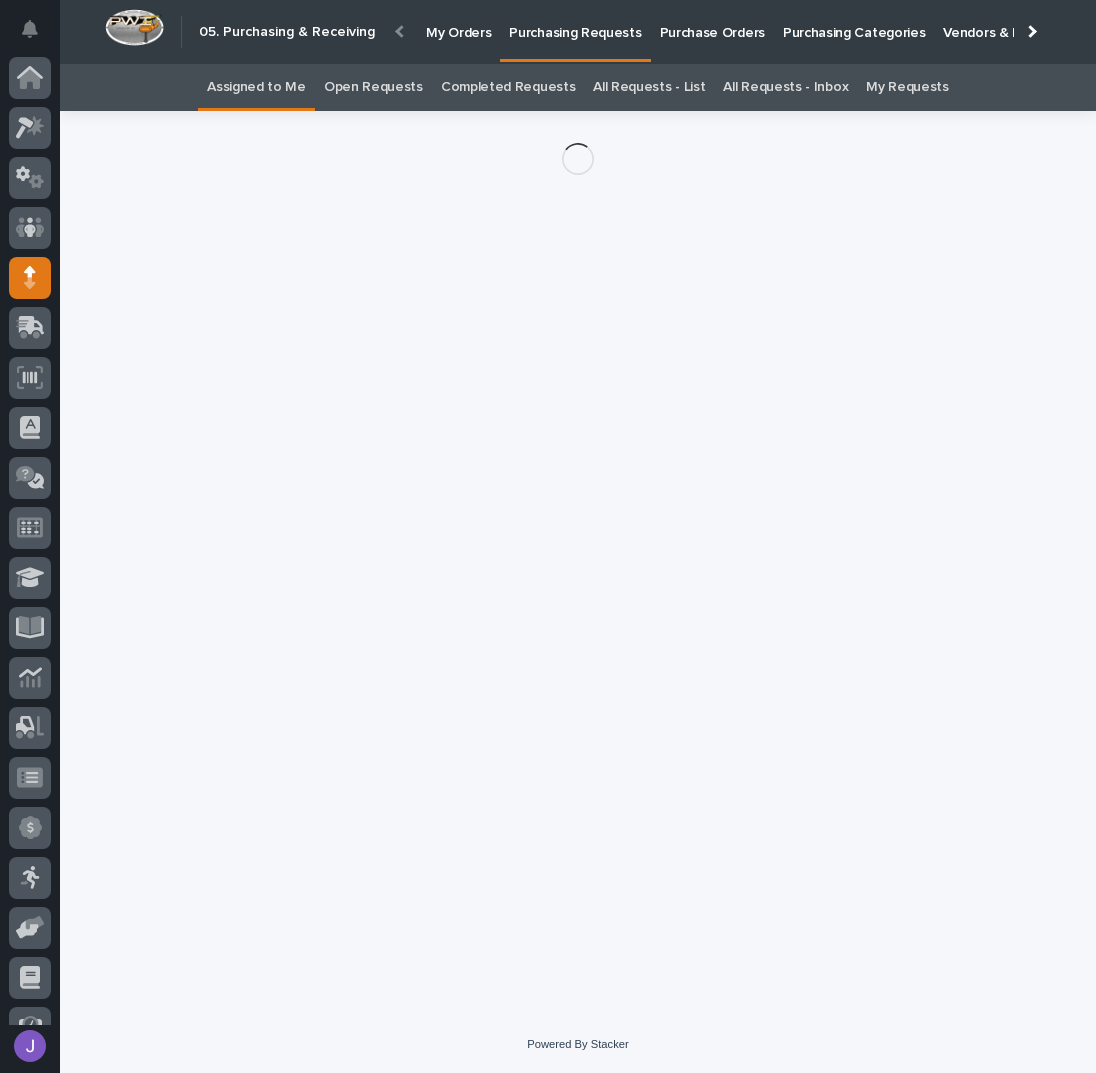 scroll, scrollTop: 82, scrollLeft: 0, axis: vertical 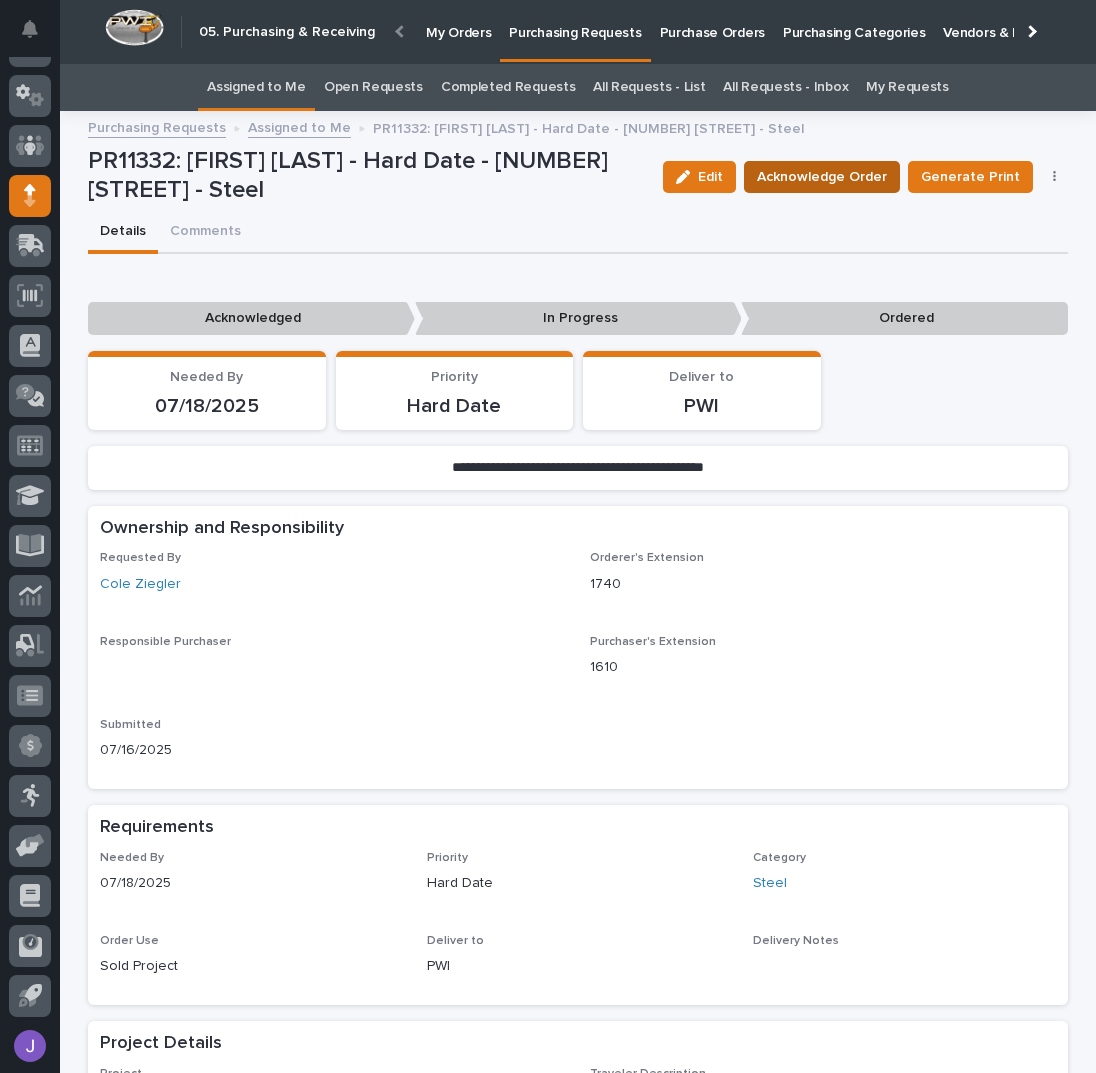 click on "Acknowledge Order" at bounding box center (822, 177) 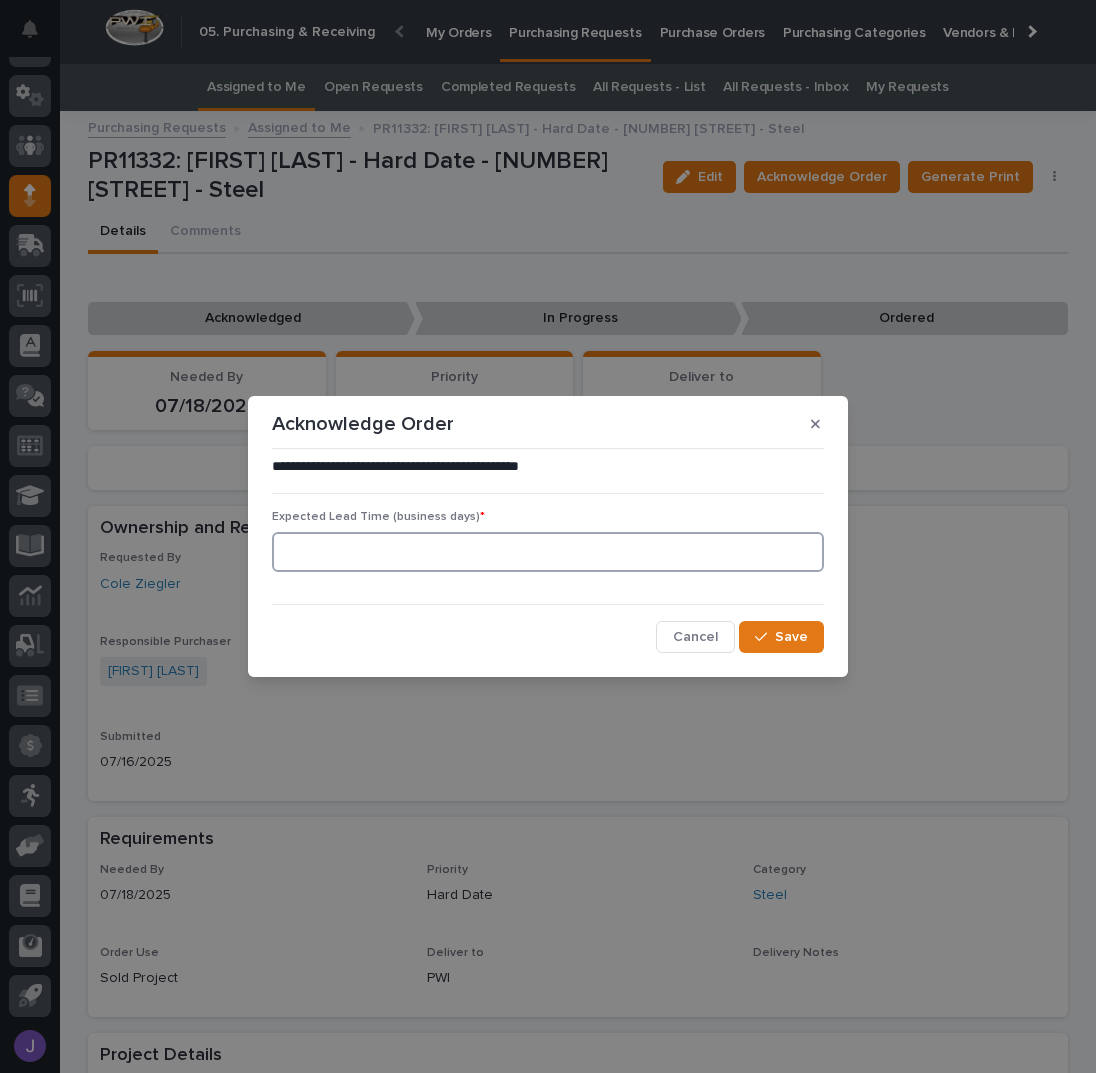 click at bounding box center [548, 552] 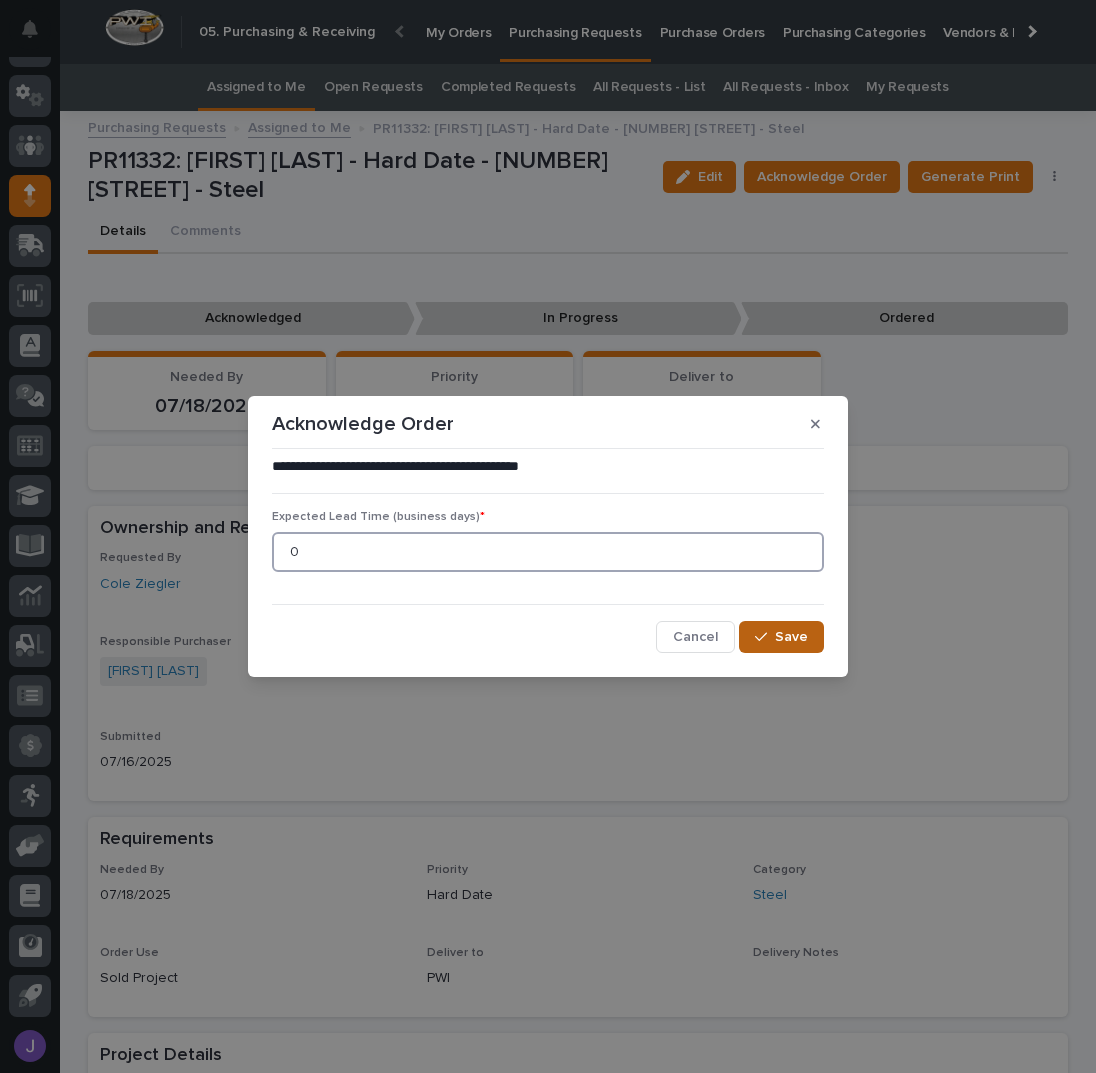 type on "0" 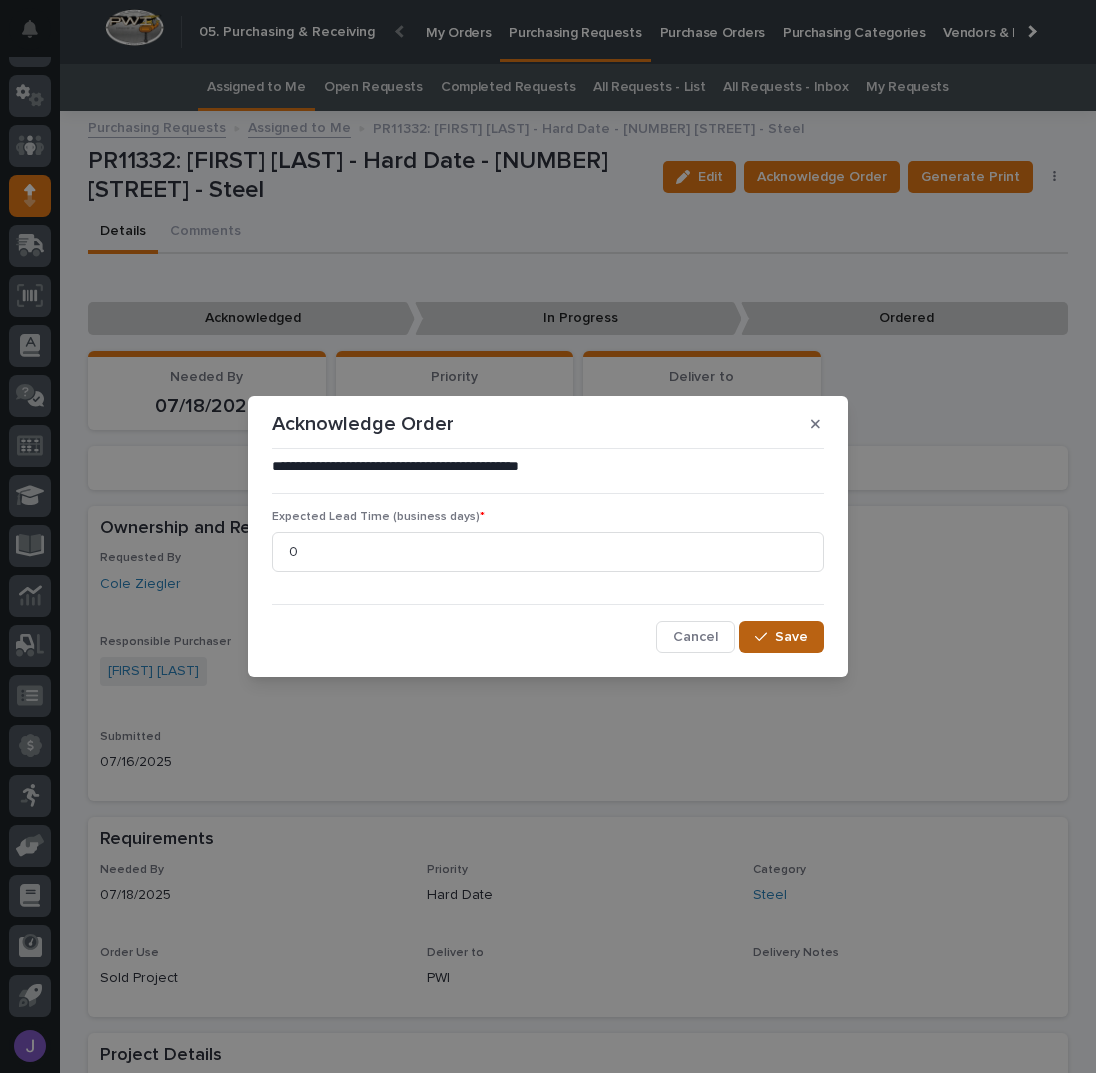 click on "Save" at bounding box center [781, 637] 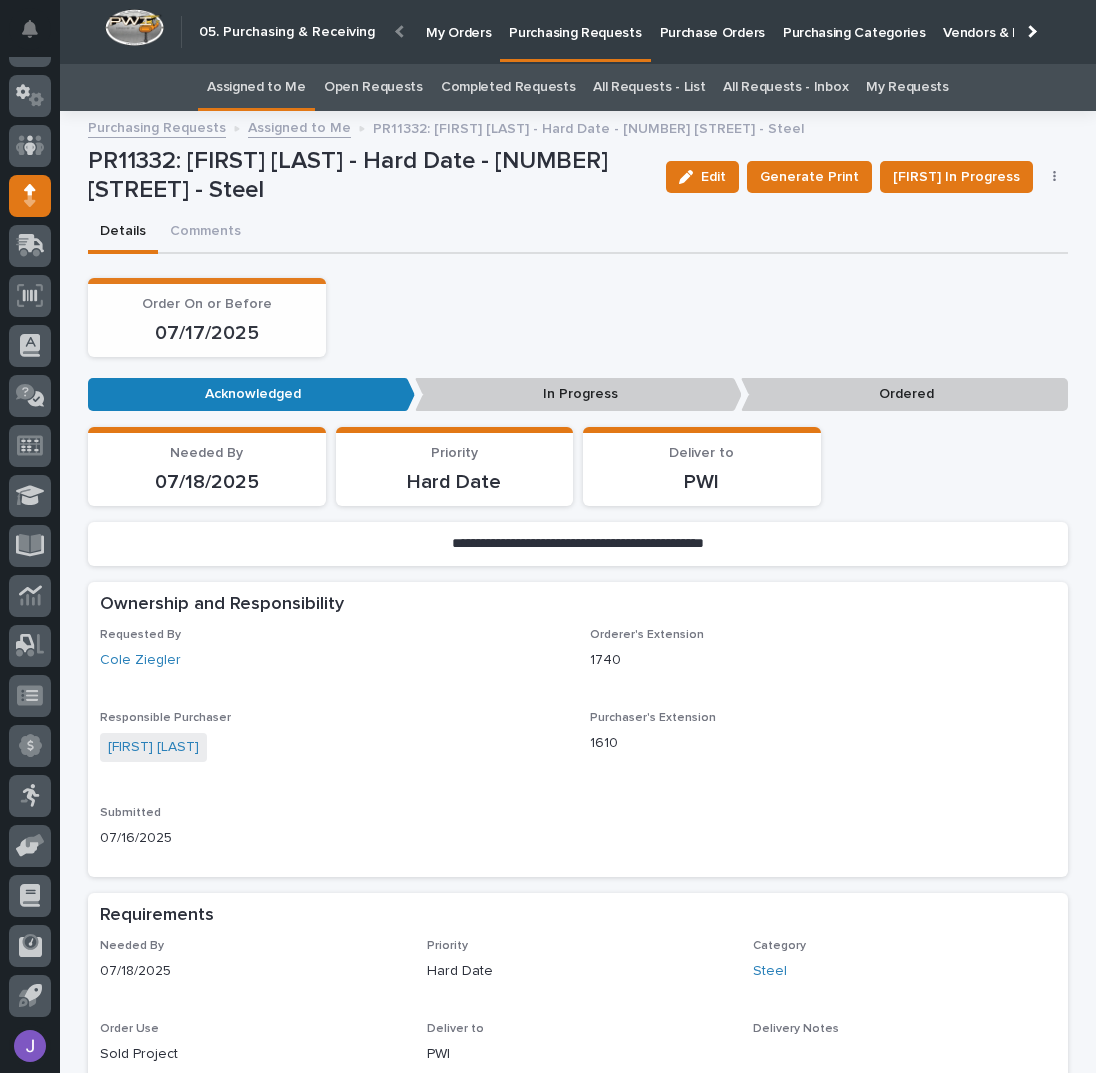 click on "Assigned to Me" at bounding box center [256, 87] 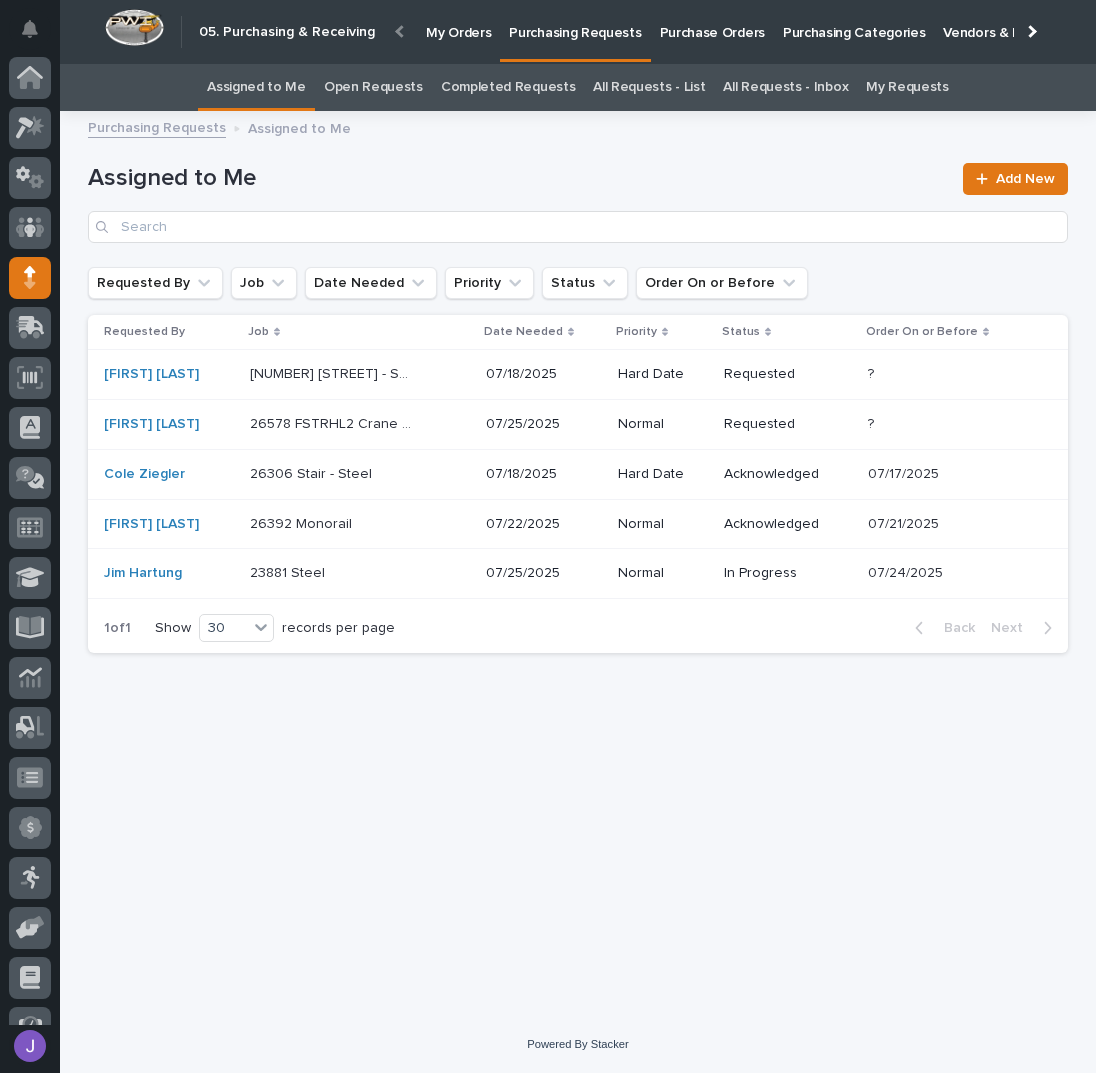 scroll, scrollTop: 82, scrollLeft: 0, axis: vertical 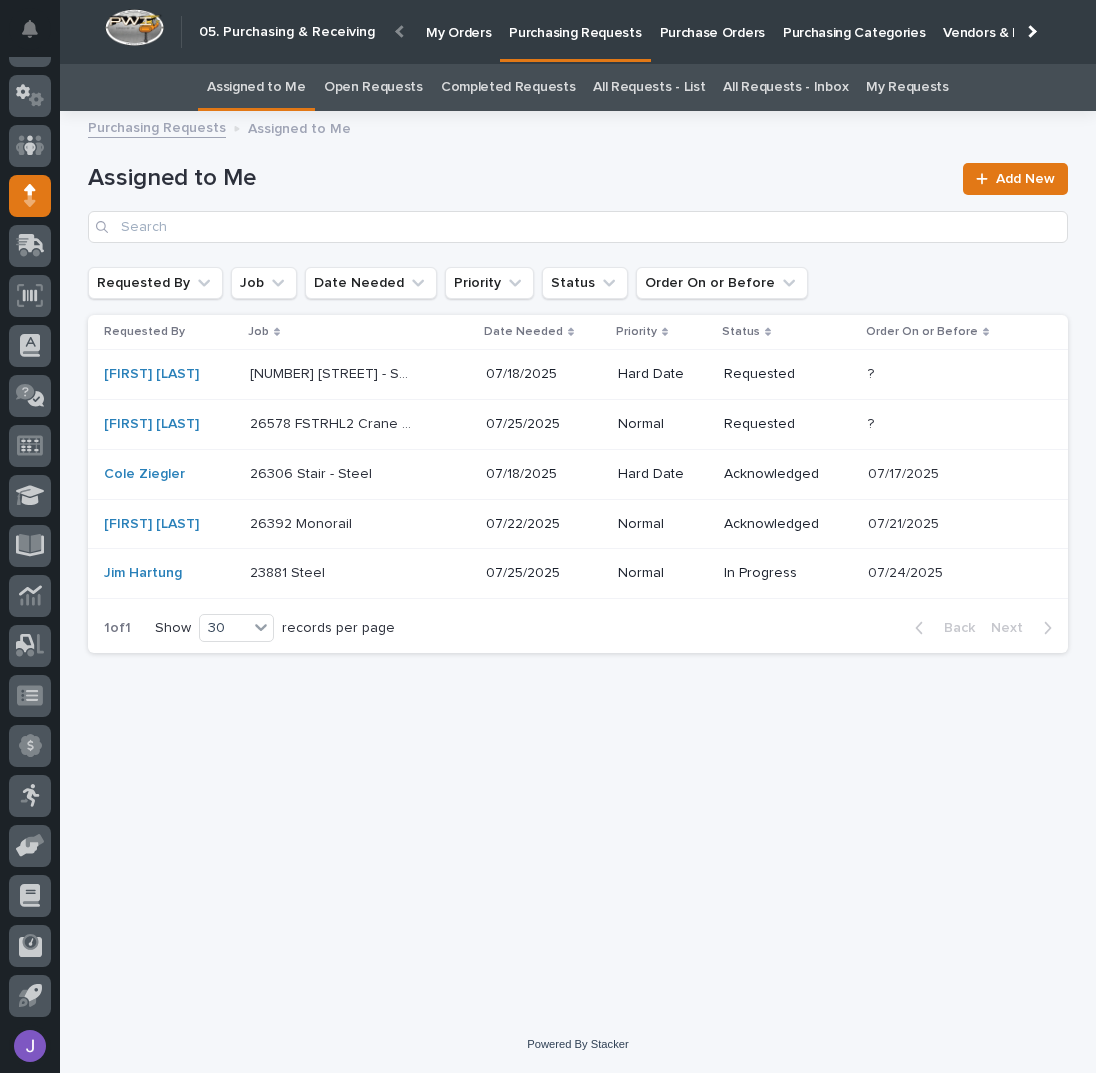 click on "[NUMBER] [STREET] - SZ3722 [NUMBER] [STREET] - SZ3722" at bounding box center [360, 374] 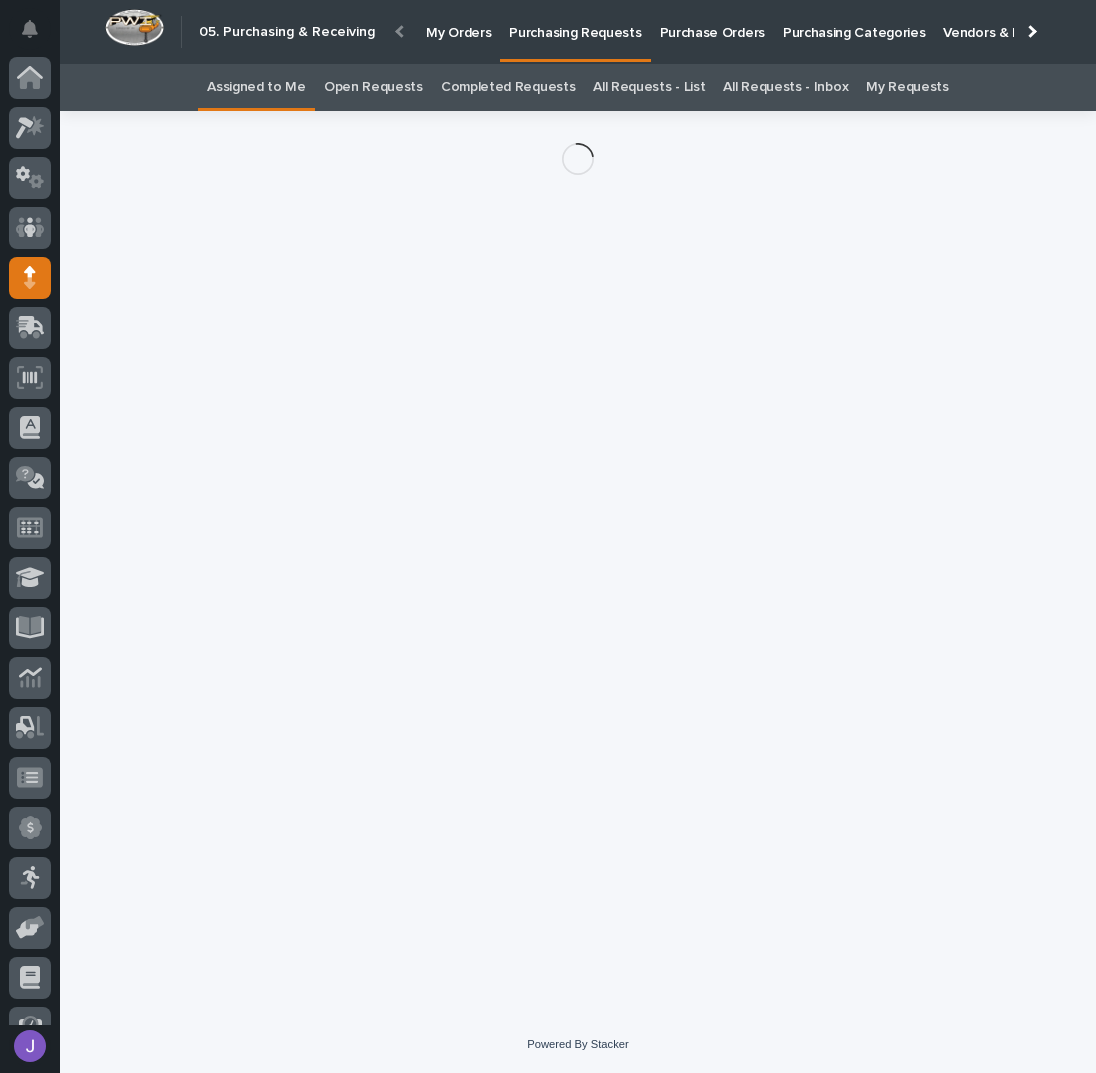 scroll, scrollTop: 82, scrollLeft: 0, axis: vertical 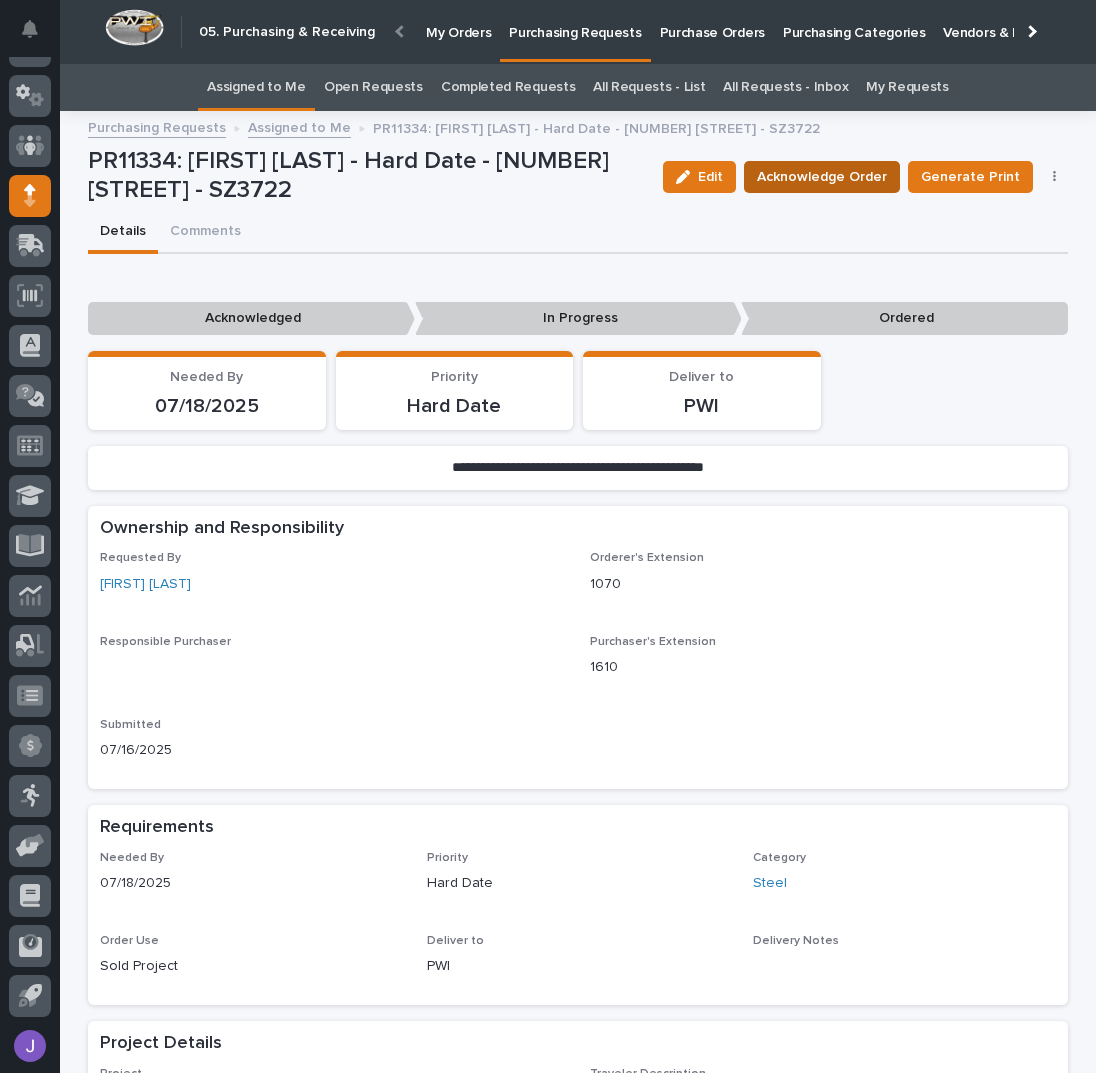 click on "Acknowledge Order" at bounding box center (822, 177) 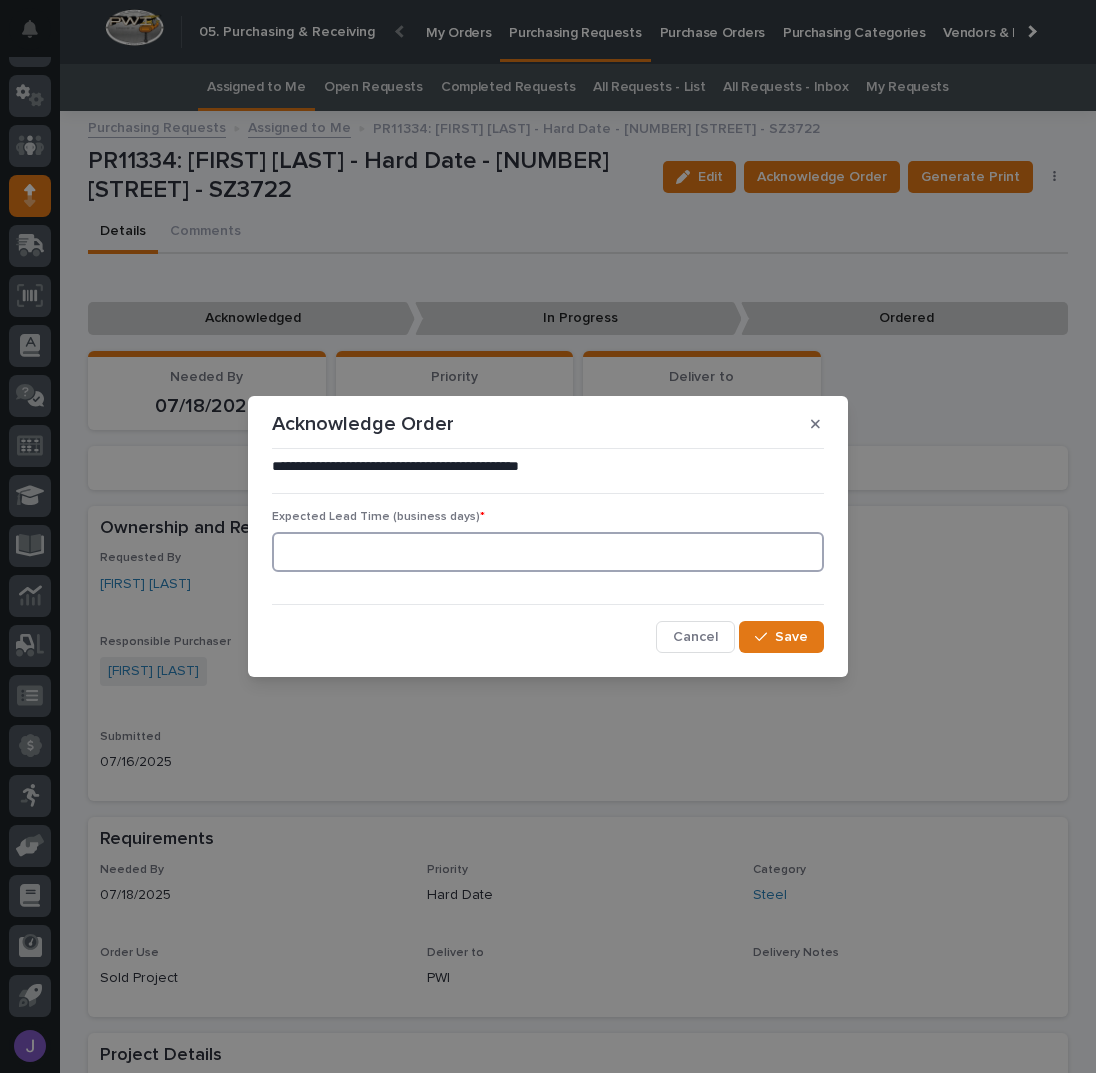click at bounding box center [548, 552] 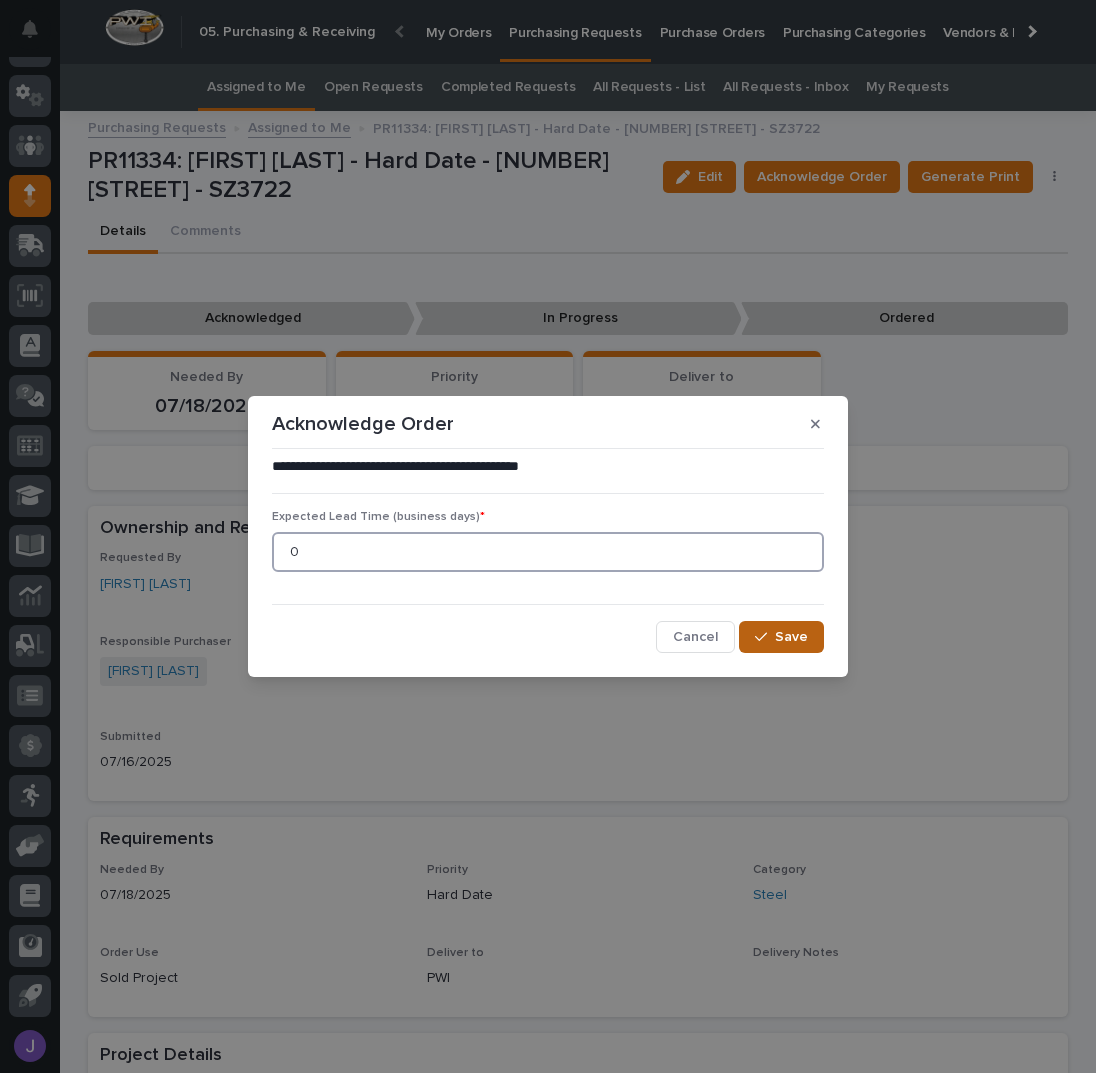 type on "0" 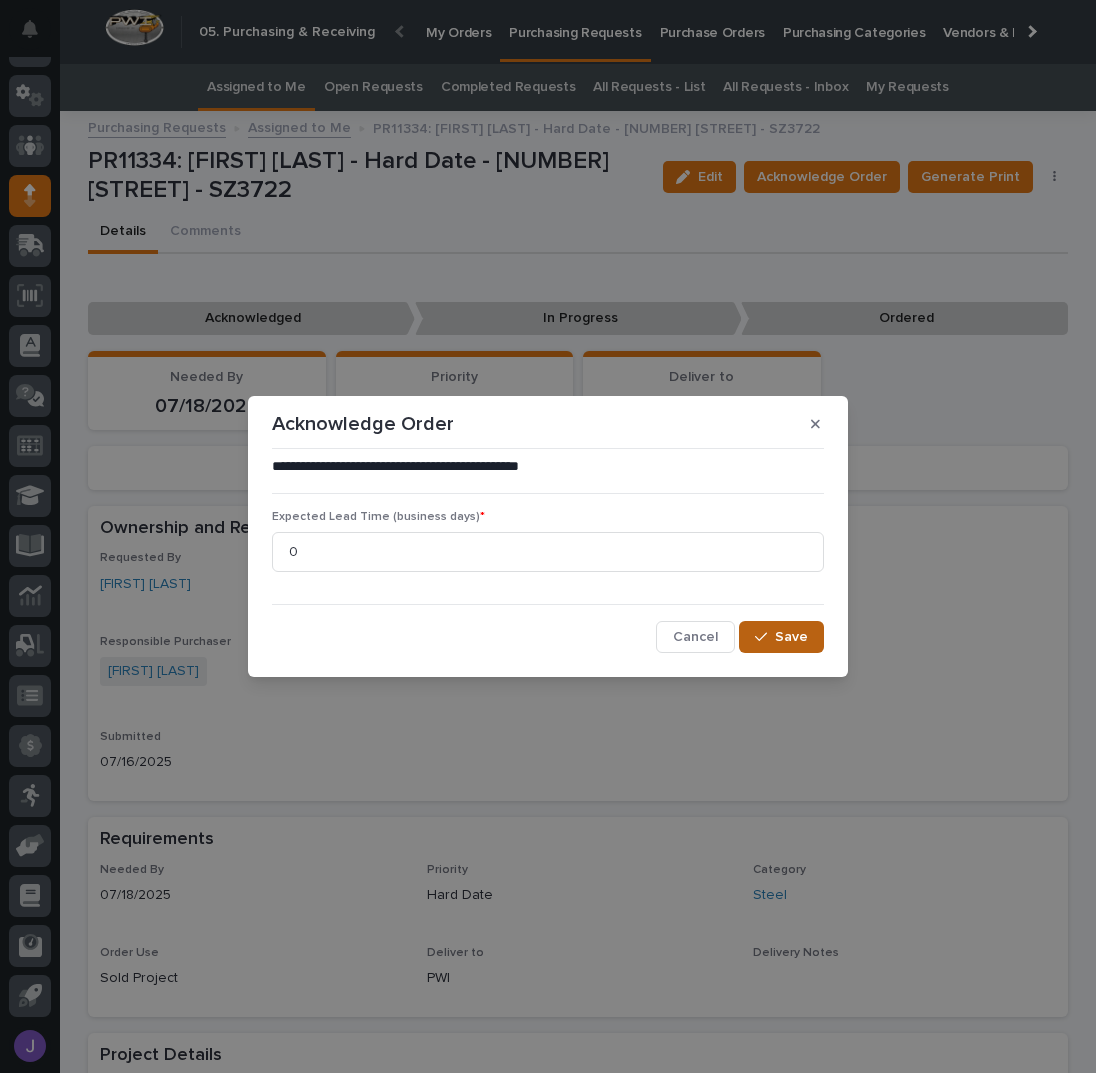 click on "Save" at bounding box center [791, 637] 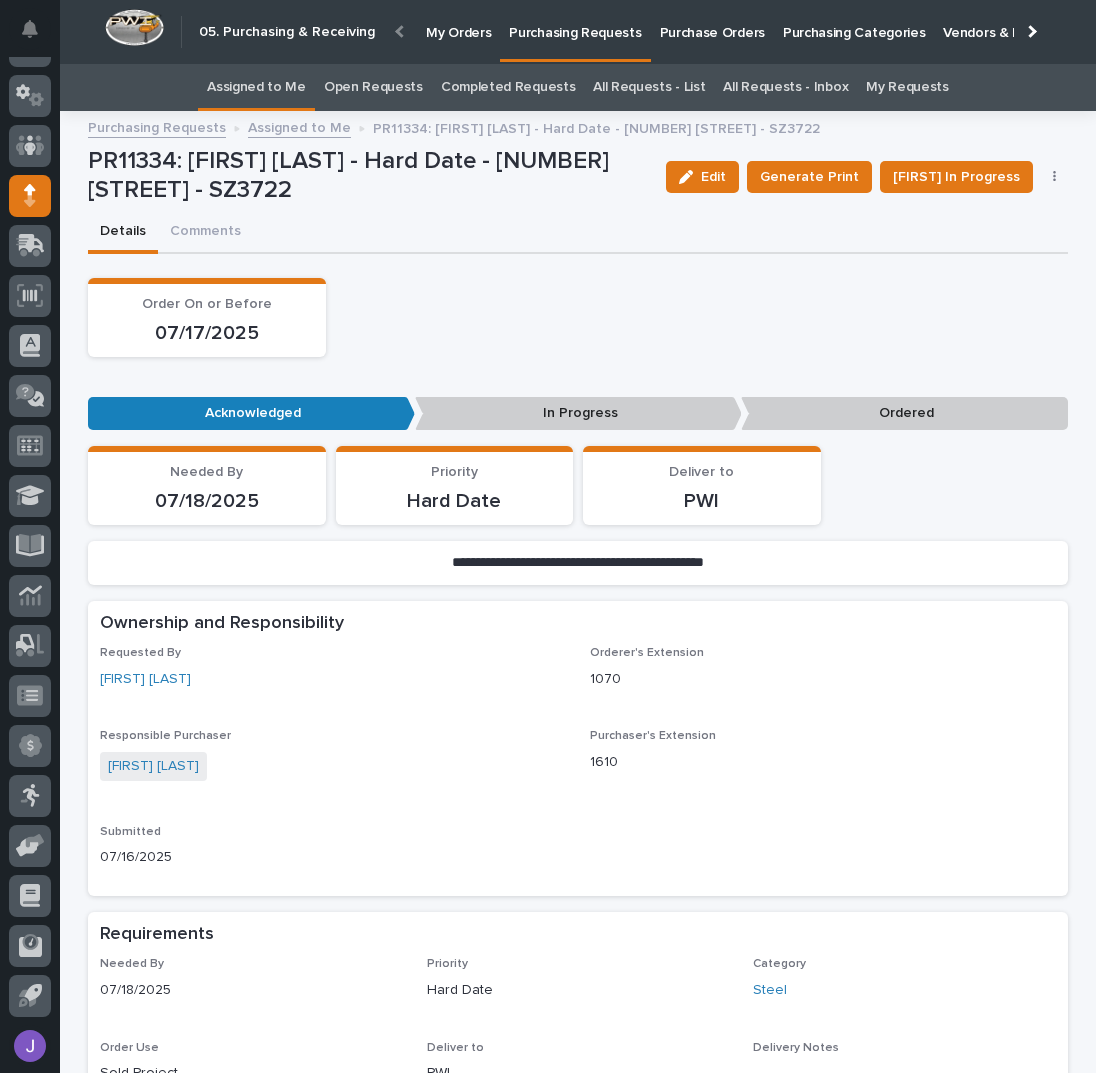 click on "Assigned to Me" at bounding box center (256, 87) 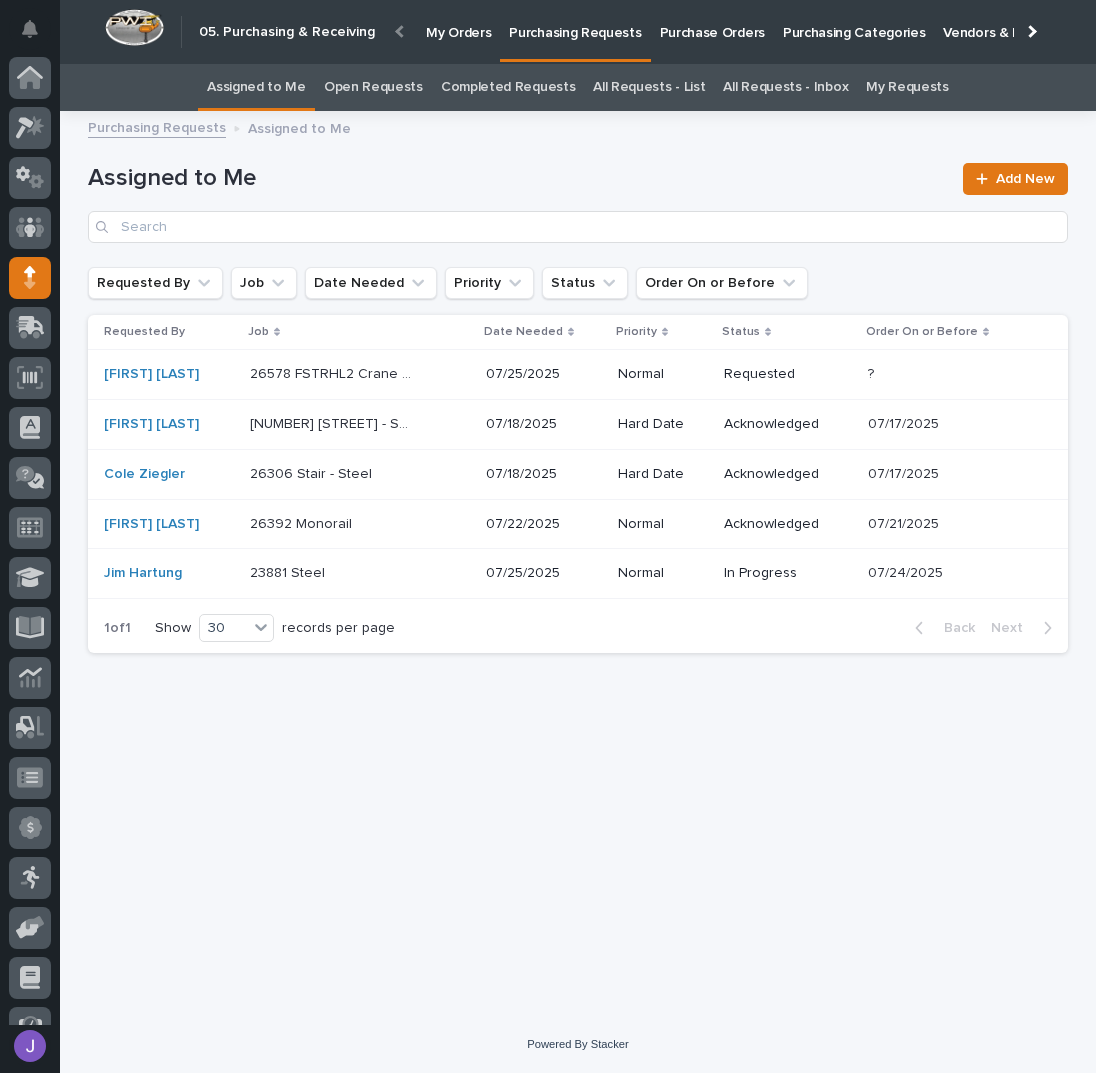 scroll, scrollTop: 82, scrollLeft: 0, axis: vertical 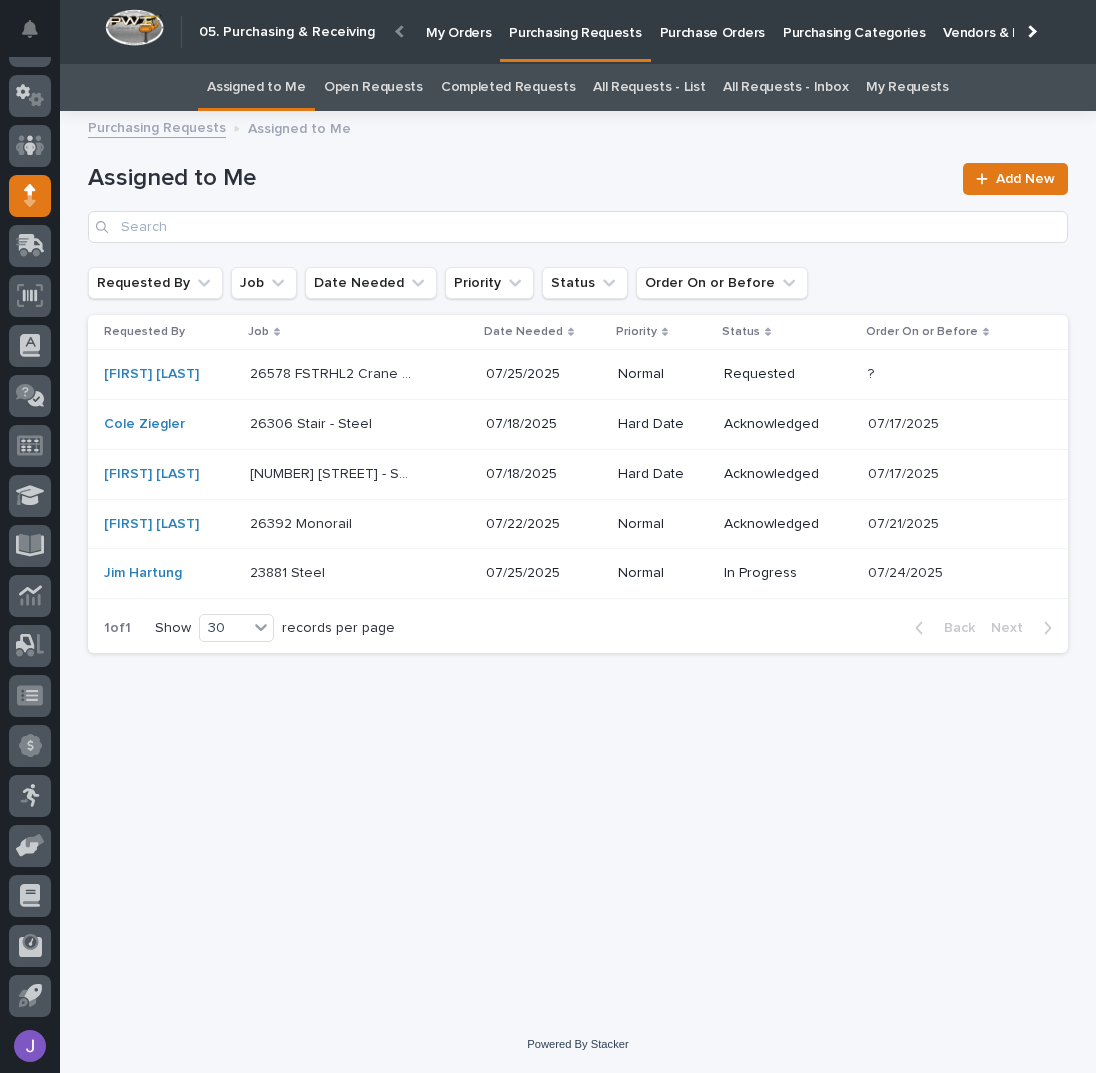 click on "[NUMBER] [STREET] System [NUMBER] [STREET] System" at bounding box center [360, 374] 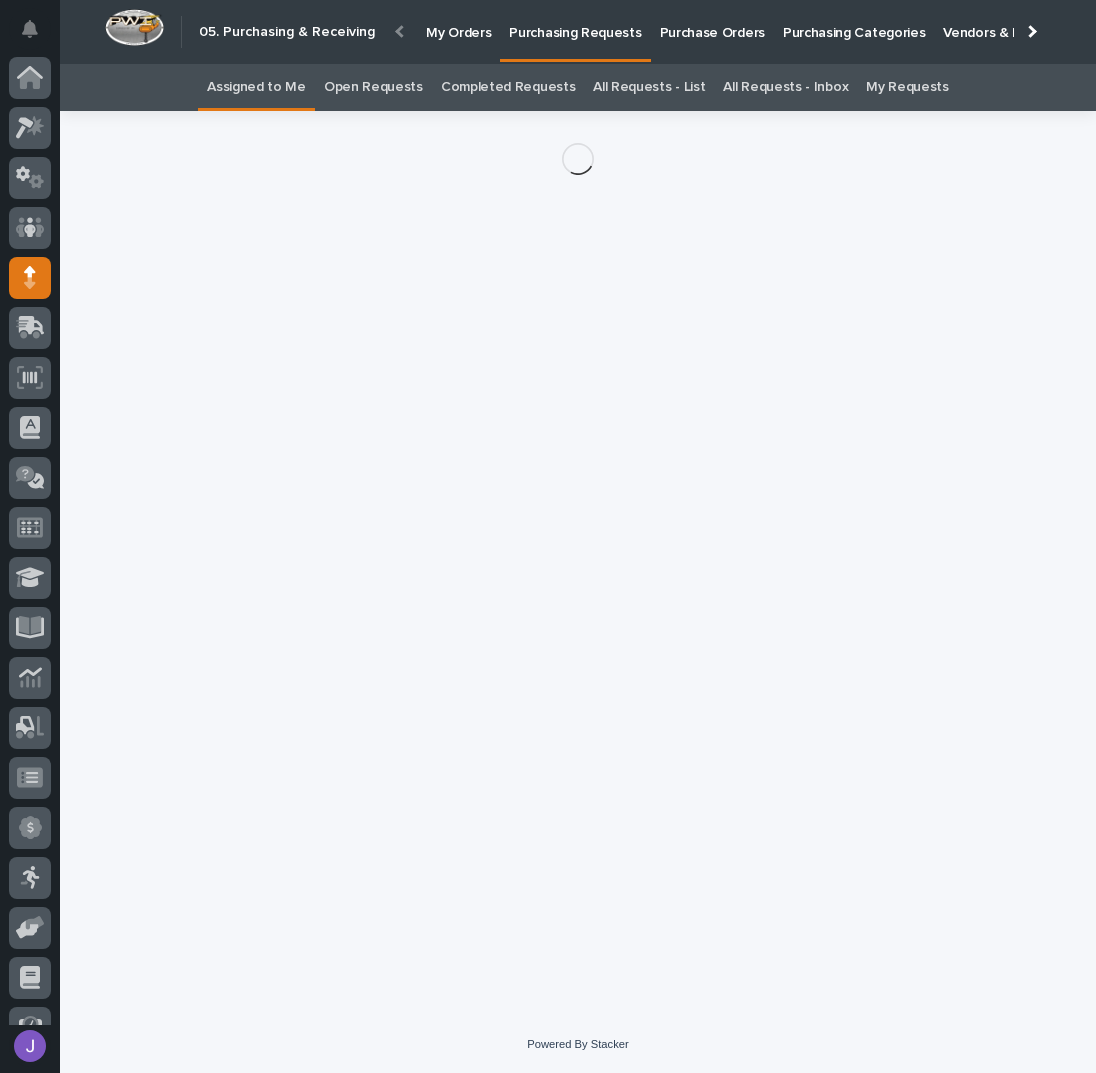 scroll, scrollTop: 82, scrollLeft: 0, axis: vertical 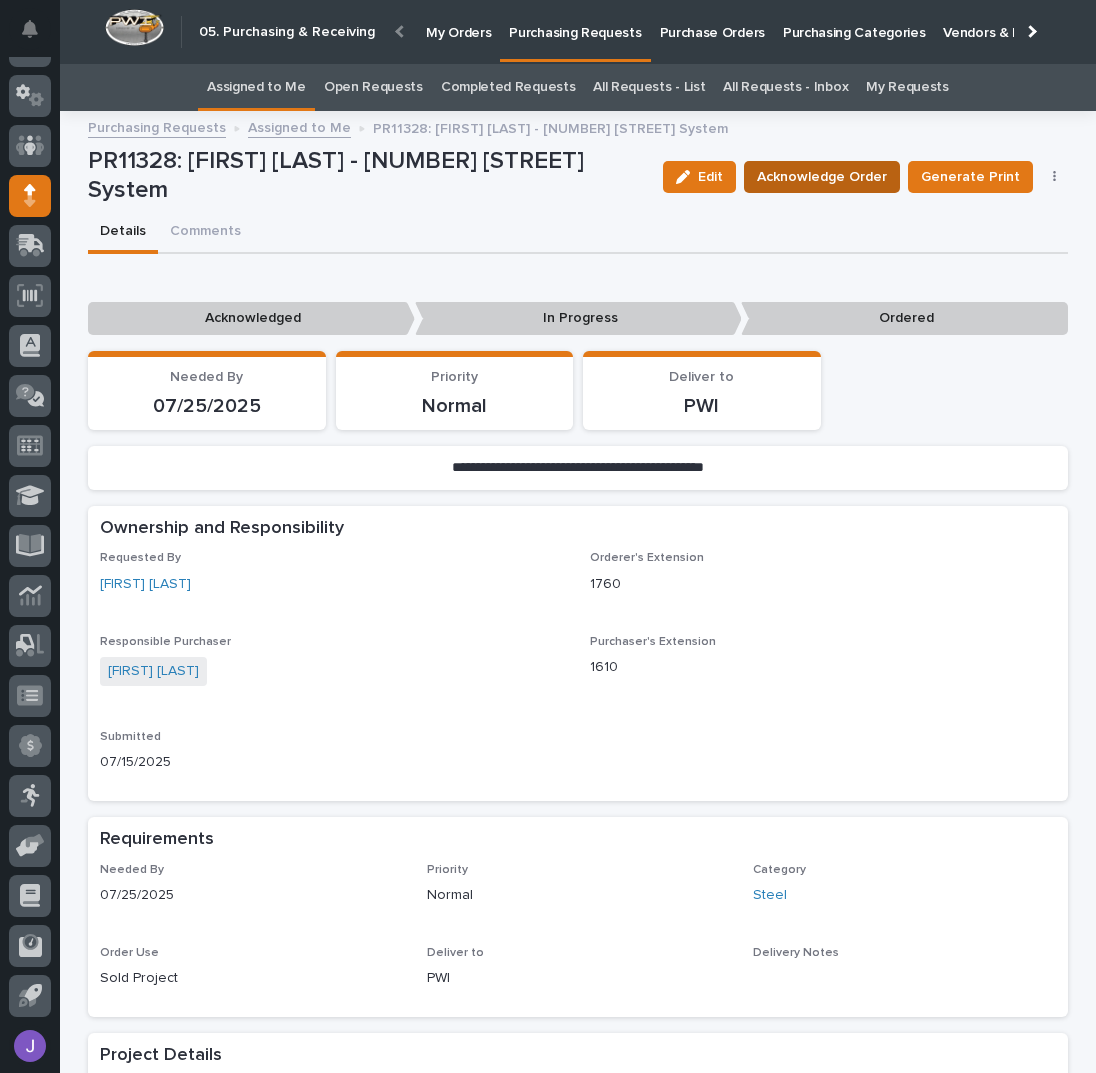 click on "Acknowledge Order" at bounding box center [822, 177] 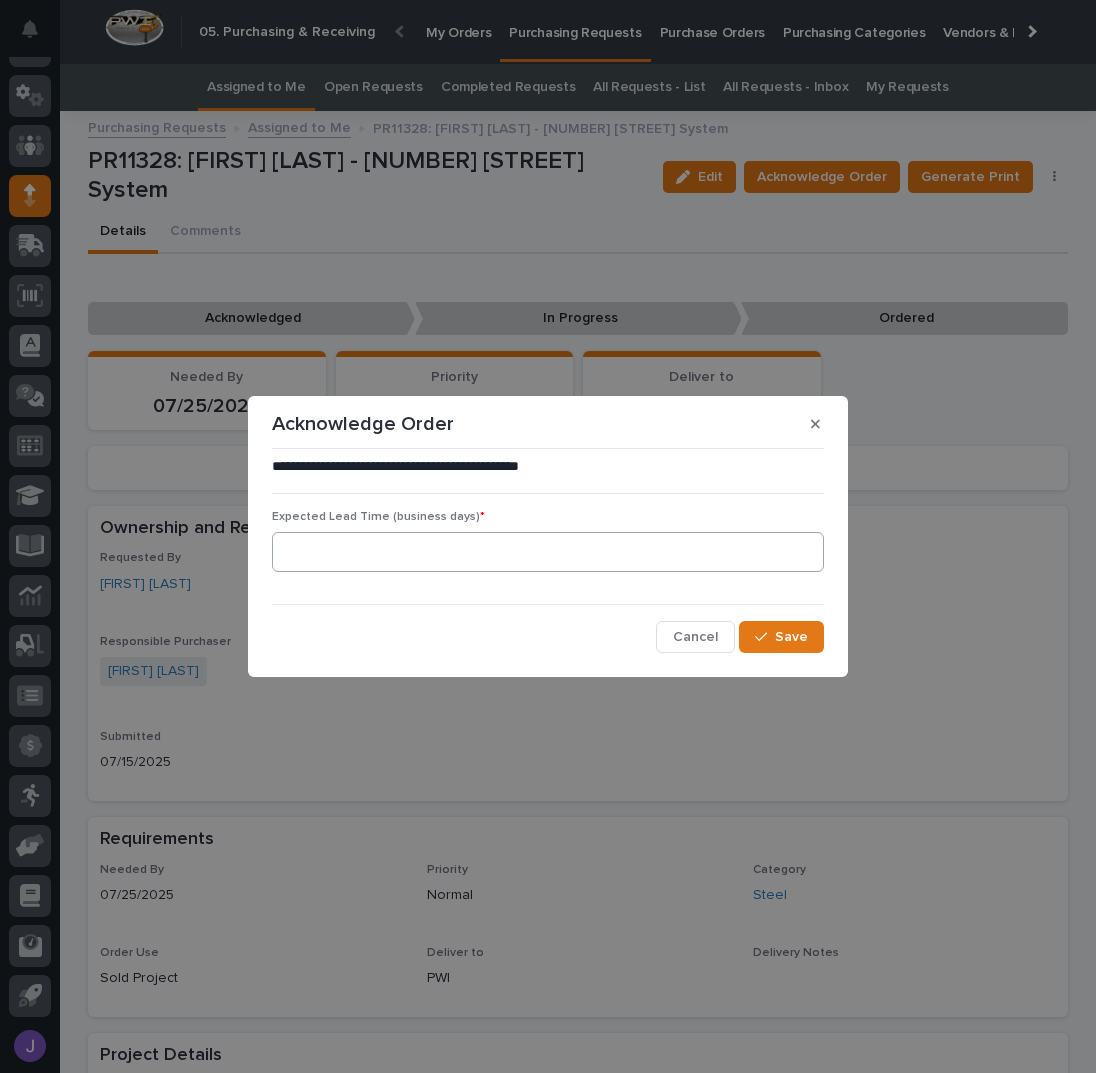 drag, startPoint x: 468, startPoint y: 591, endPoint x: 450, endPoint y: 569, distance: 28.42534 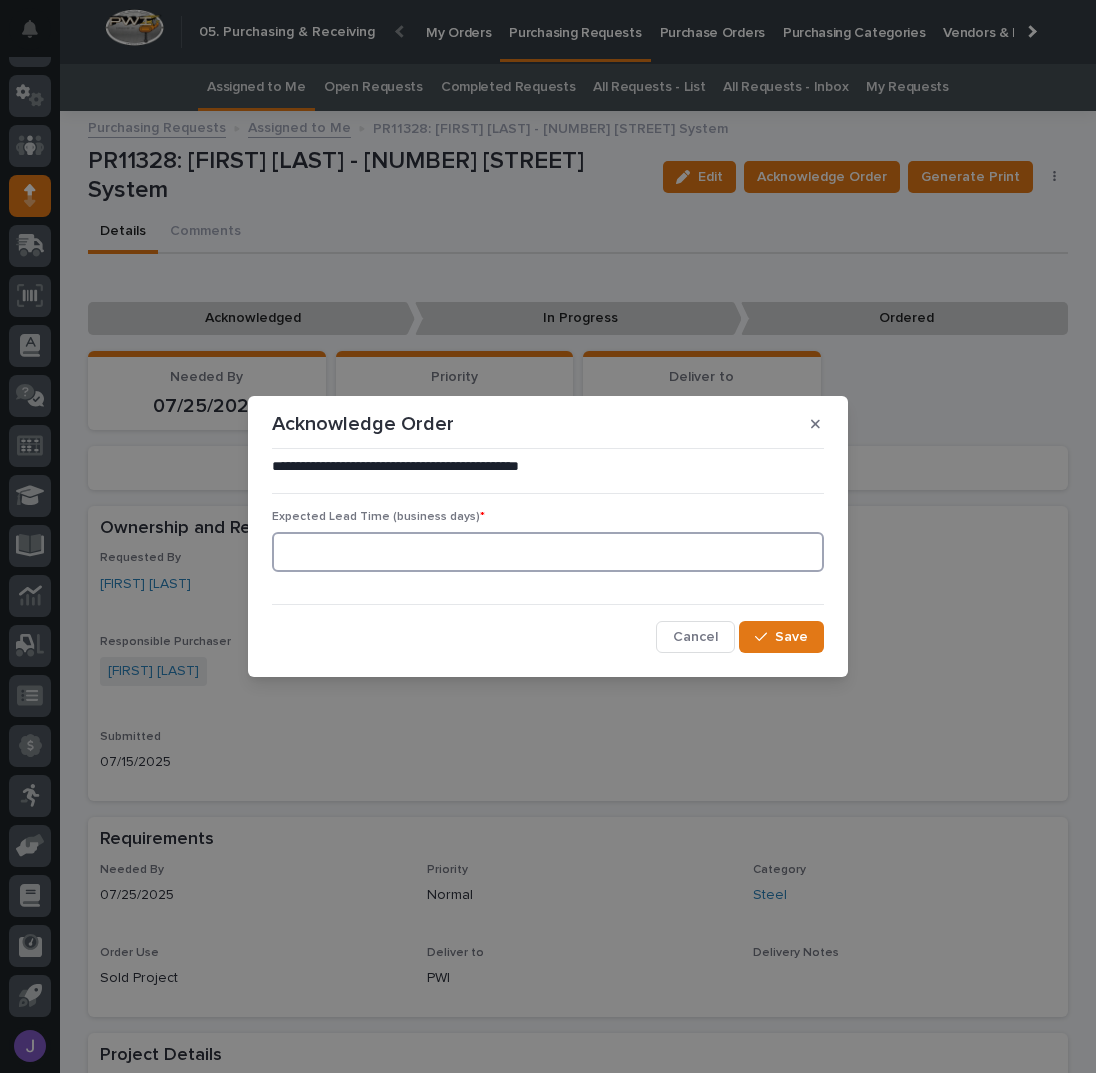 click at bounding box center (548, 552) 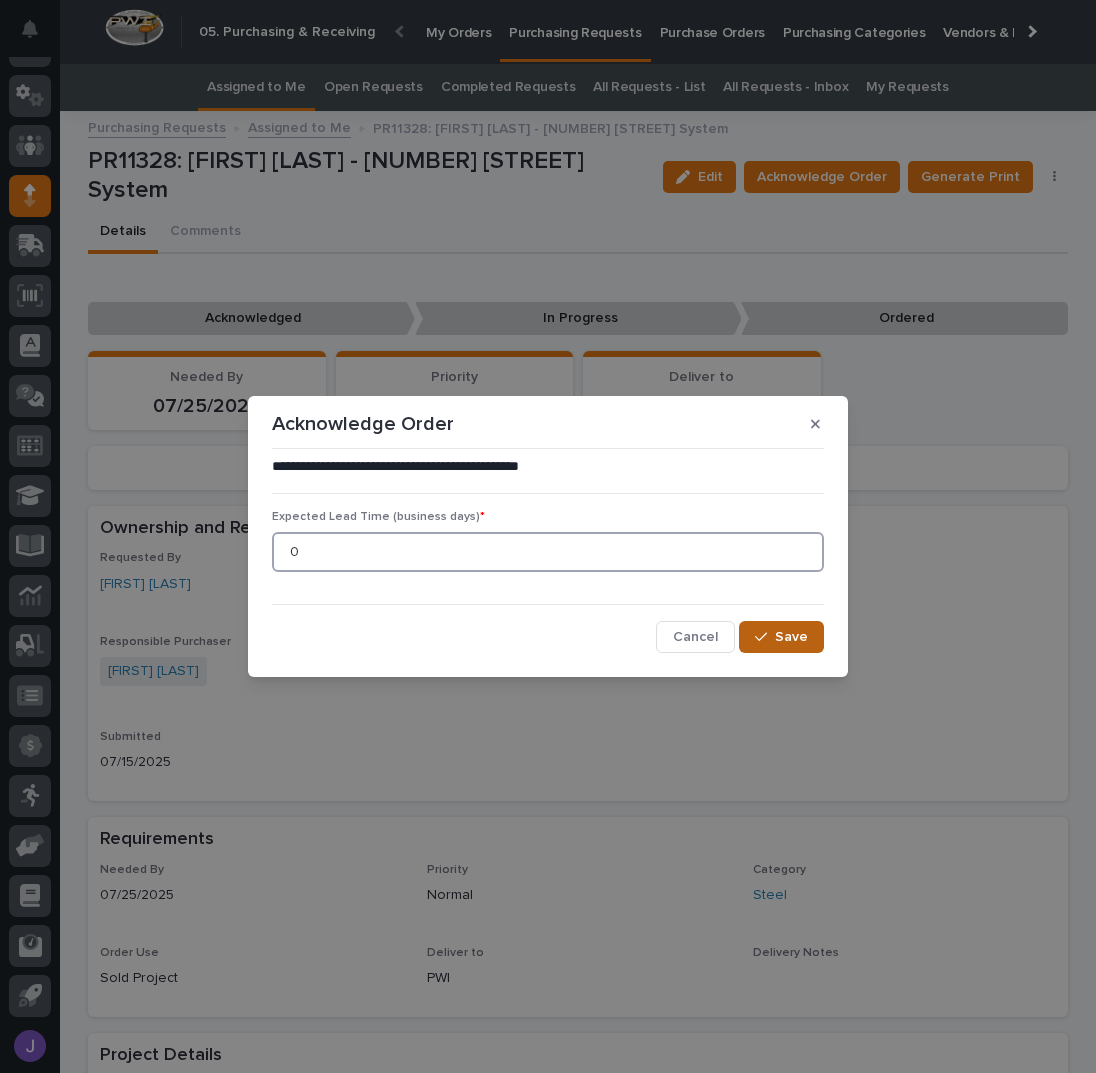 type on "0" 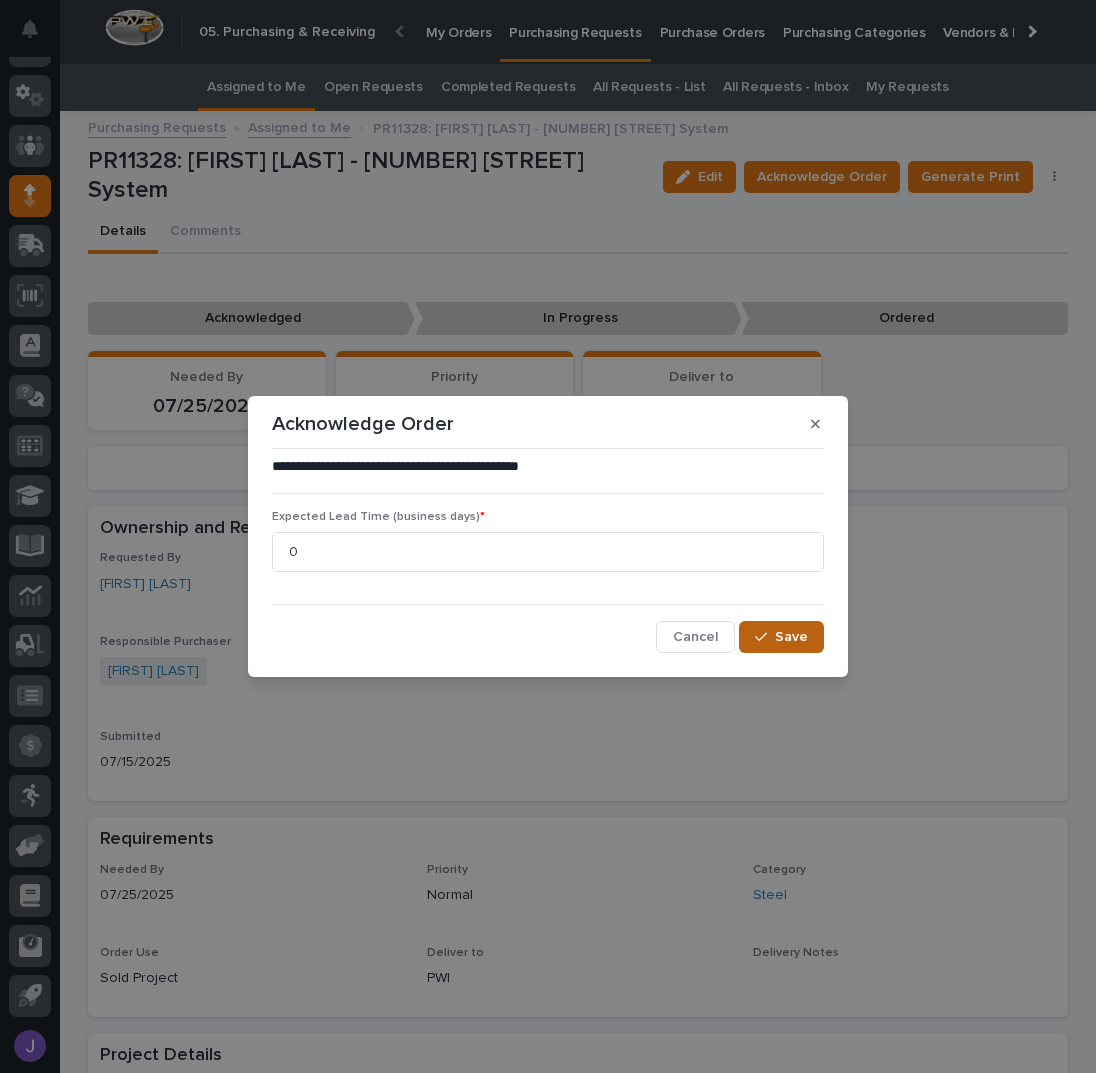 click 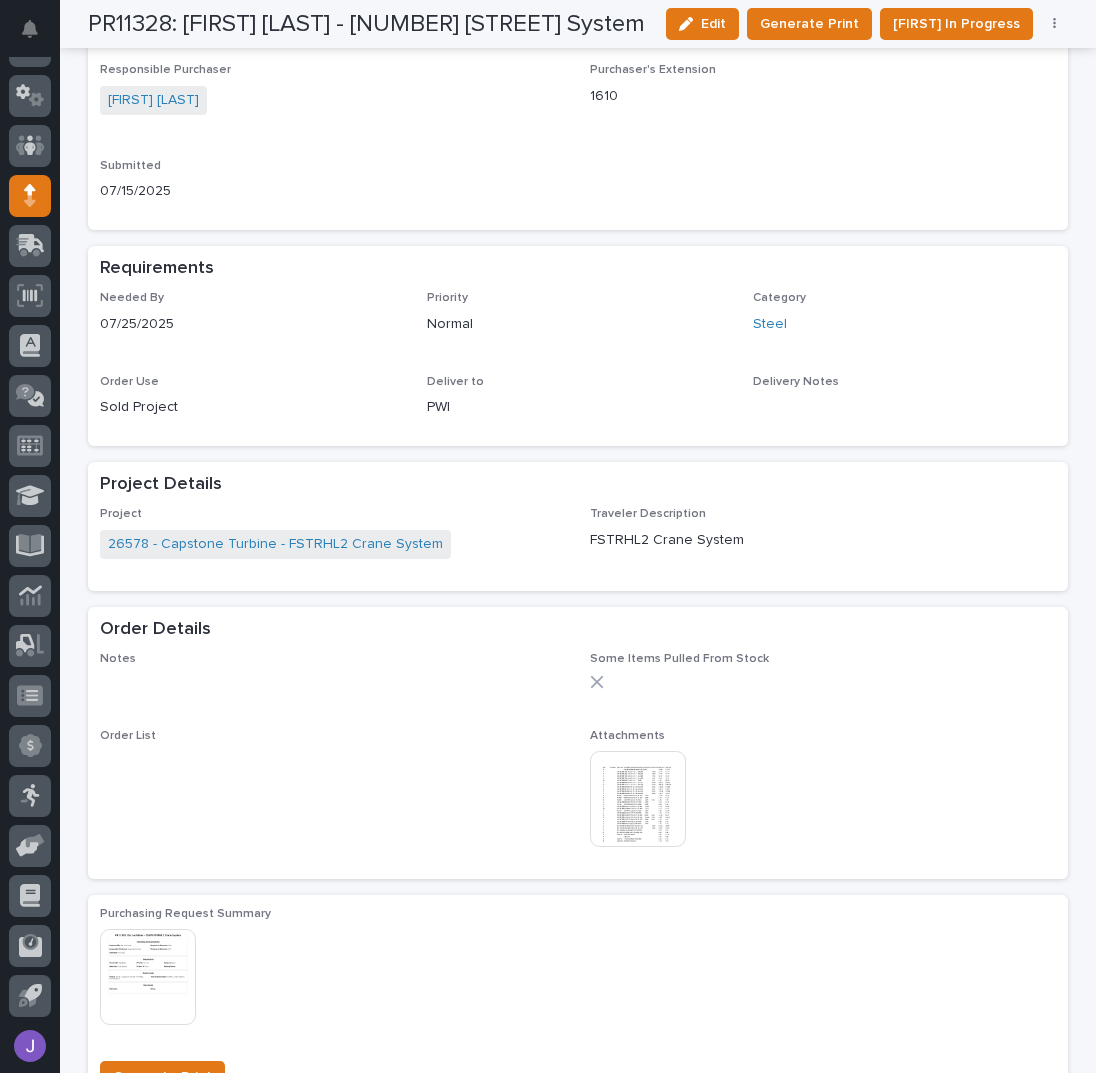 scroll, scrollTop: 933, scrollLeft: 0, axis: vertical 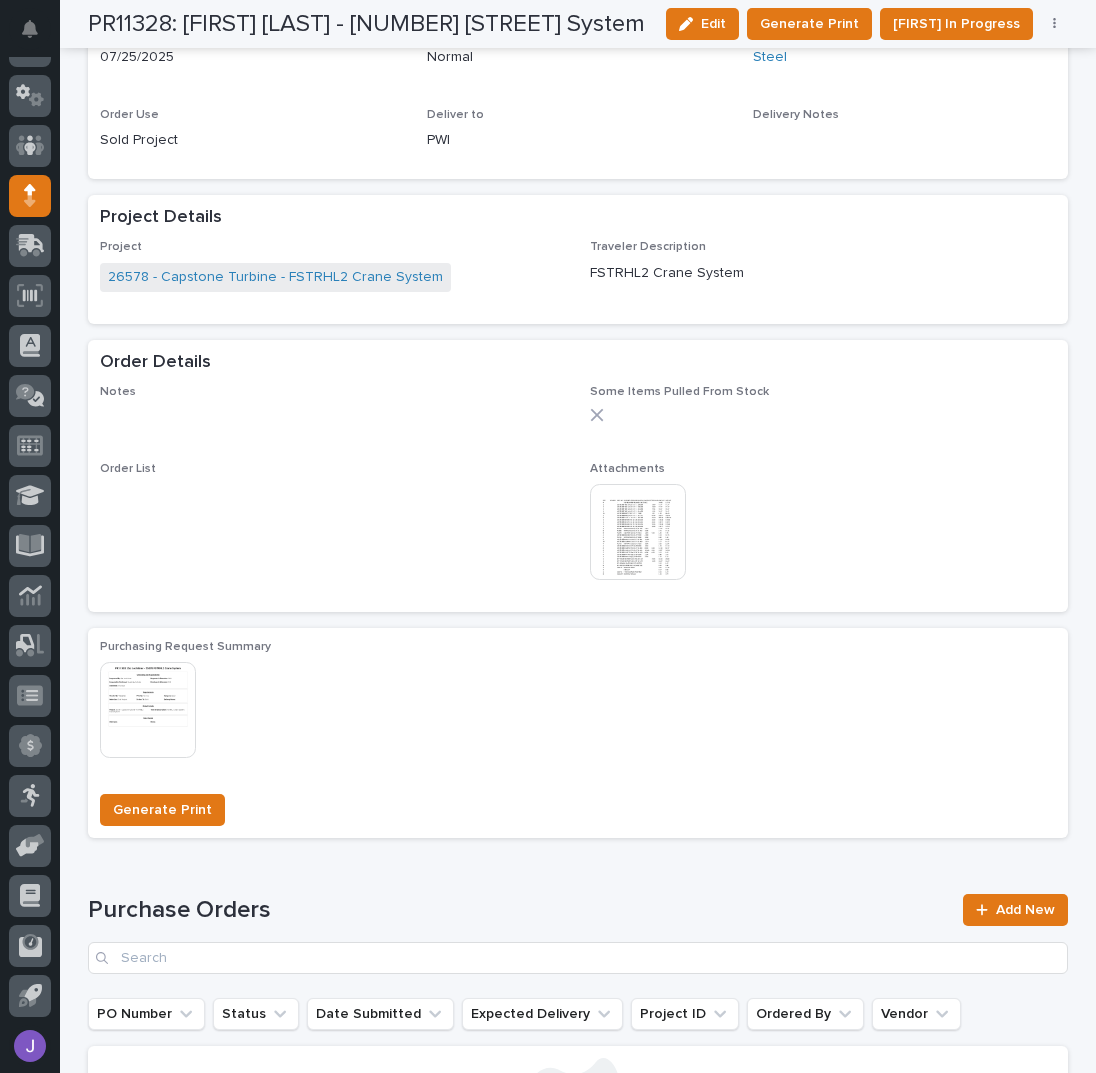 click at bounding box center (638, 532) 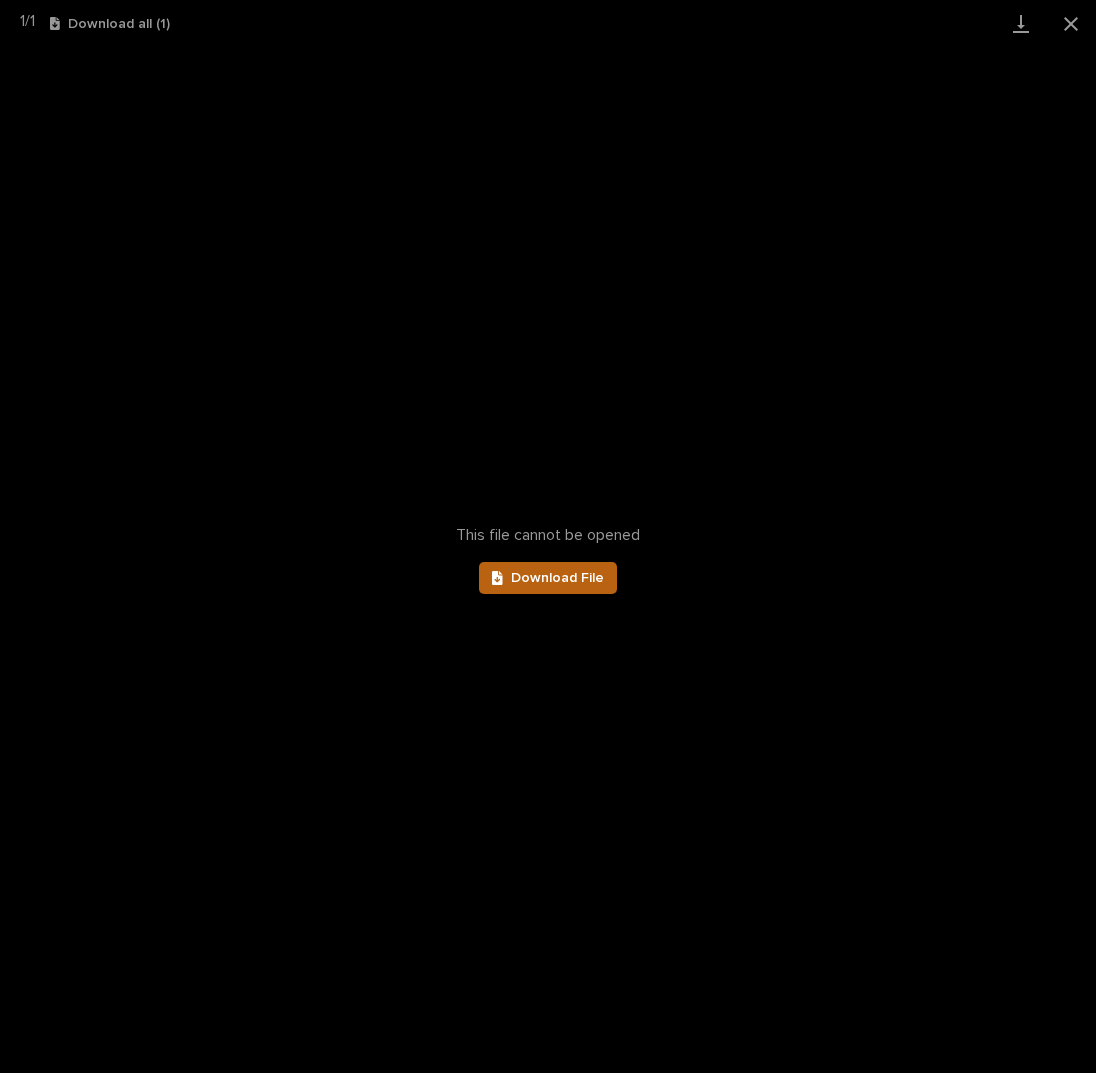 click at bounding box center (501, 578) 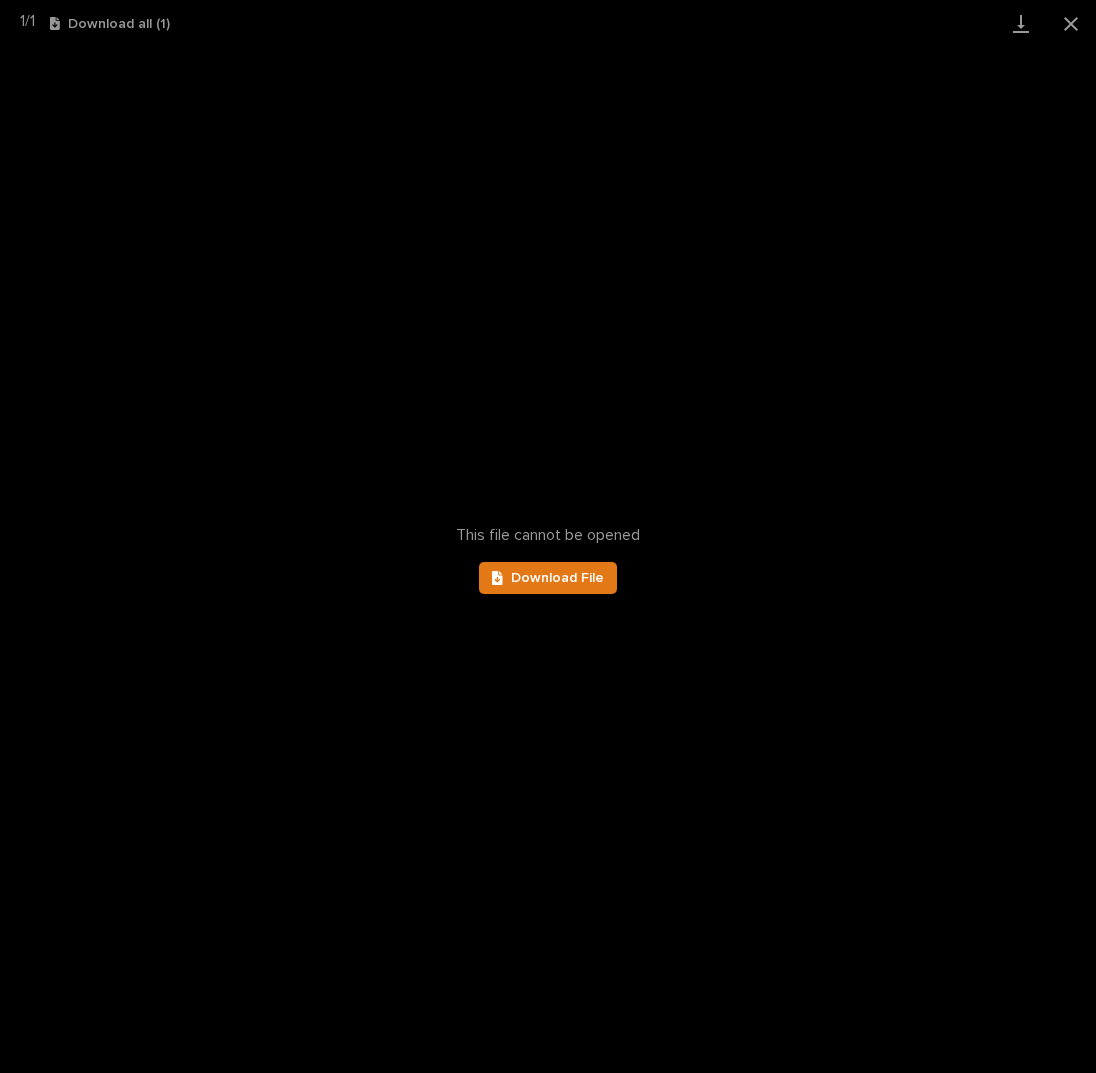 click on "This file cannot be opened Download File" at bounding box center [548, 560] 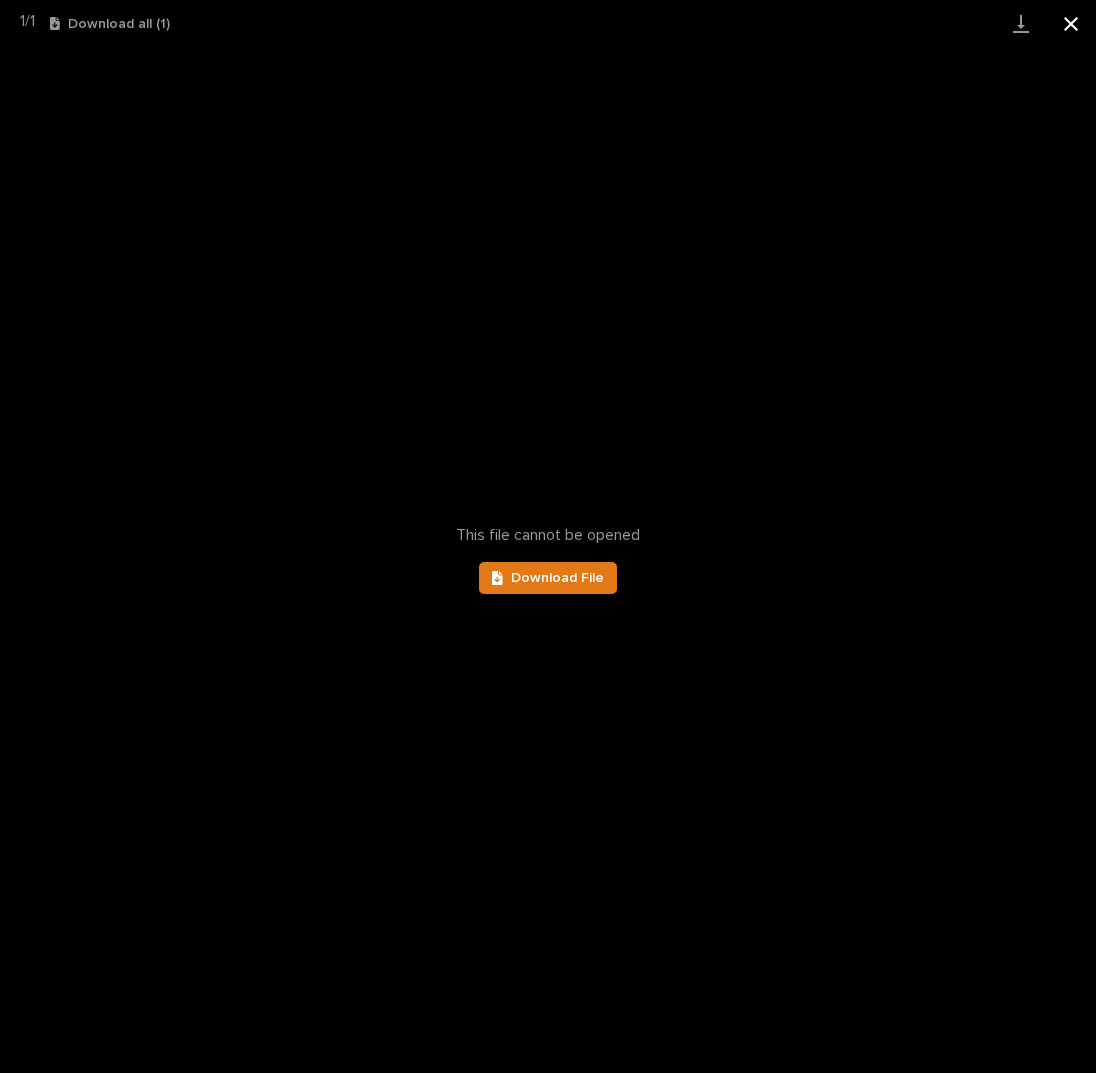 click at bounding box center [1071, 23] 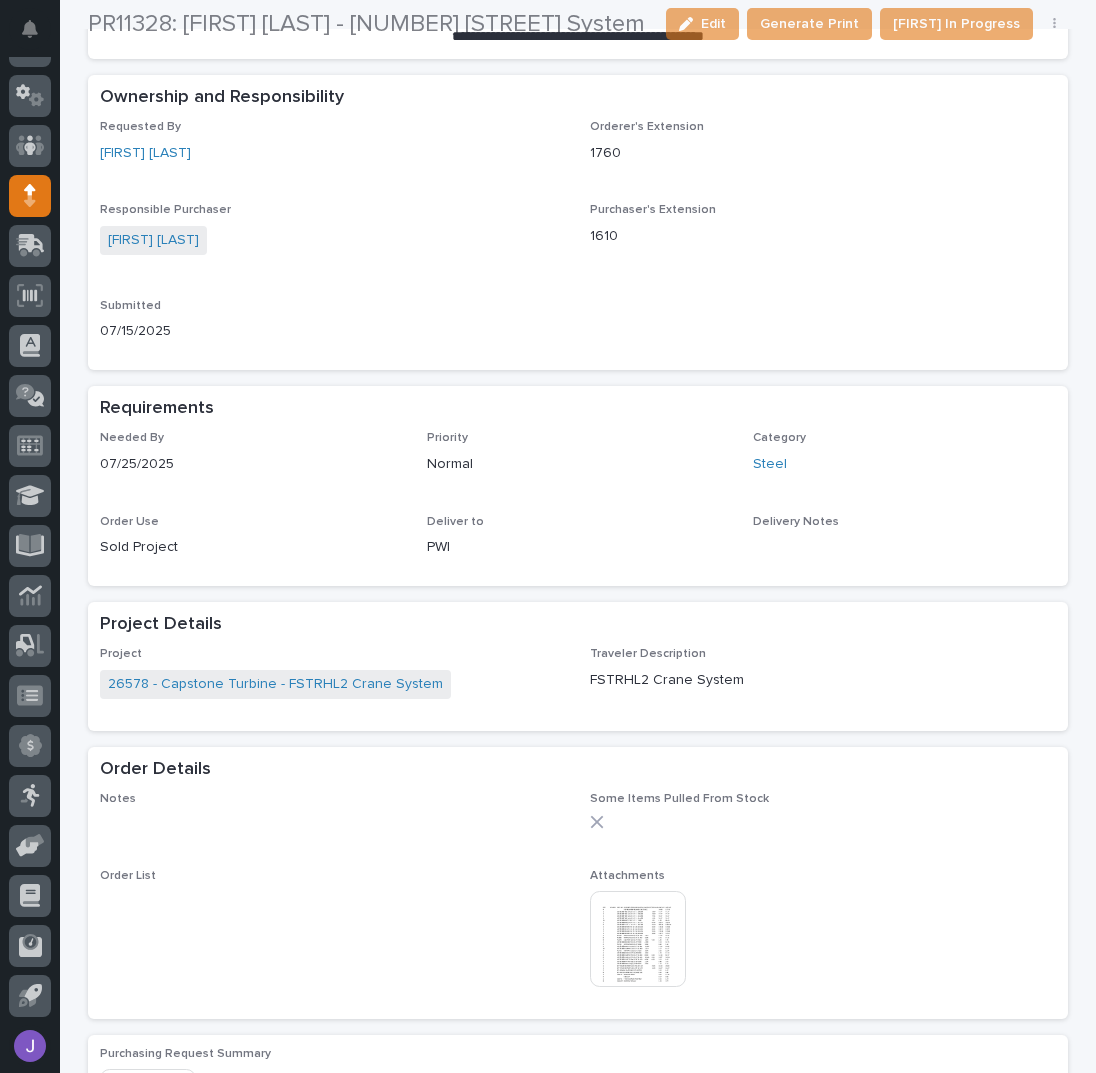 scroll, scrollTop: 533, scrollLeft: 0, axis: vertical 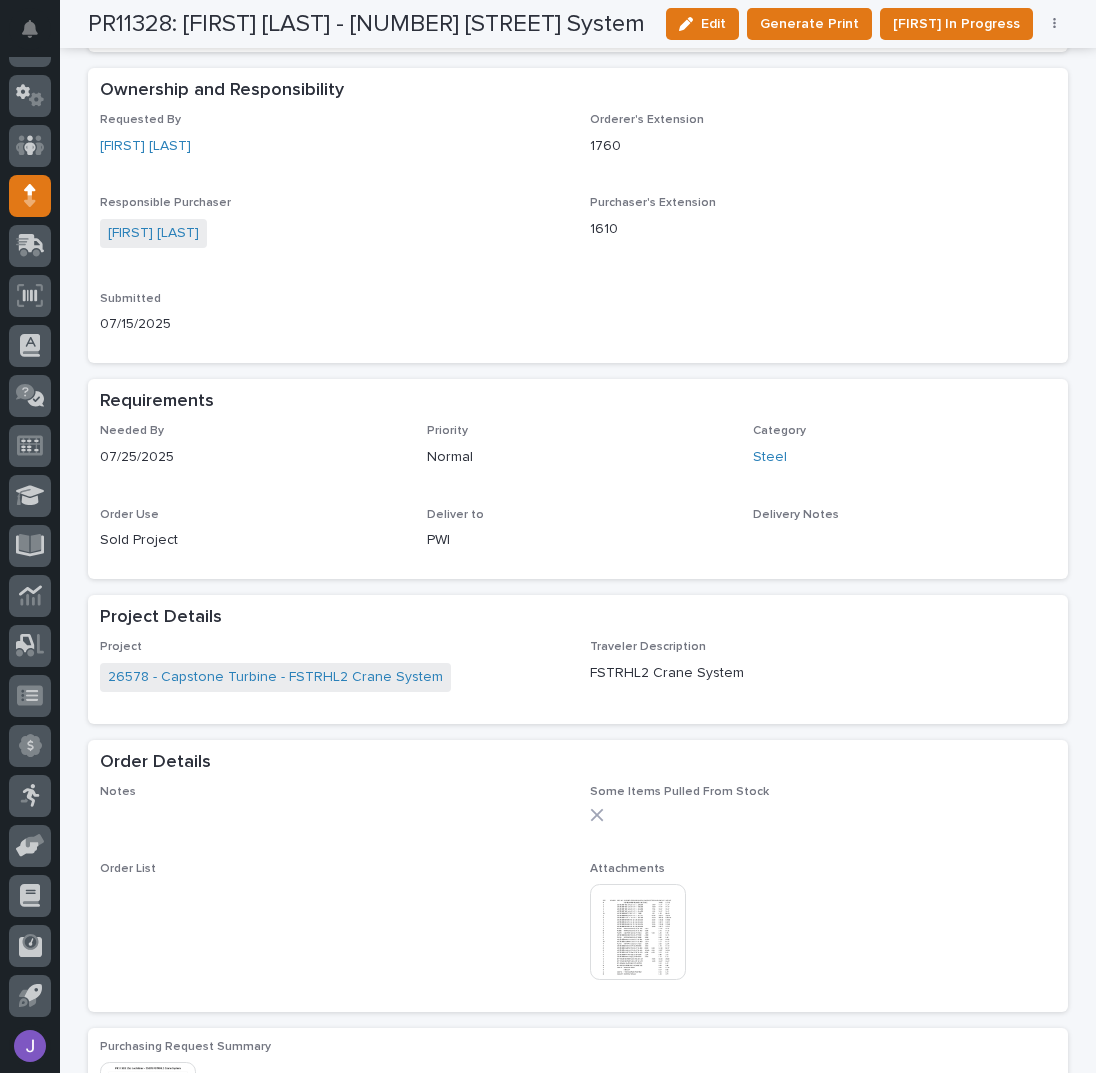 click on "07/15/2025" at bounding box center (333, 324) 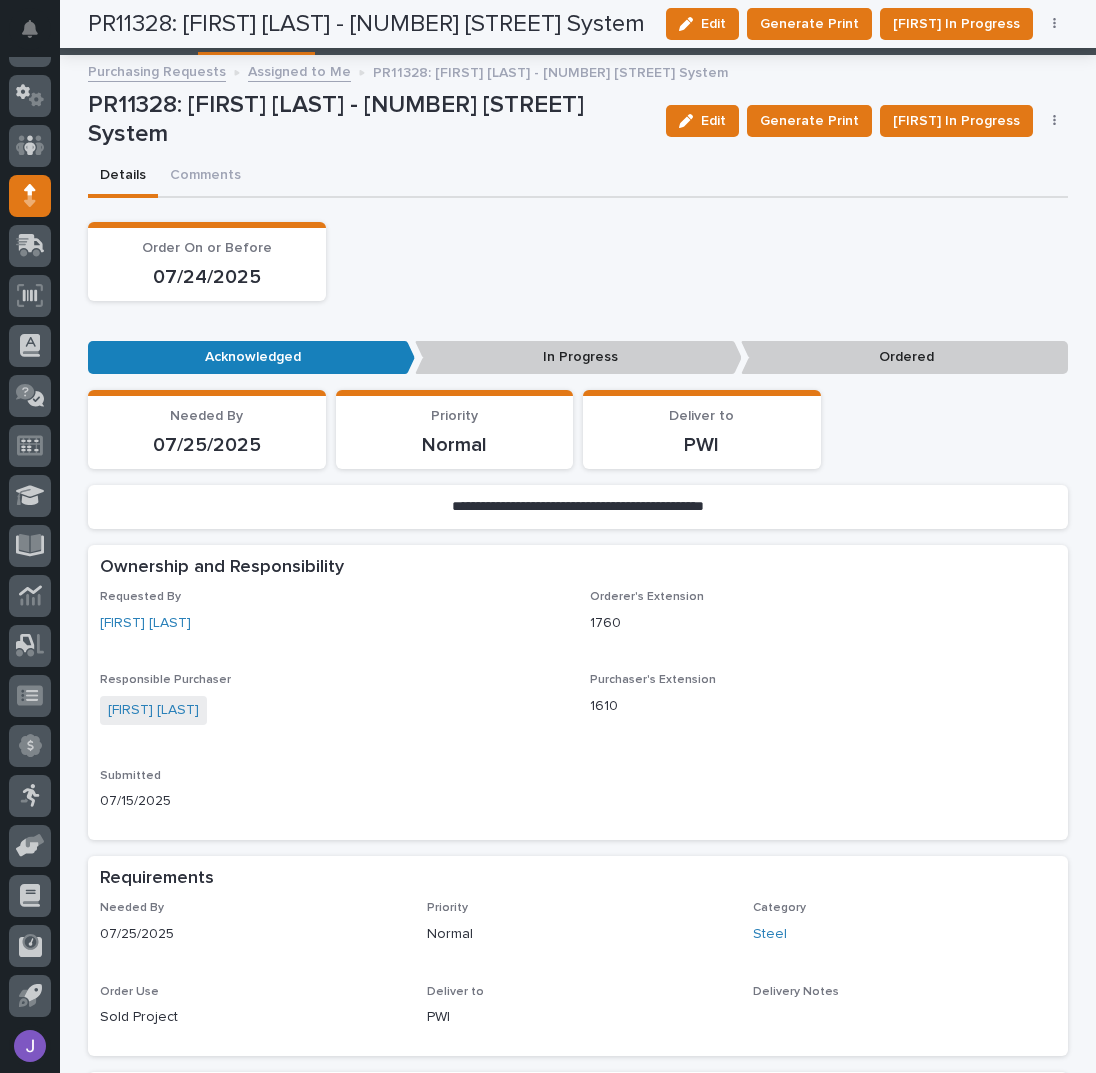 scroll, scrollTop: 0, scrollLeft: 0, axis: both 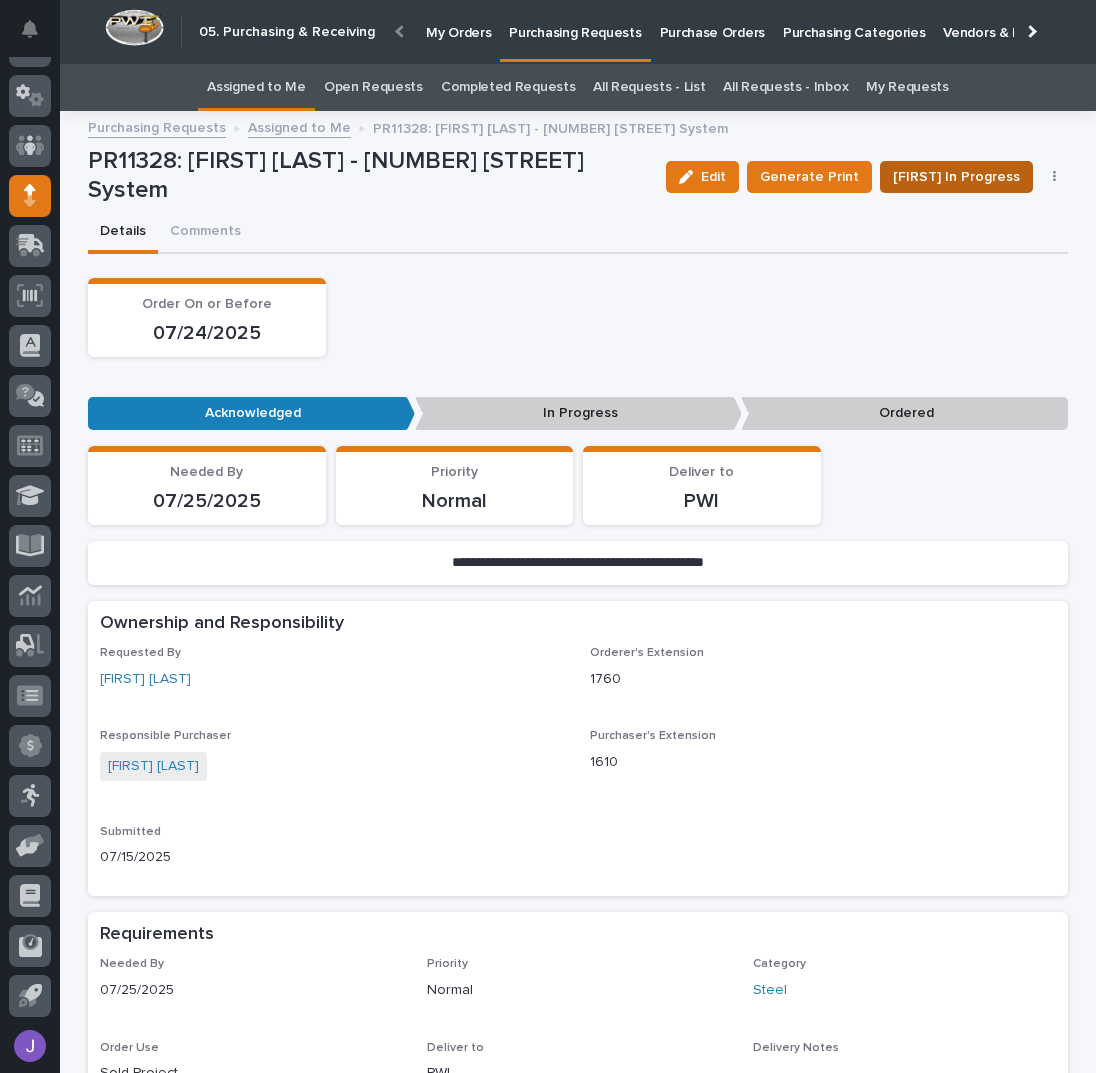 click on "[FIRST] In Progress" at bounding box center [956, 177] 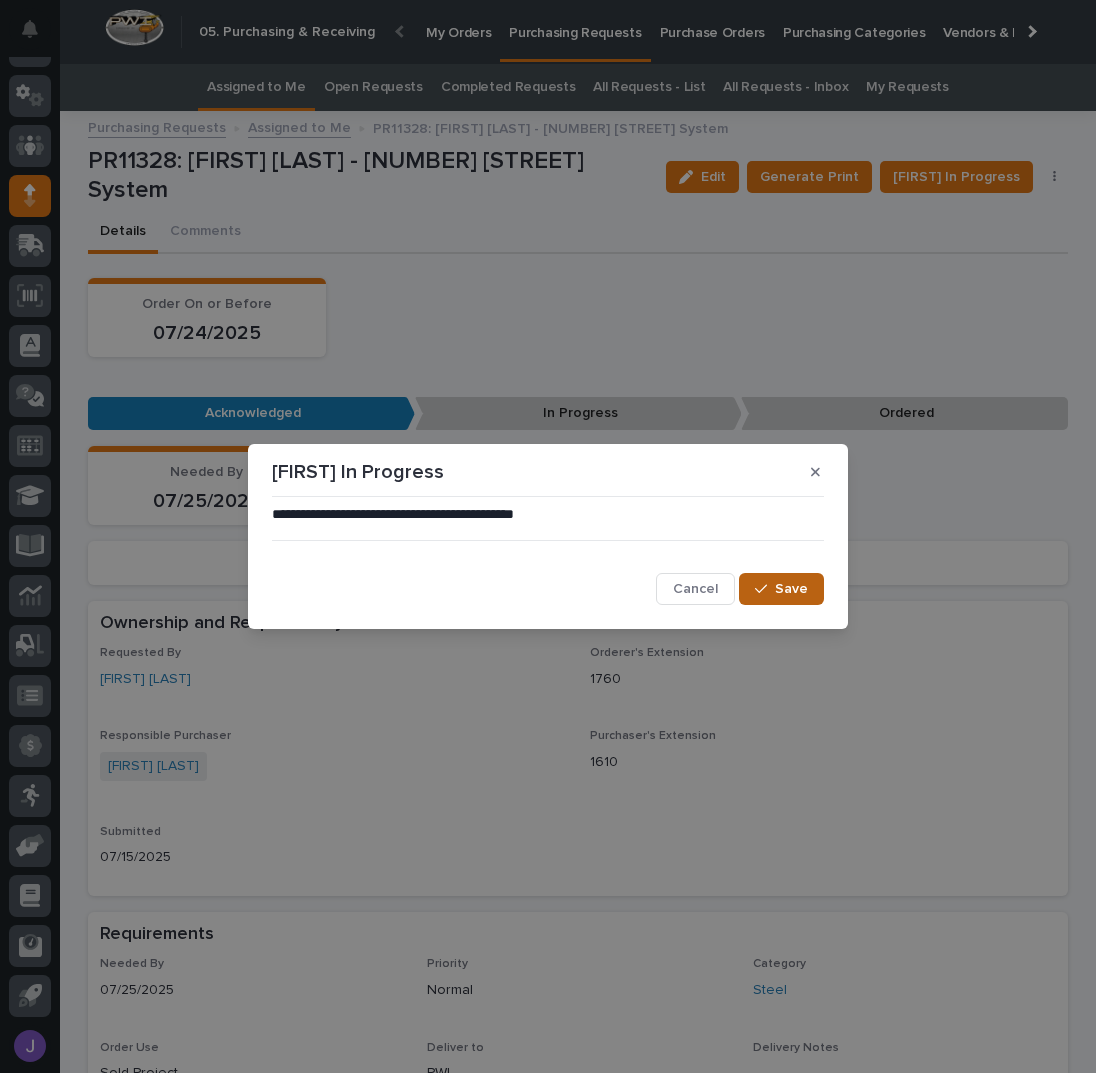 click on "Save" at bounding box center [781, 589] 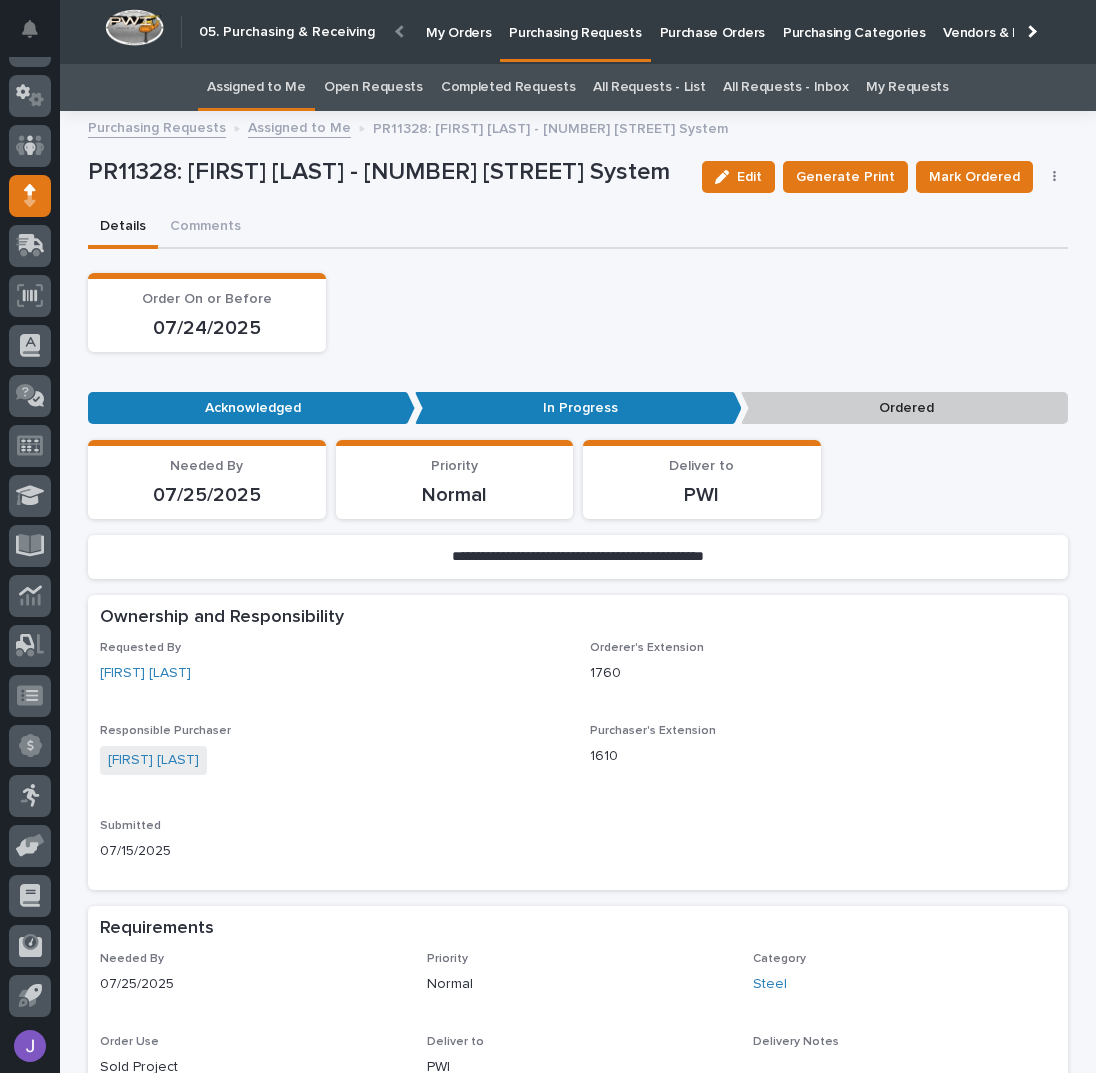 click on "Assigned to Me" at bounding box center (256, 87) 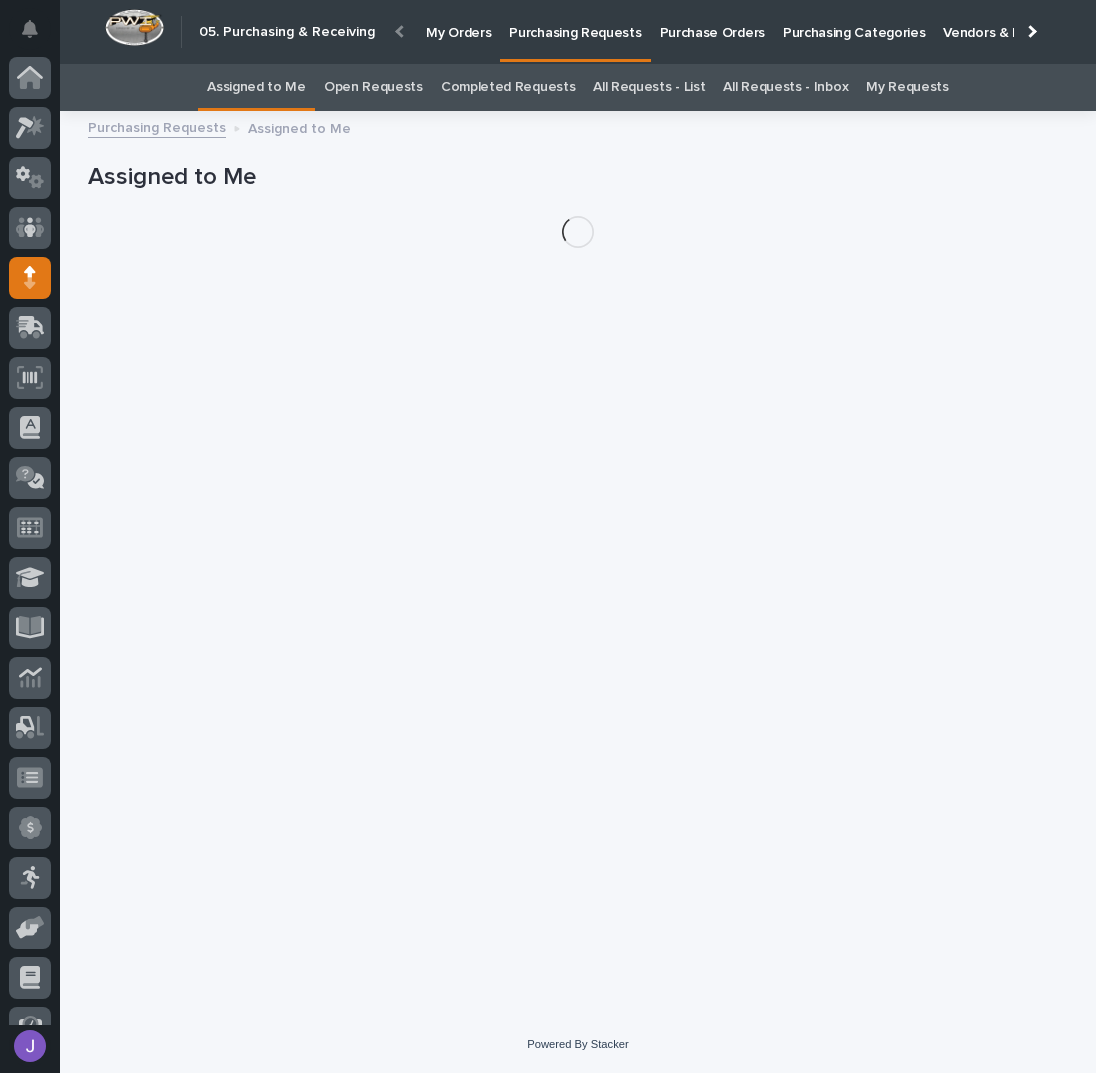 scroll, scrollTop: 82, scrollLeft: 0, axis: vertical 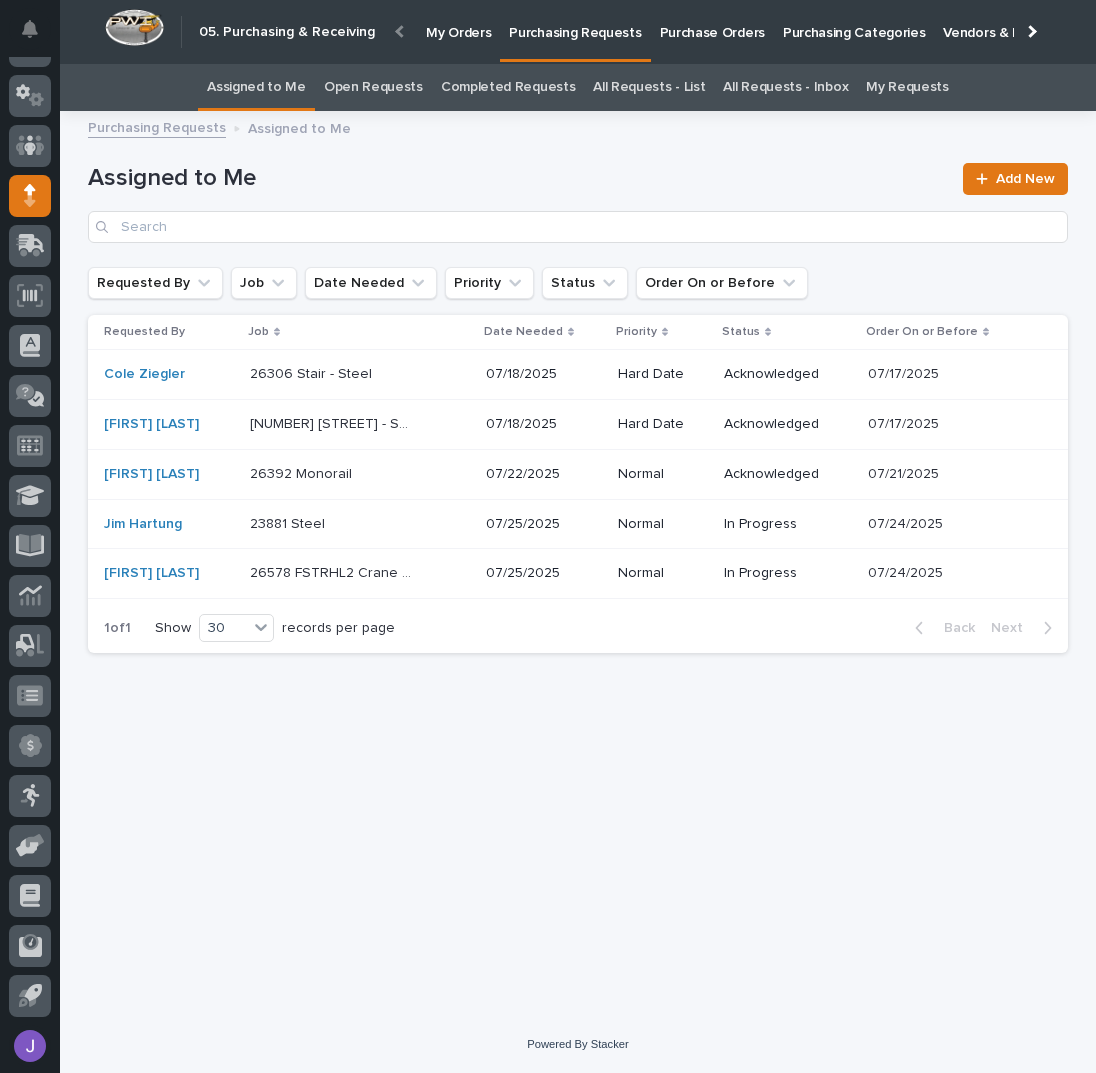 click at bounding box center [333, 474] 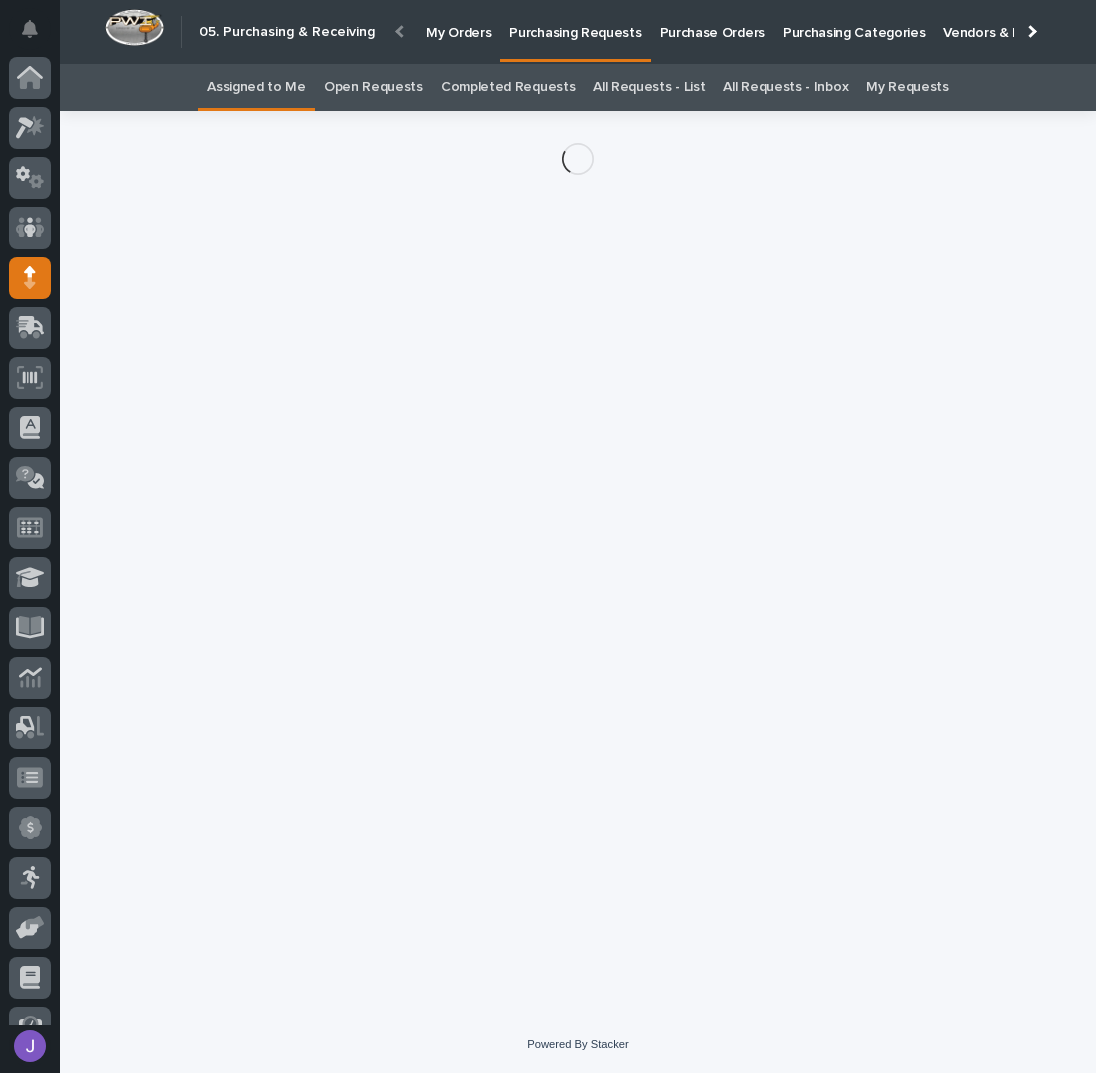 scroll, scrollTop: 82, scrollLeft: 0, axis: vertical 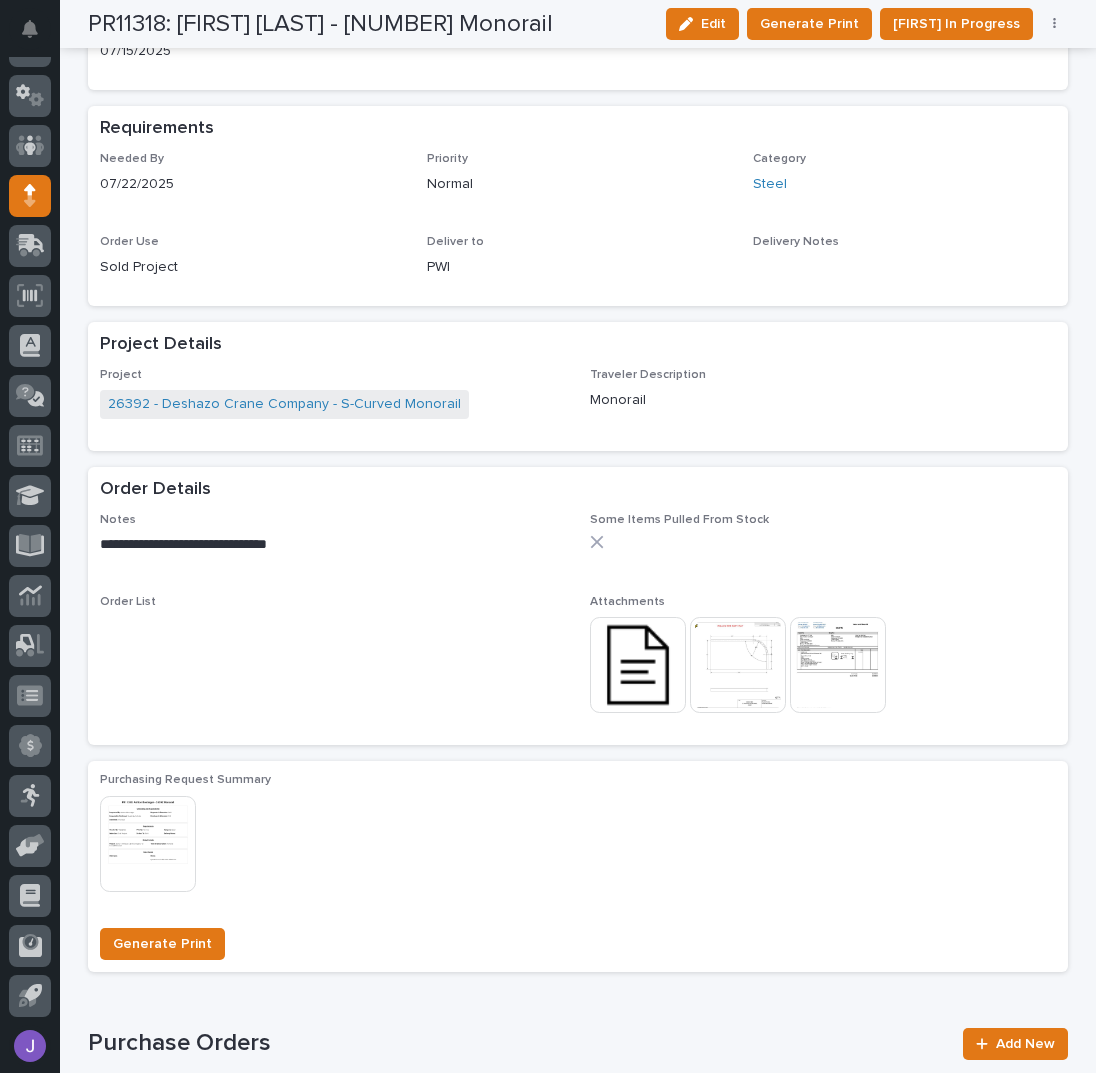 click at bounding box center [638, 665] 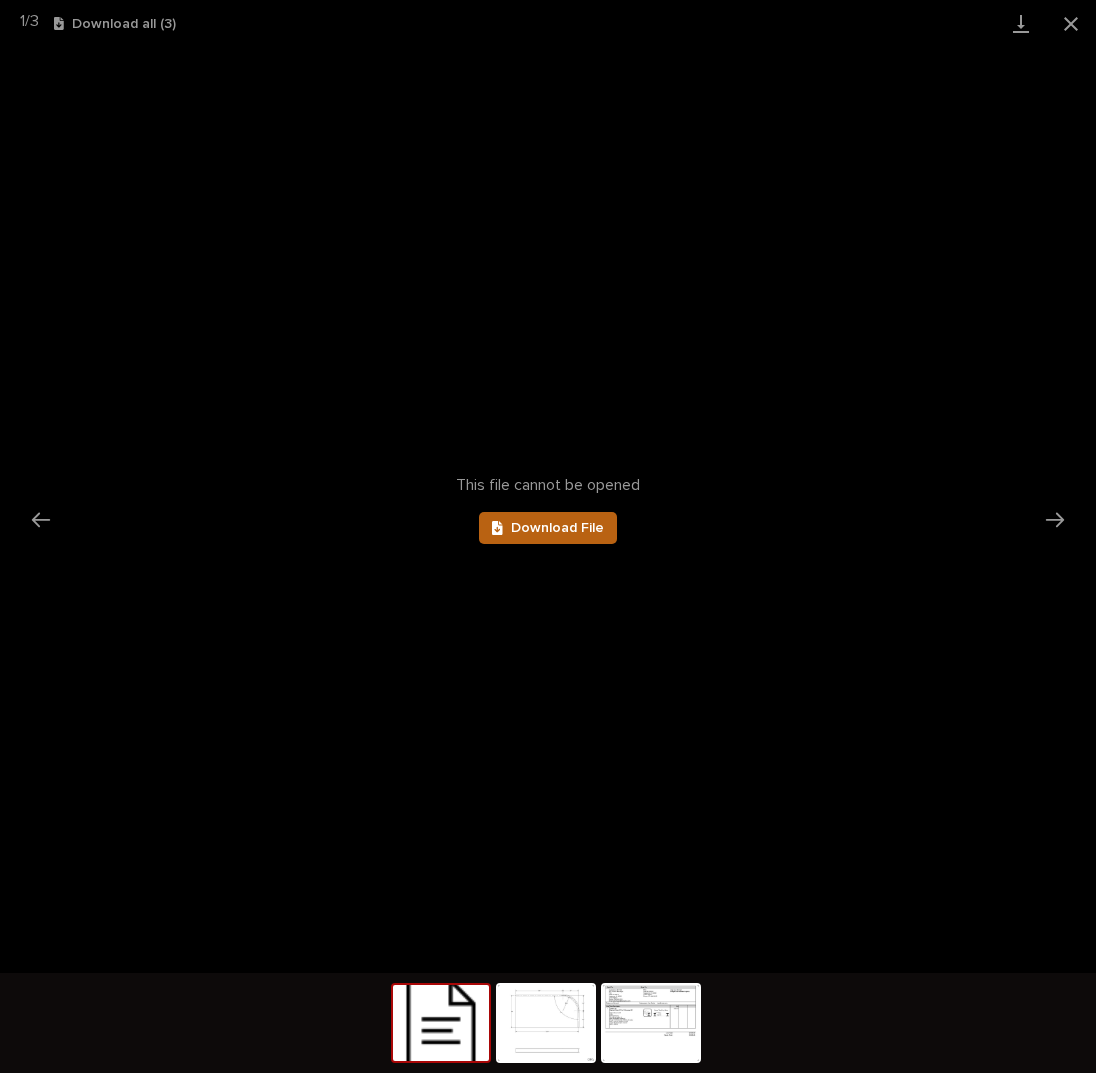 click on "Download File" at bounding box center (557, 528) 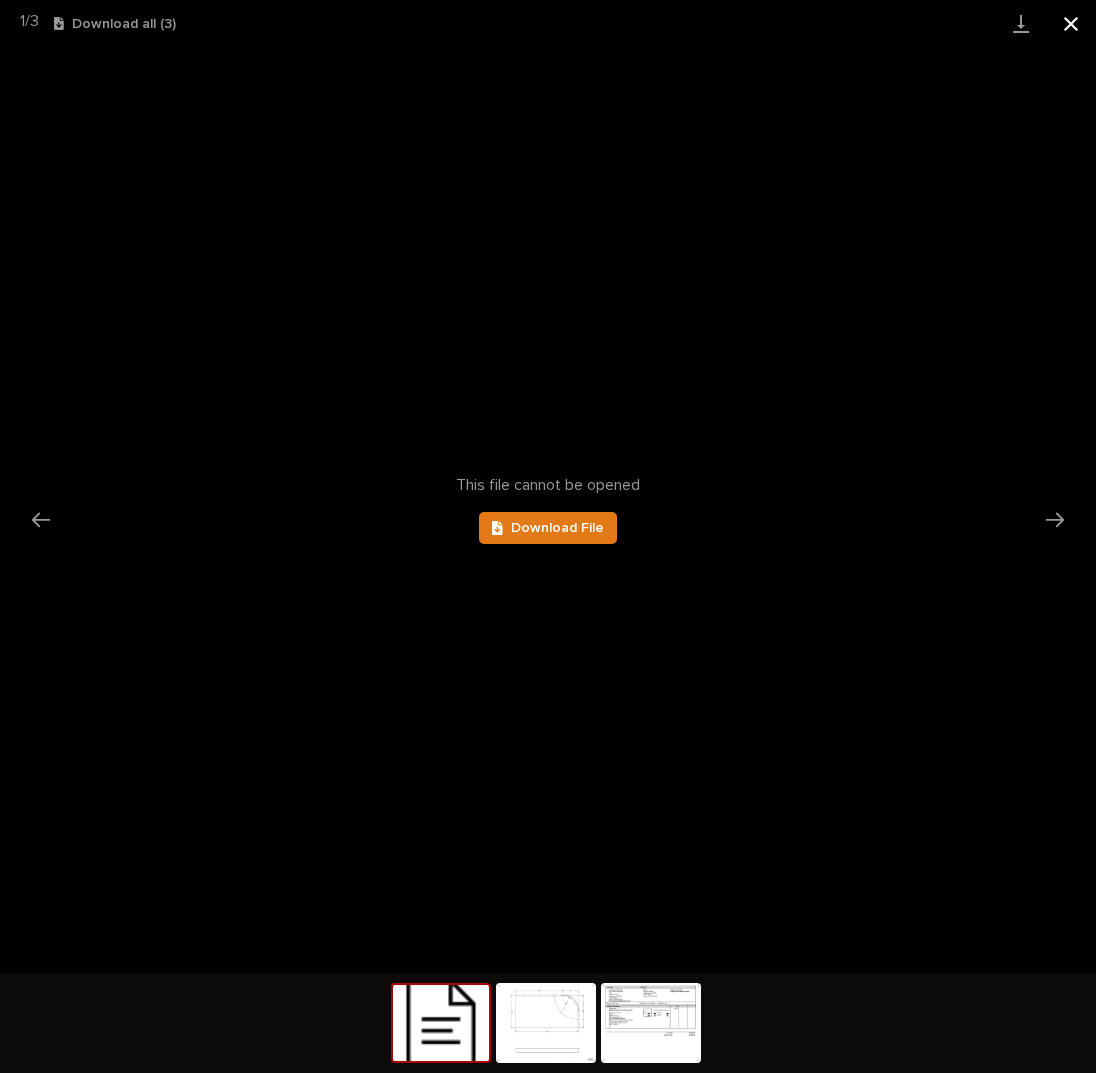 click at bounding box center (1071, 23) 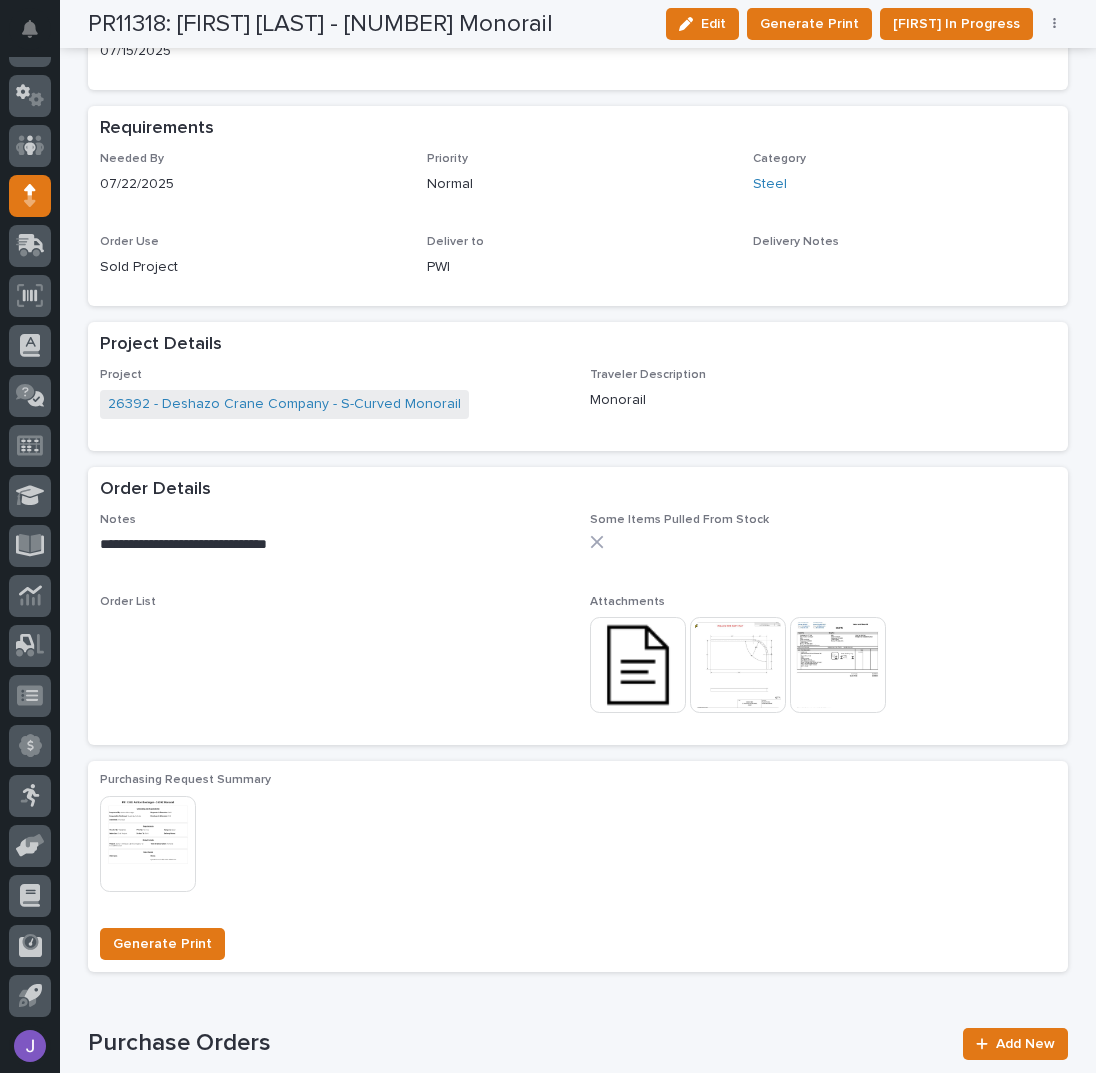 click on "**********" at bounding box center [578, 614] 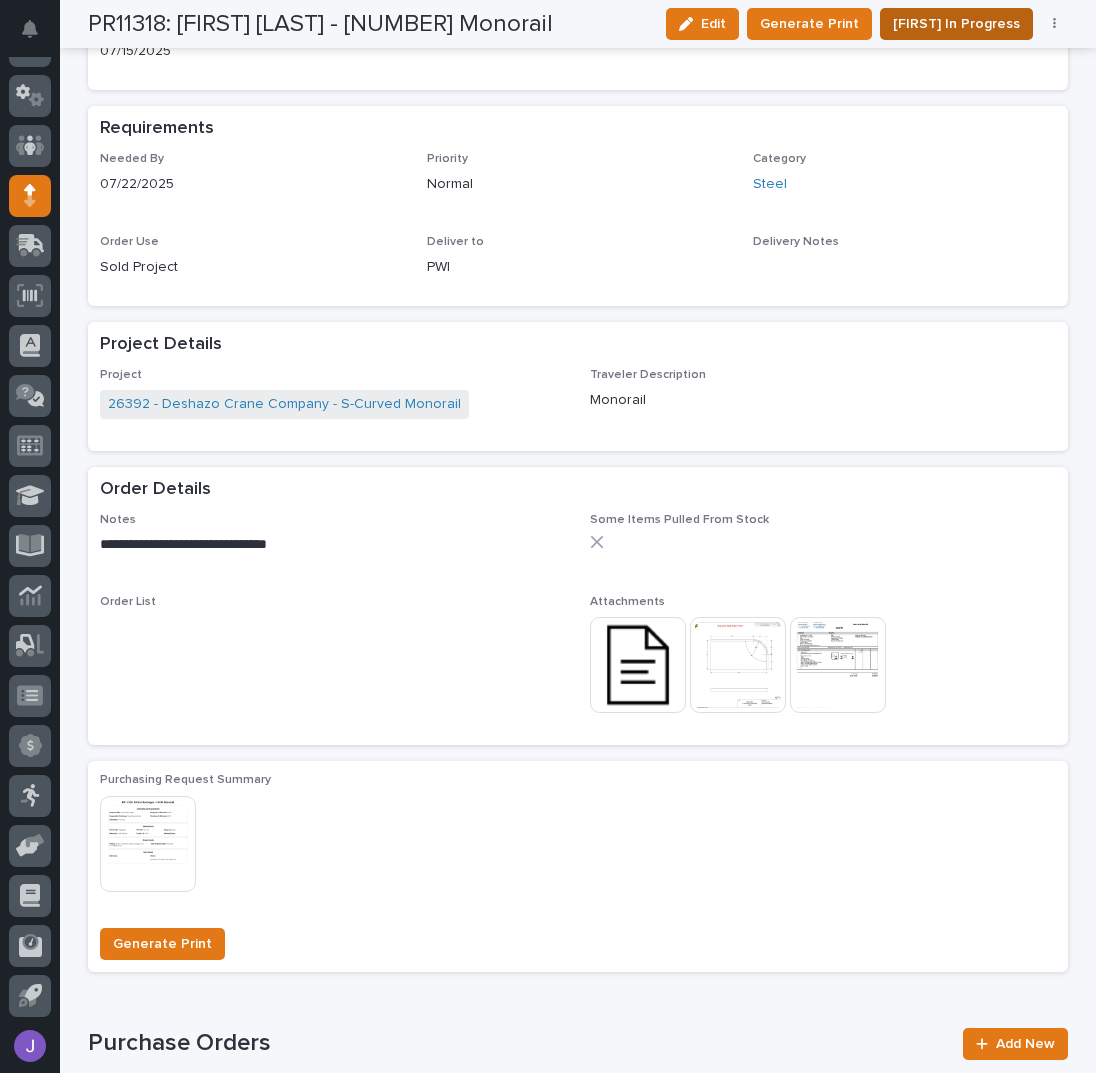 click on "[FIRST] In Progress" at bounding box center [956, 24] 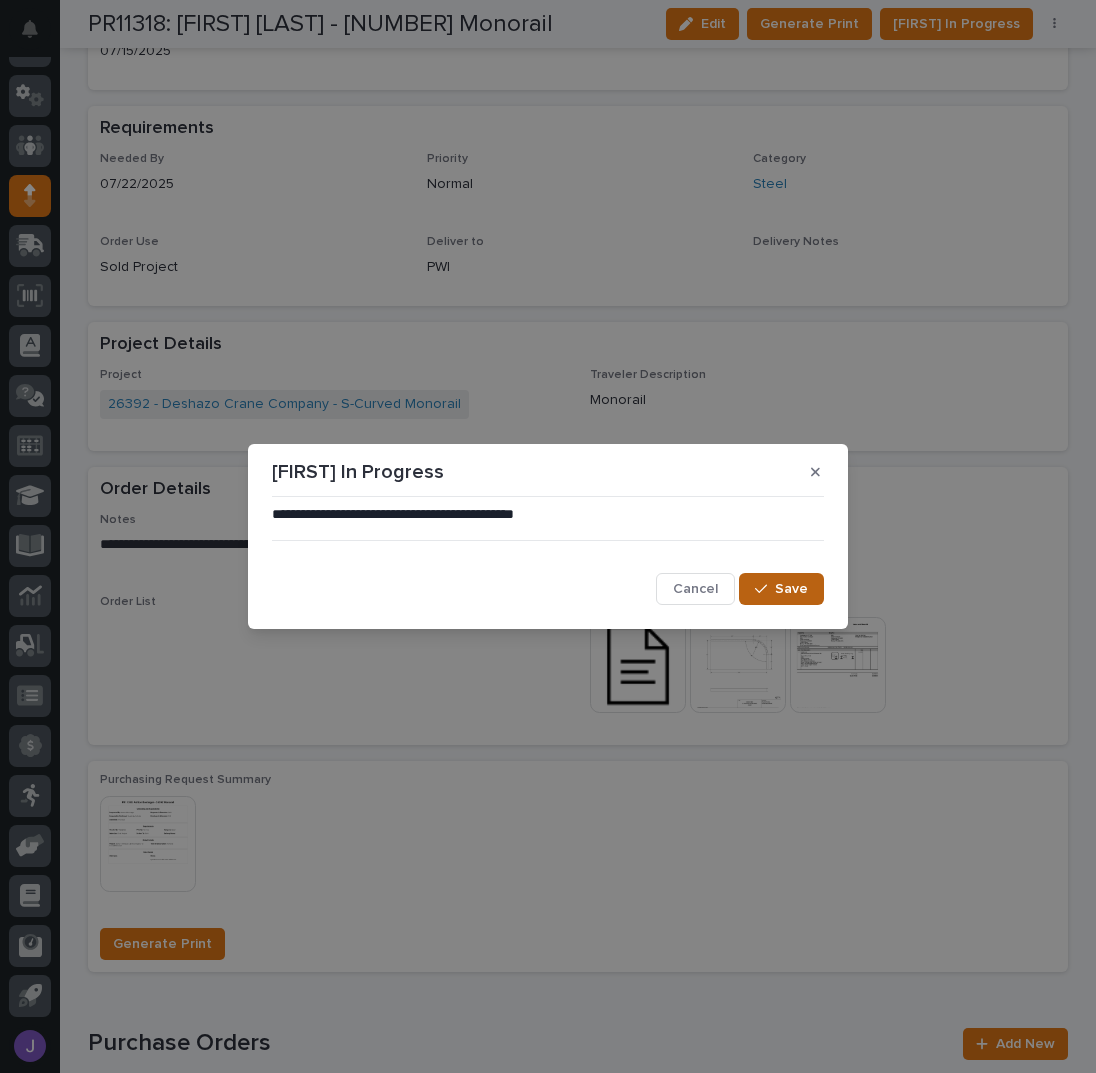 click on "Save" at bounding box center [781, 589] 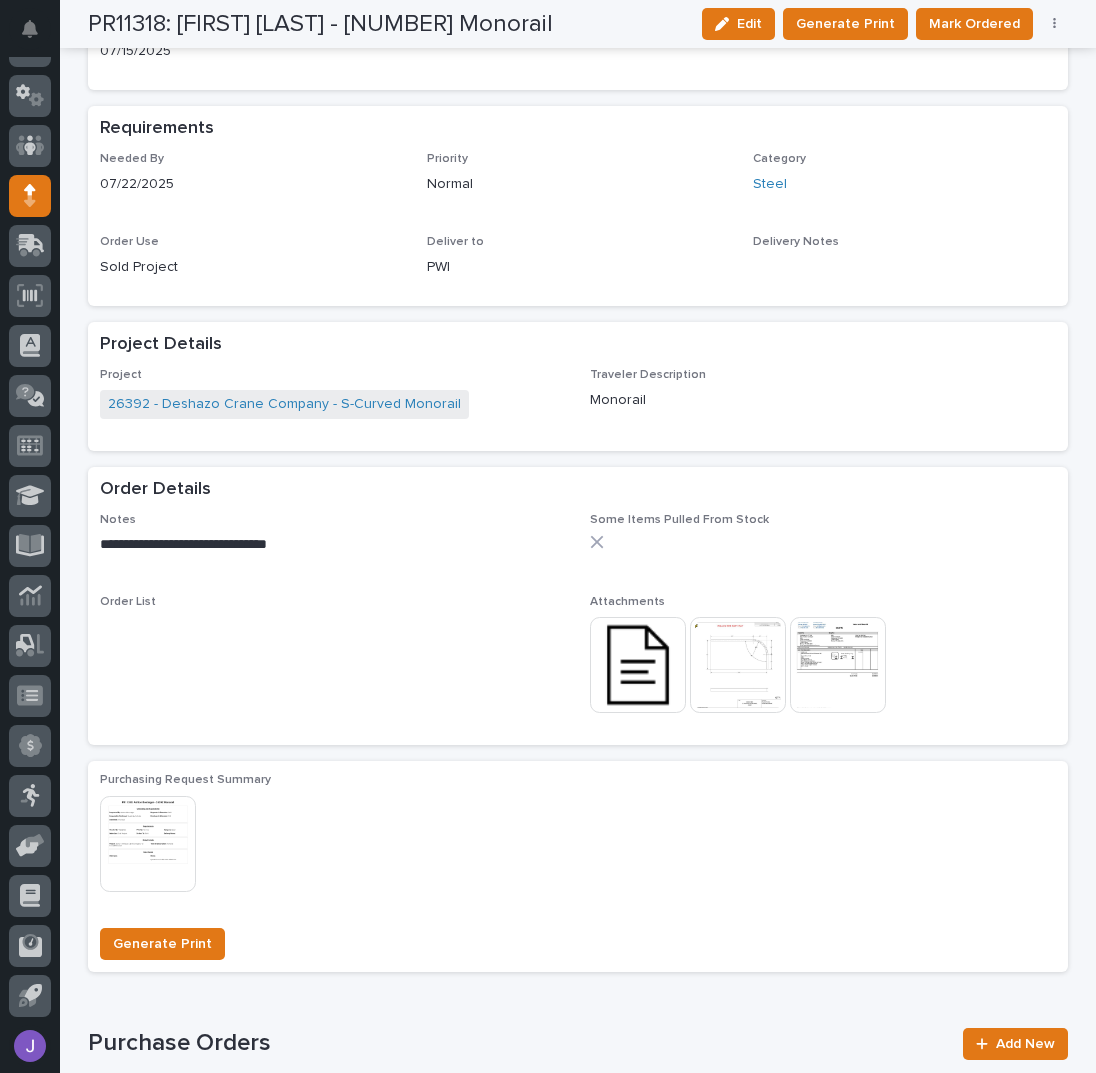 click at bounding box center [838, 665] 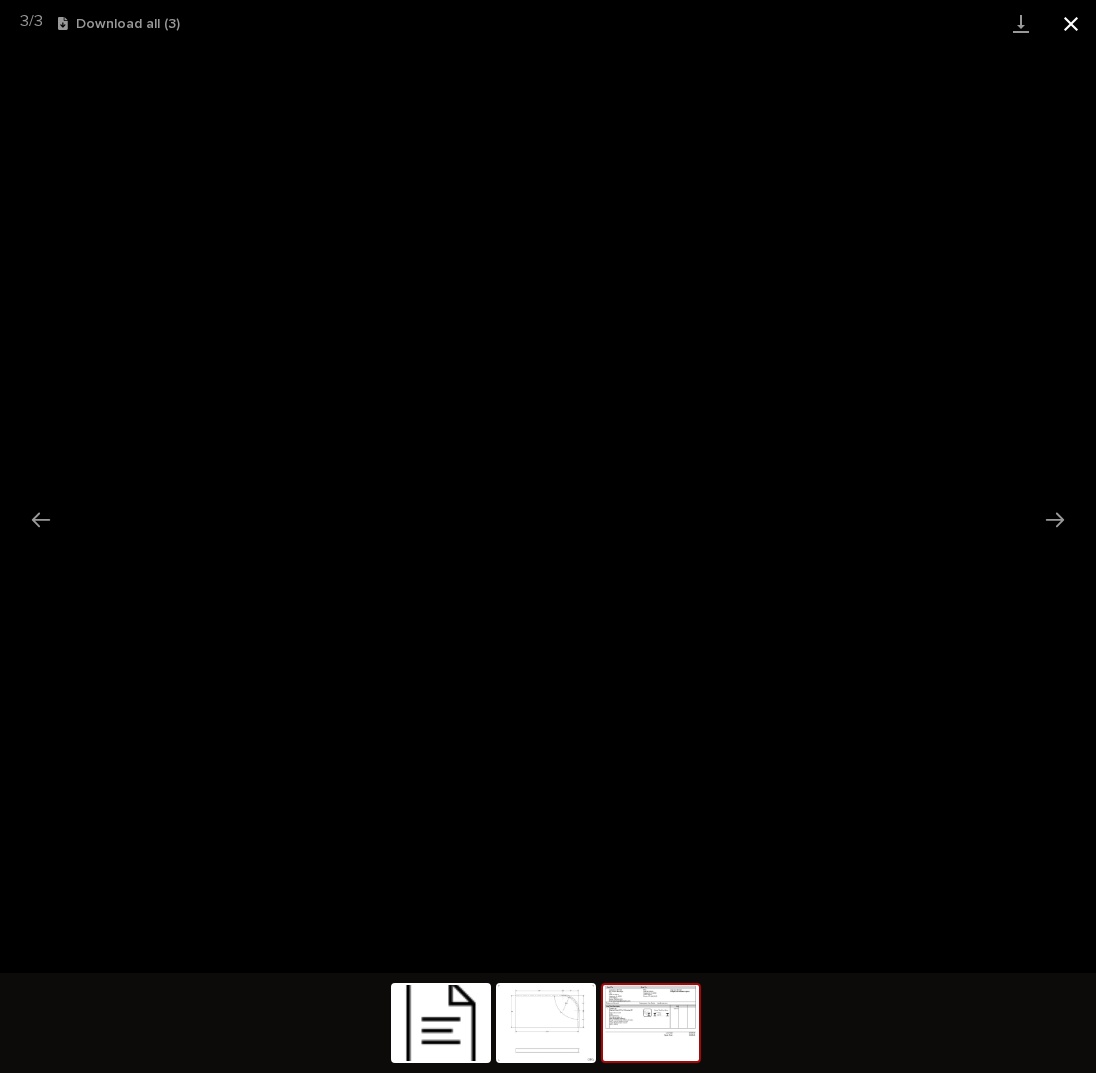 click at bounding box center (1071, 23) 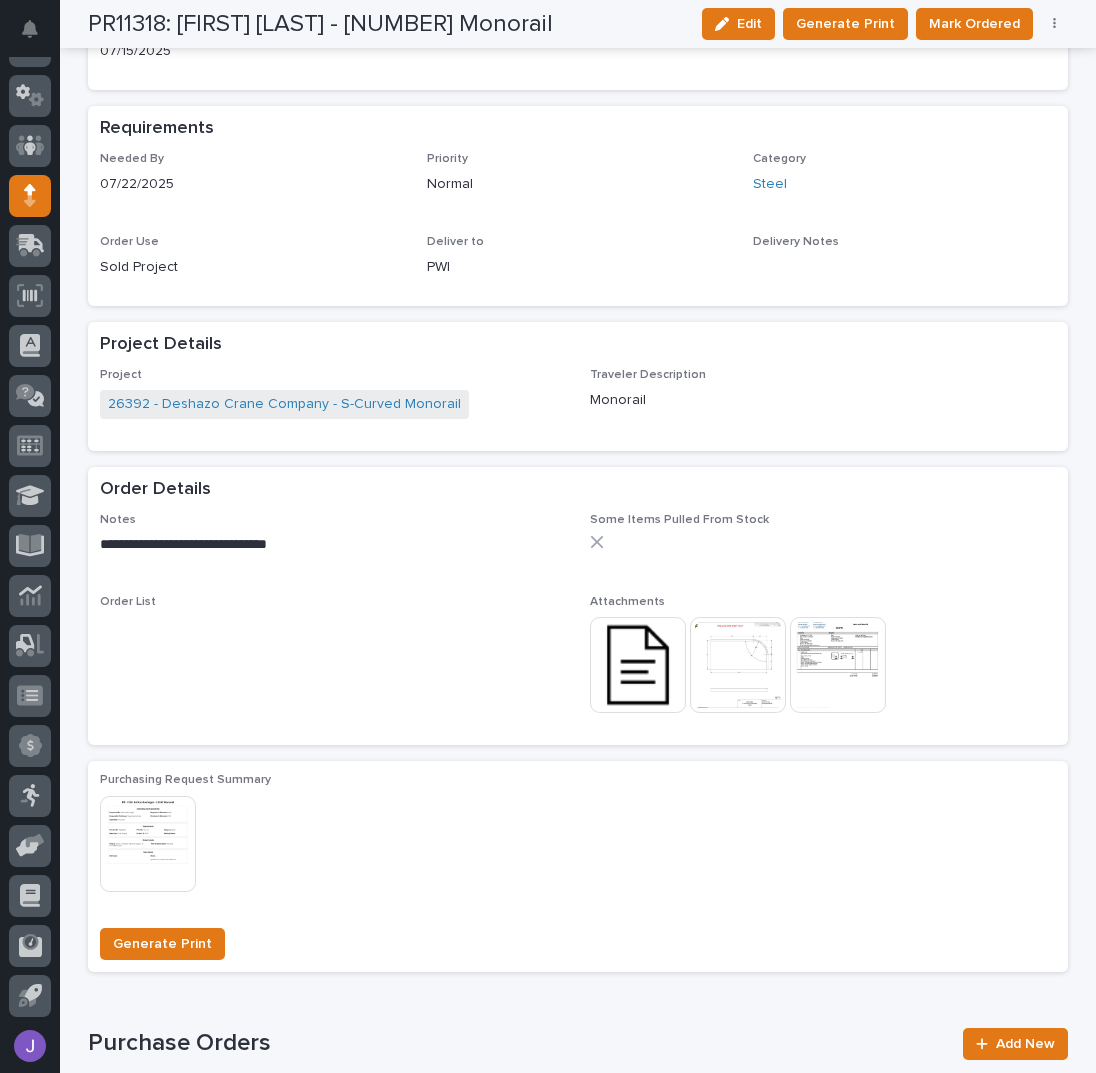 click at bounding box center [838, 665] 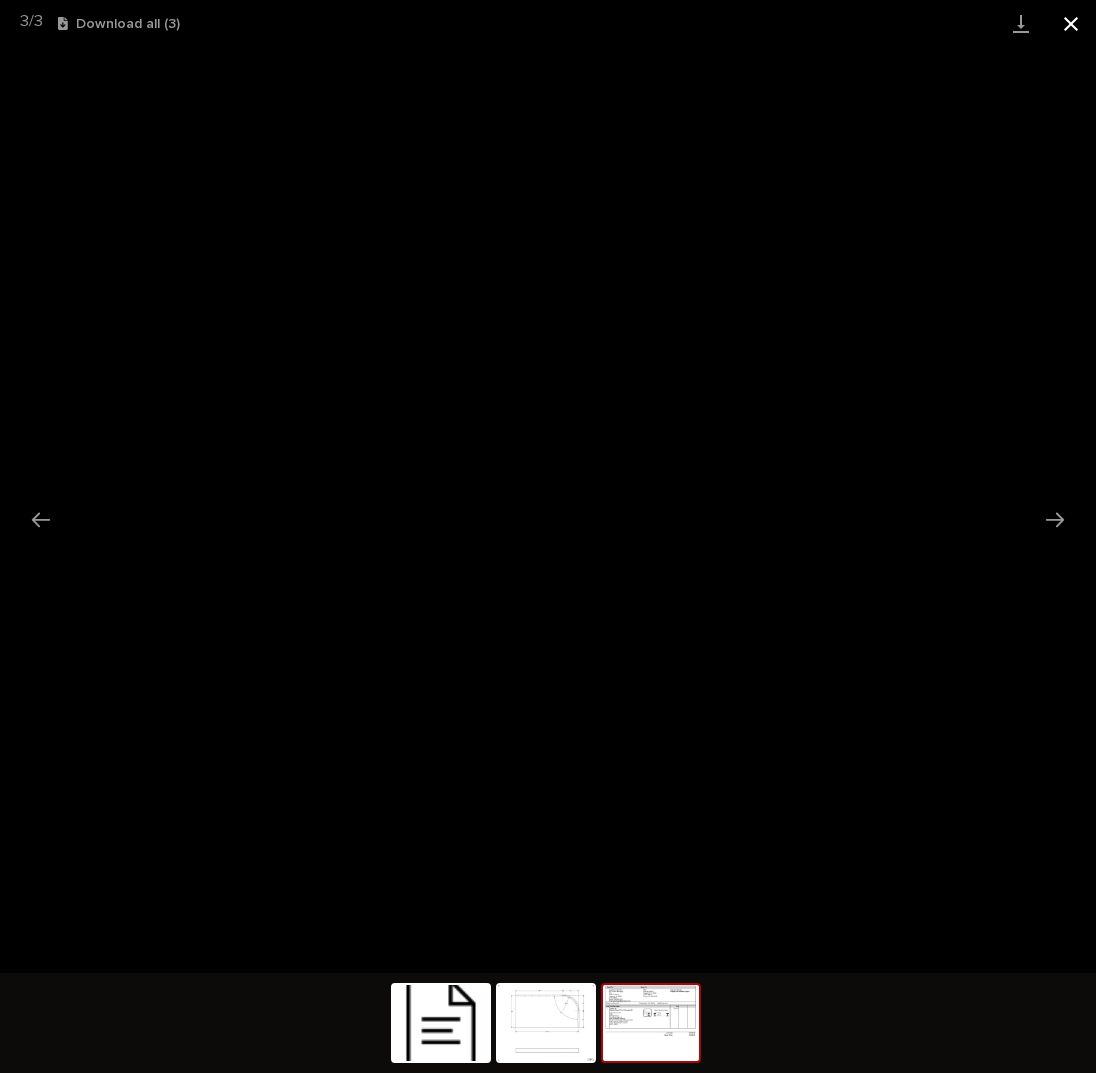 click at bounding box center [1071, 23] 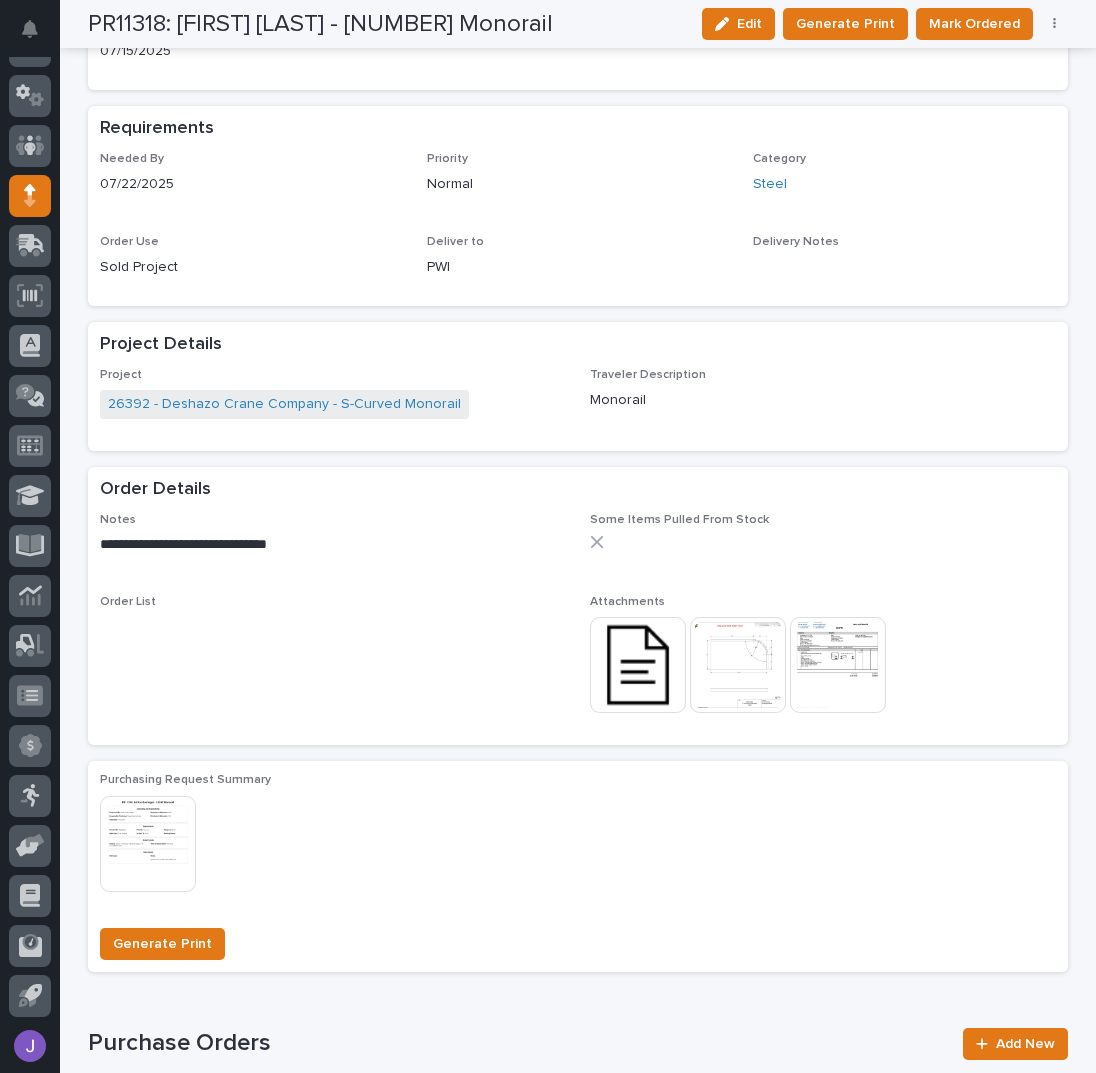 click at bounding box center (838, 665) 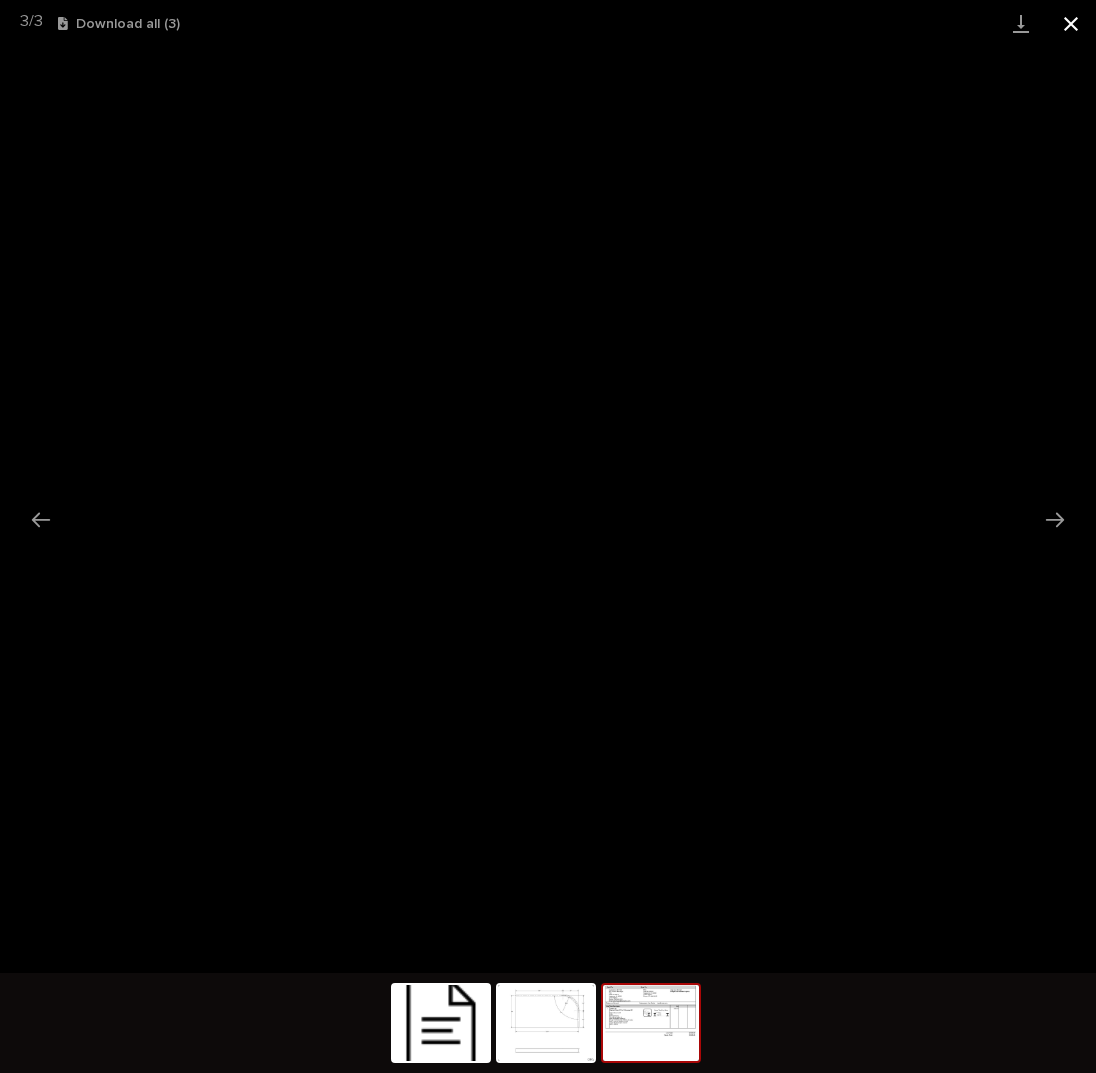 click at bounding box center [1071, 23] 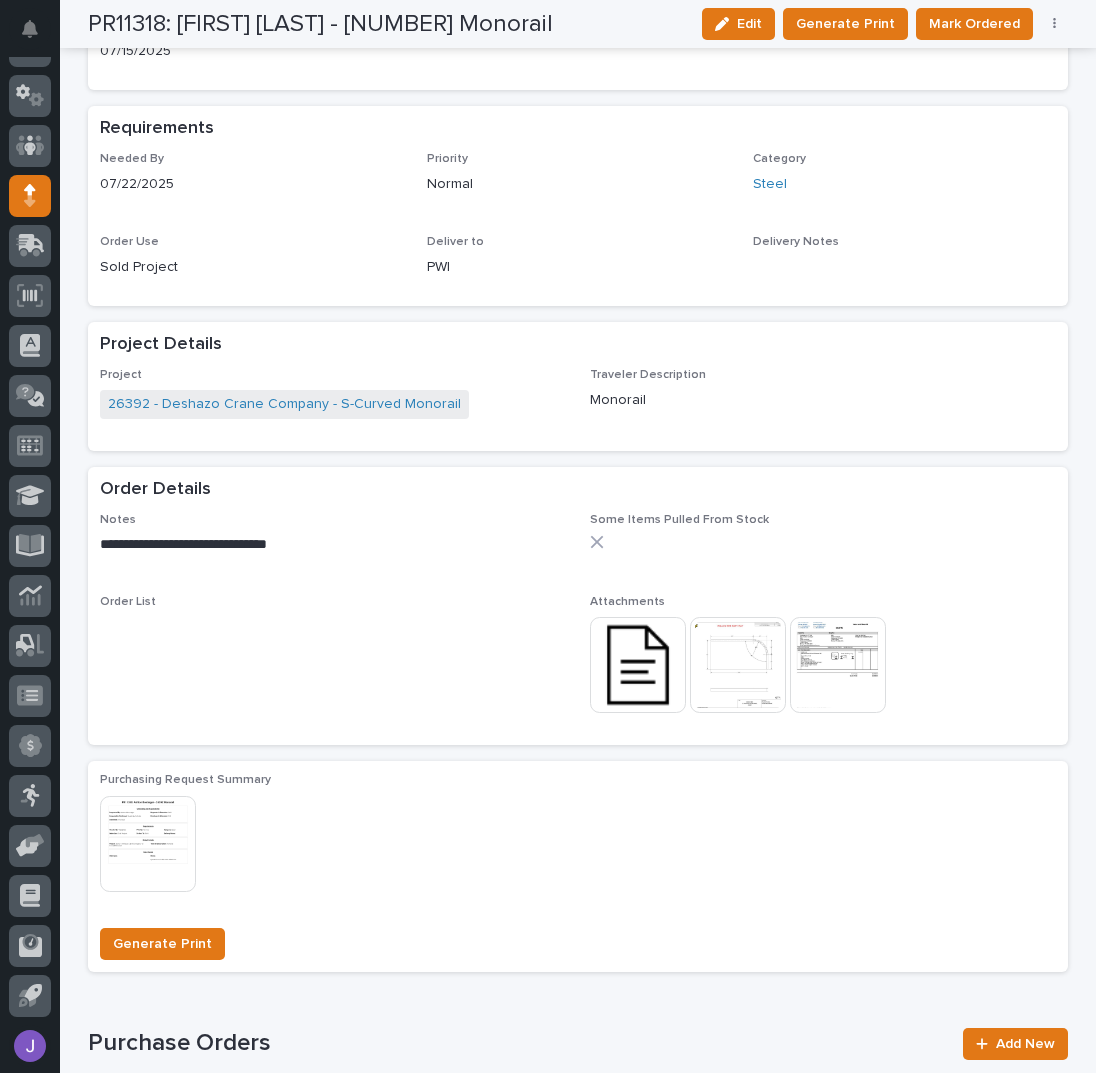 click at bounding box center (838, 665) 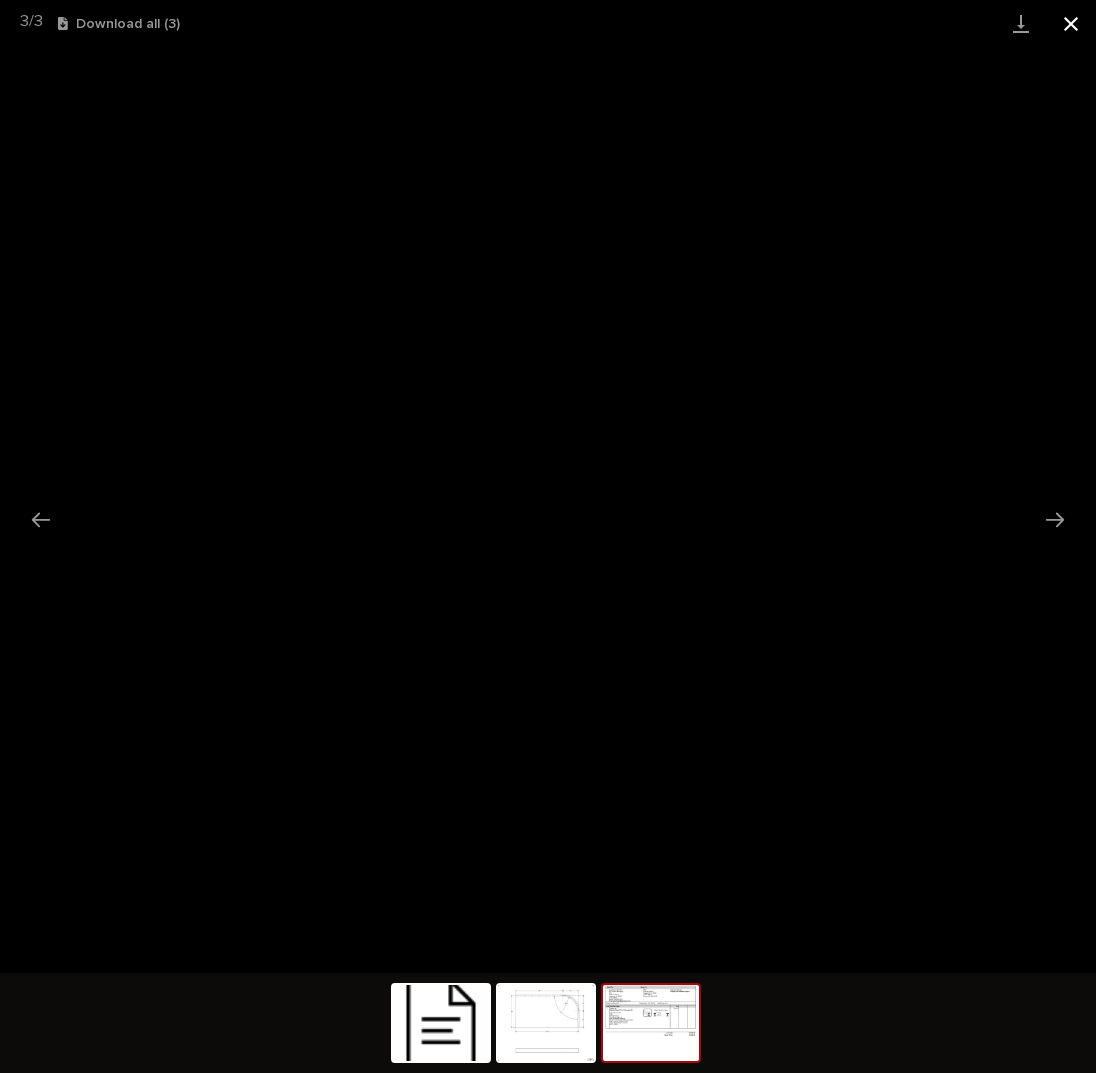 click at bounding box center (1071, 23) 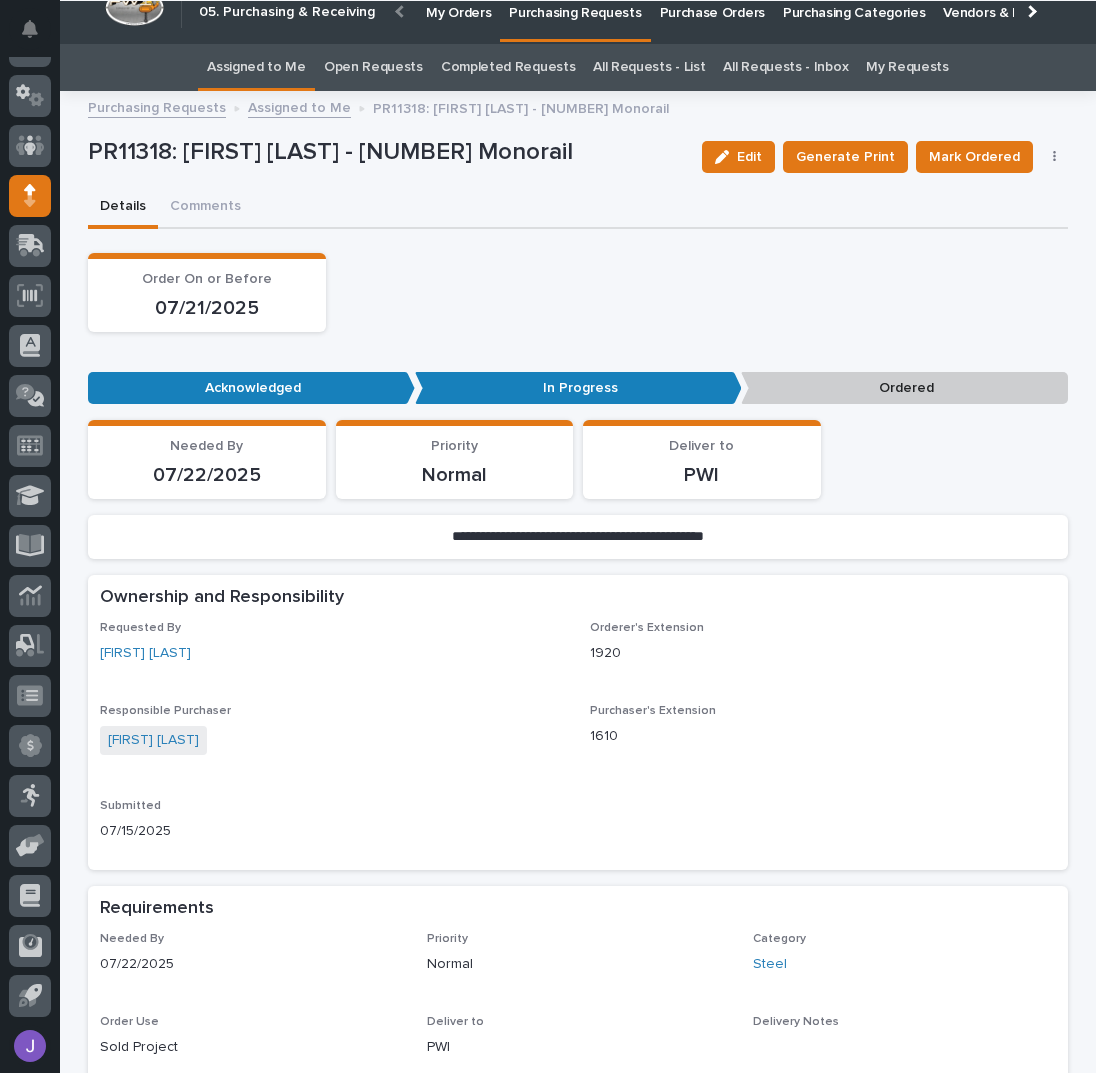scroll, scrollTop: 0, scrollLeft: 0, axis: both 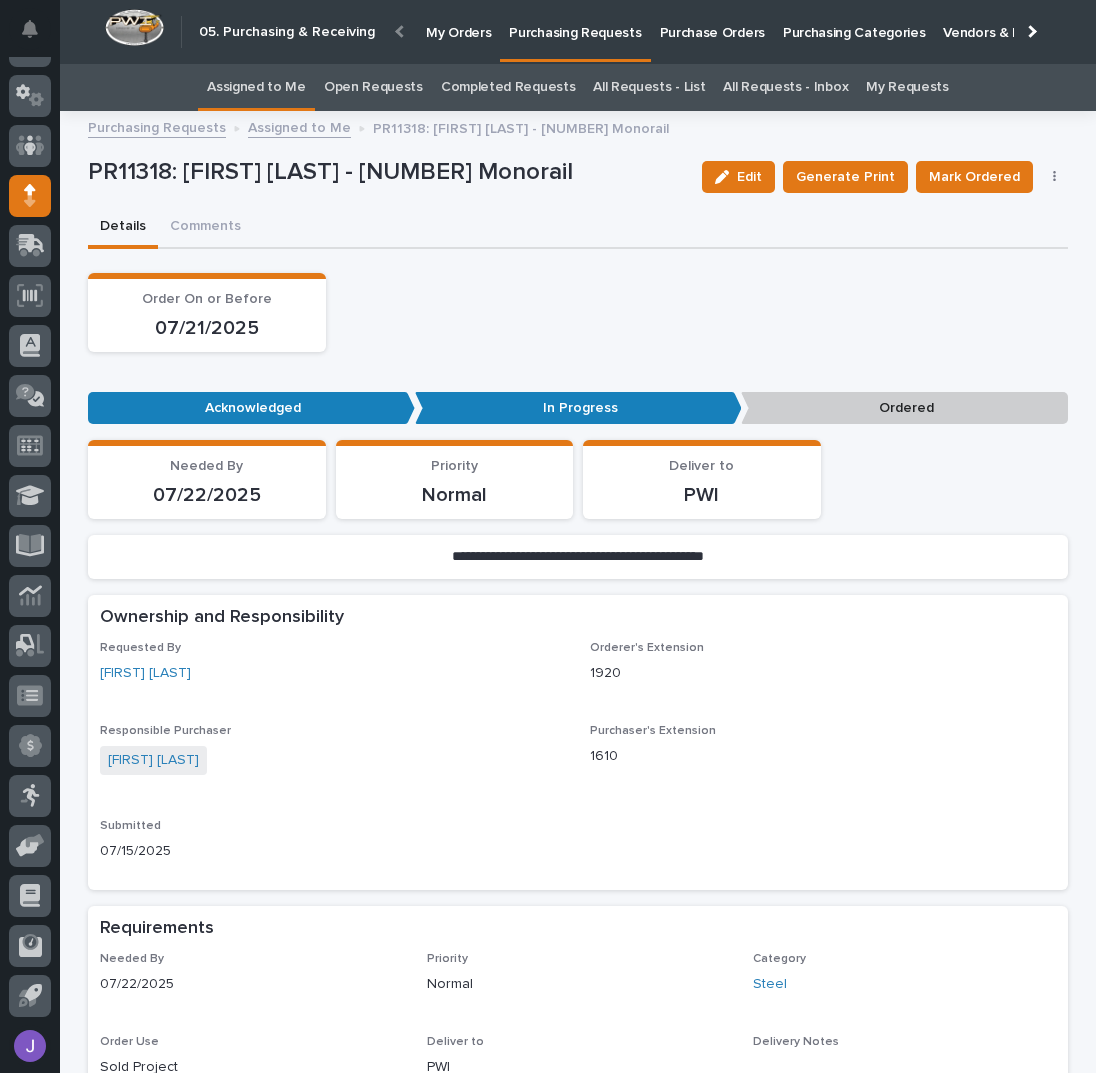 click on "Assigned to Me" at bounding box center [256, 87] 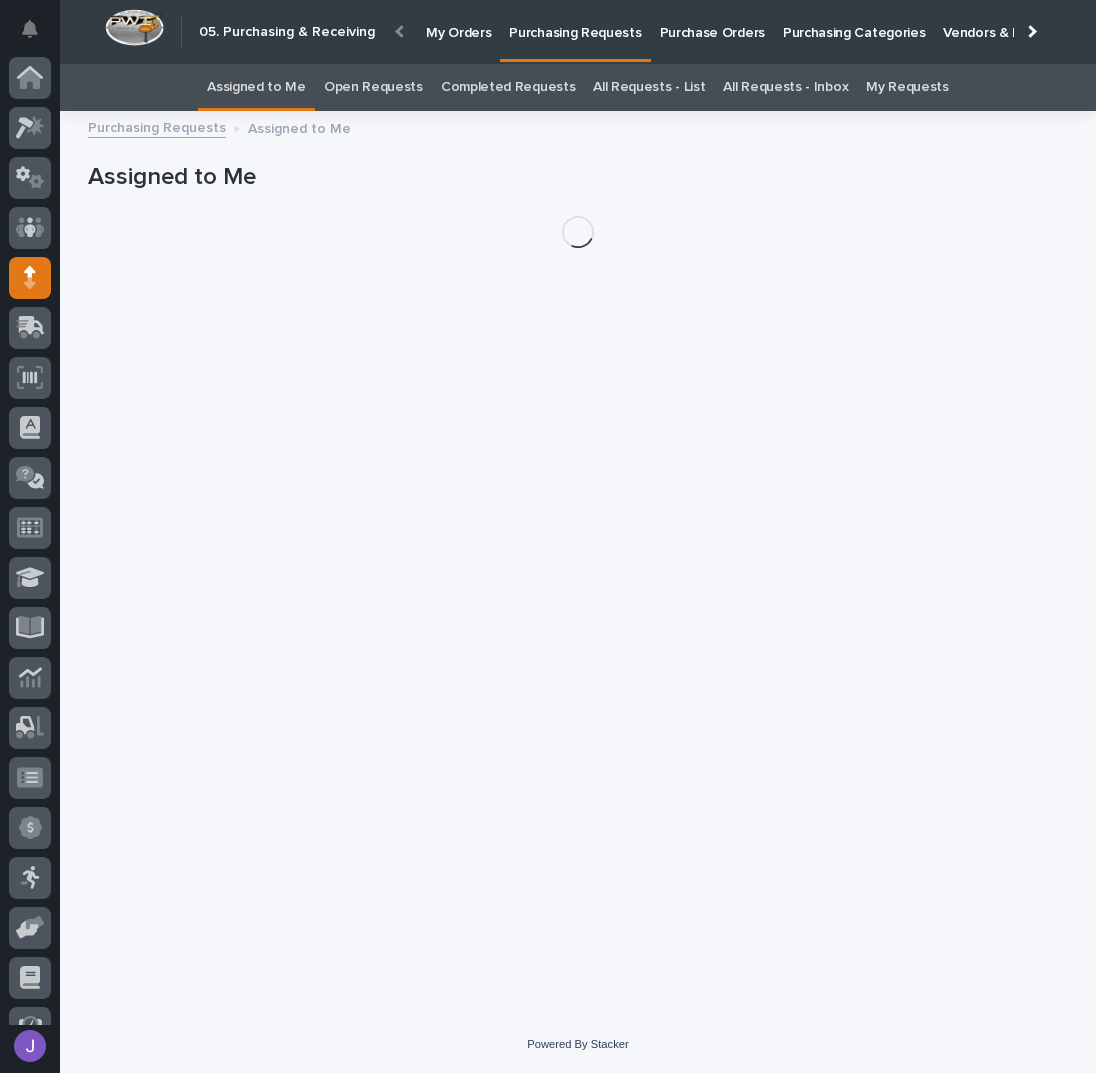 scroll, scrollTop: 82, scrollLeft: 0, axis: vertical 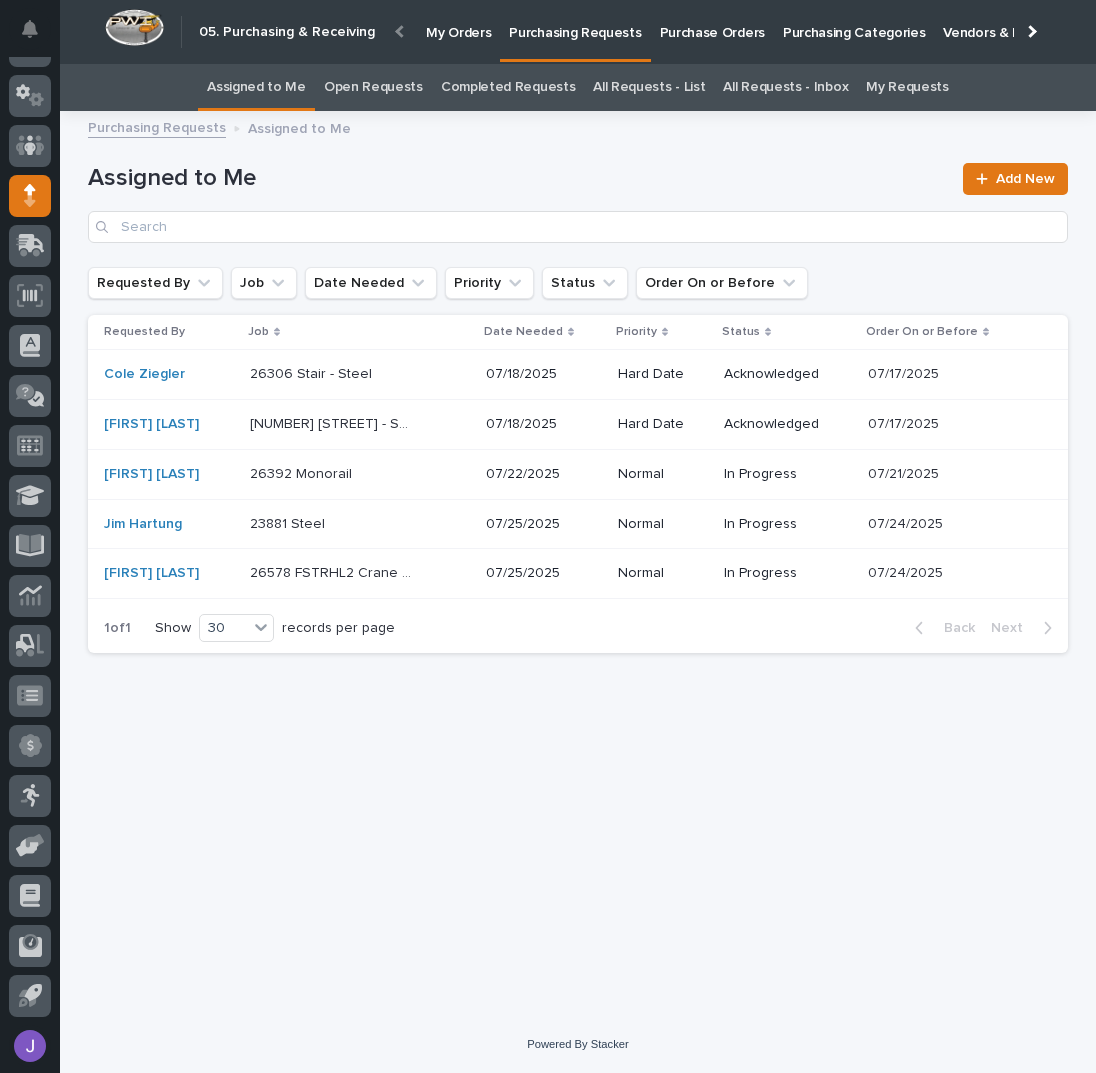 click on "[NUMBER] [STREET] - Steel [NUMBER] [STREET] - Steel" at bounding box center [360, 374] 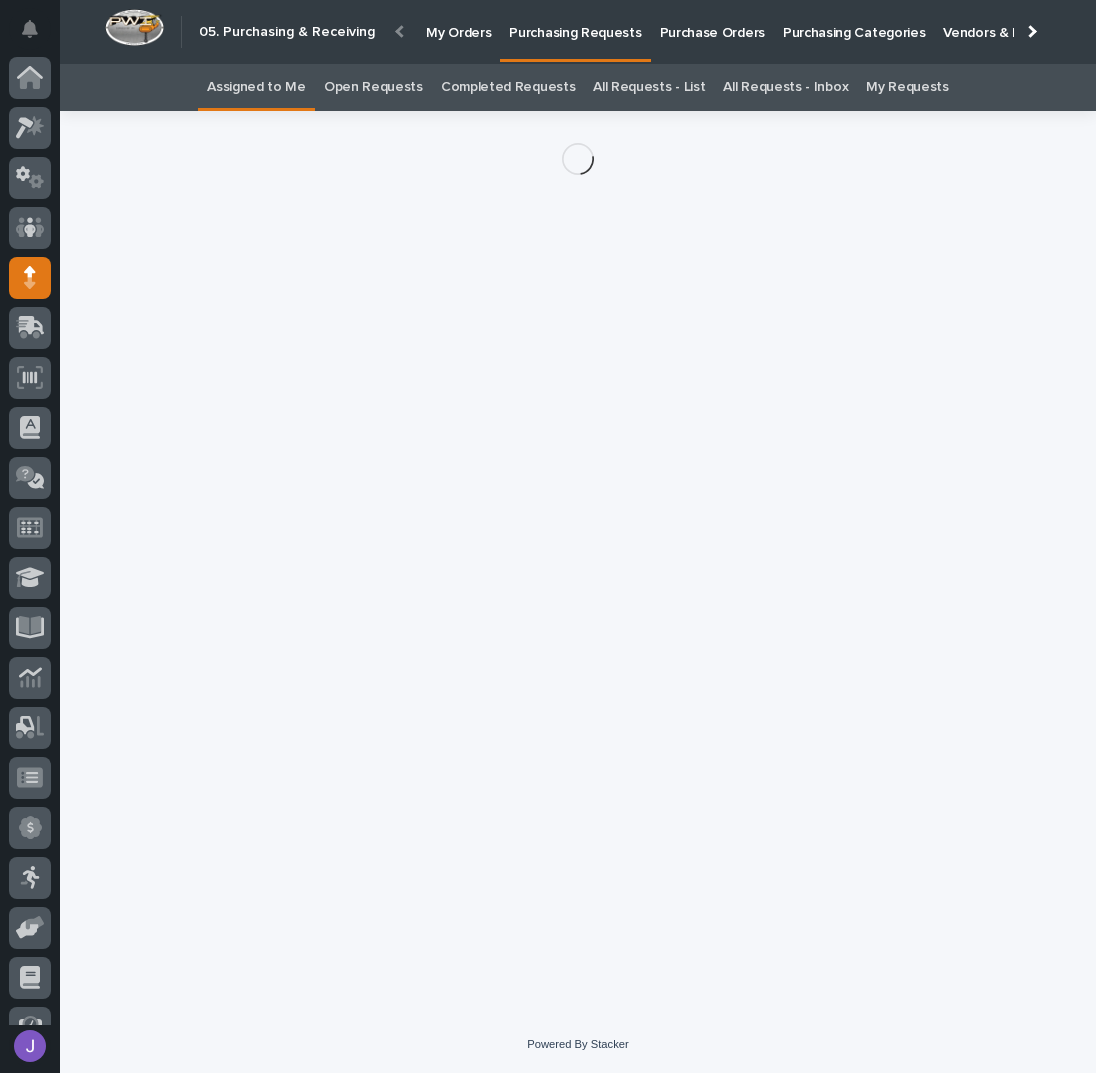 scroll, scrollTop: 82, scrollLeft: 0, axis: vertical 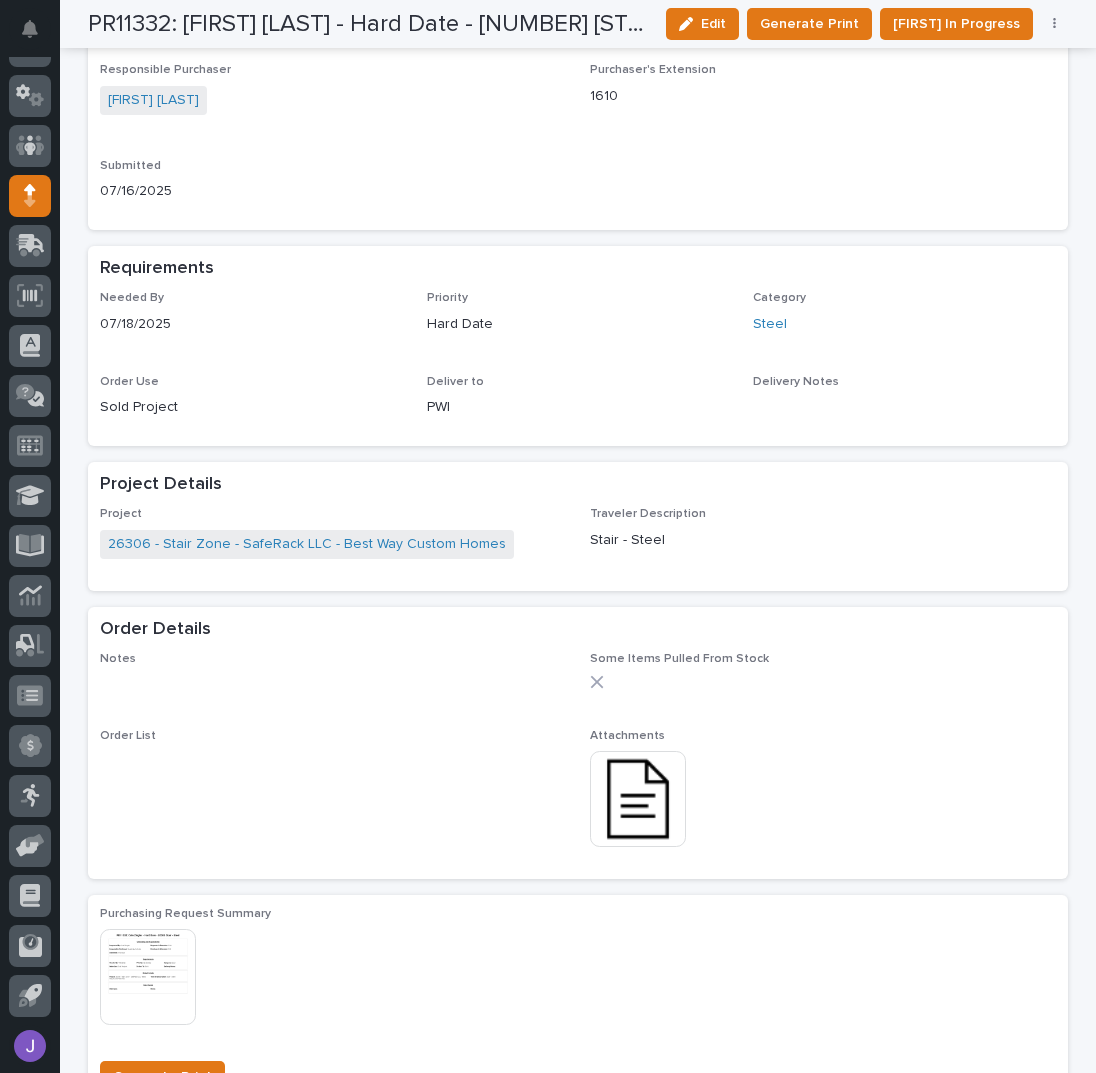 click at bounding box center (638, 799) 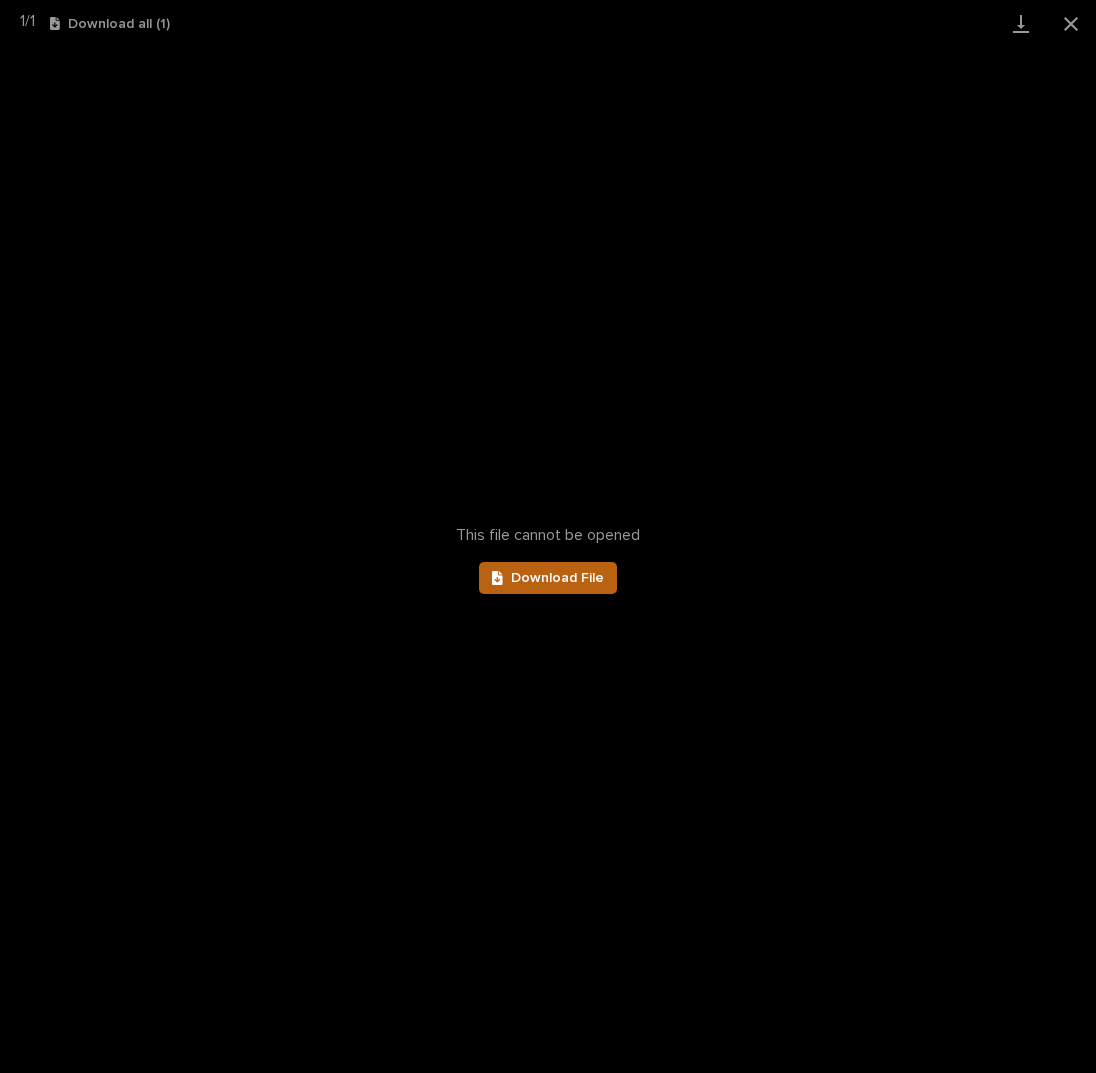 click on "Download File" at bounding box center (548, 578) 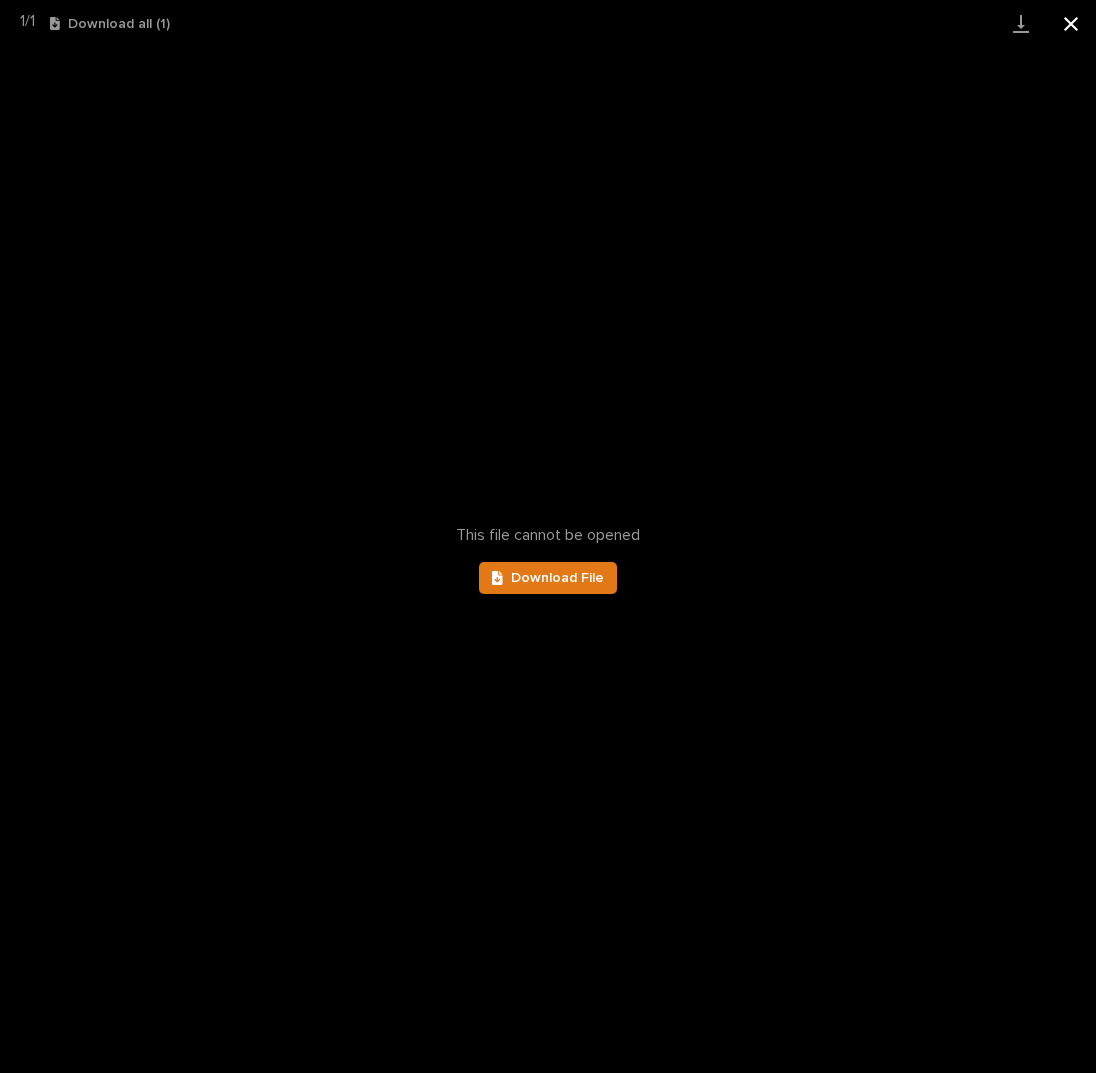 click at bounding box center [1071, 23] 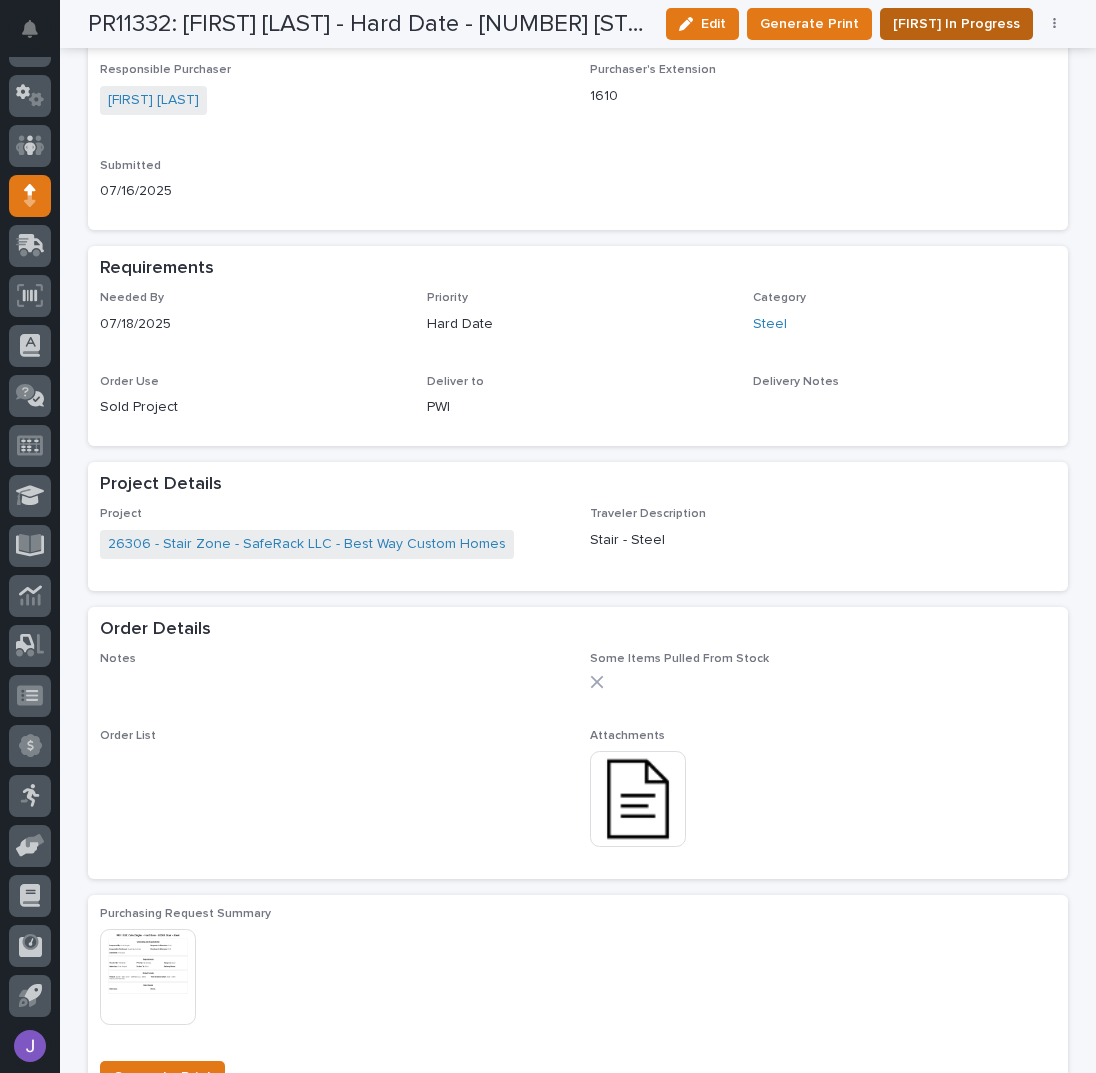 click on "[FIRST] In Progress" at bounding box center [956, 24] 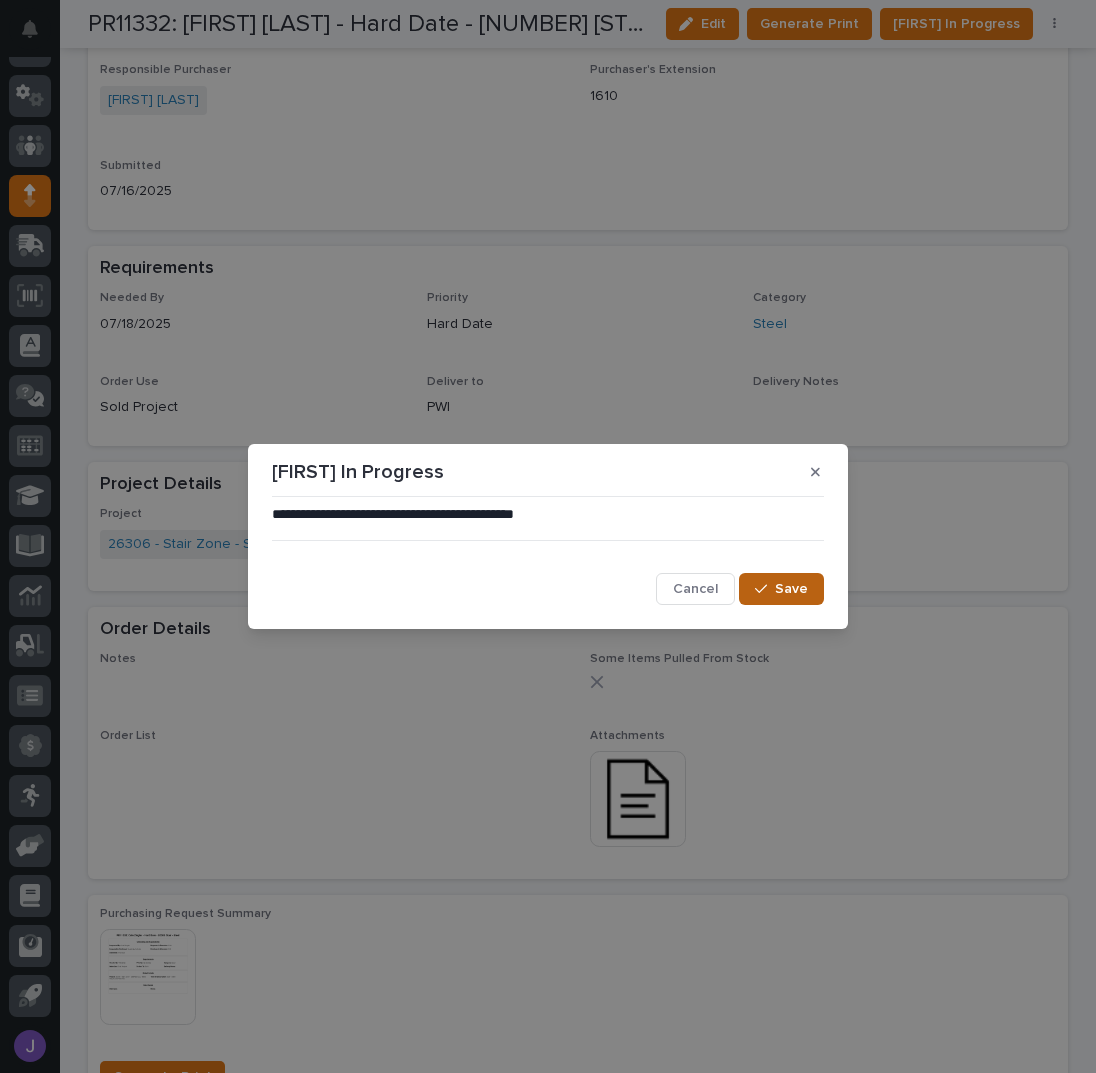 click on "Save" at bounding box center (791, 589) 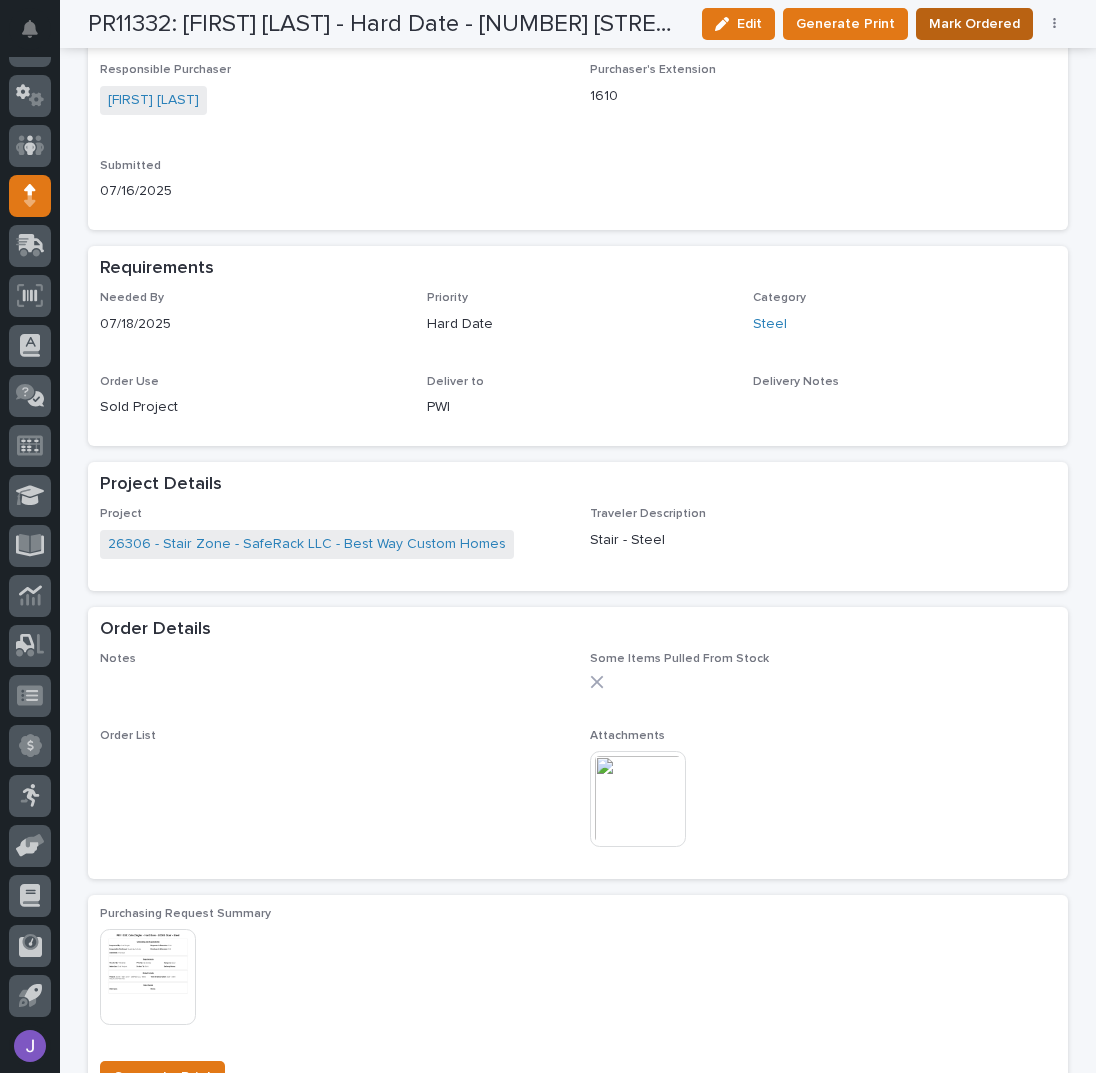 click on "Mark Ordered" at bounding box center (974, 24) 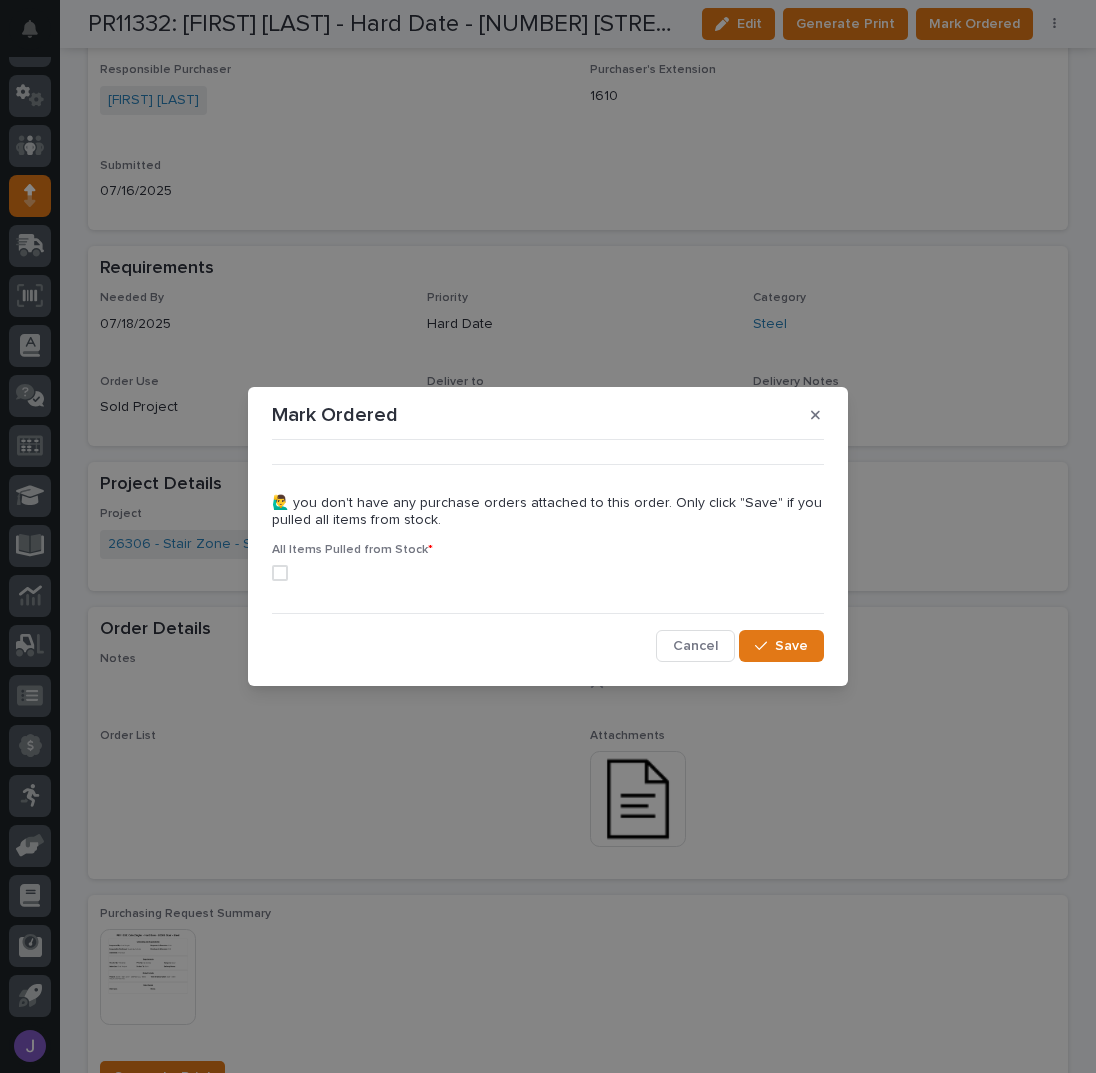 click at bounding box center (280, 573) 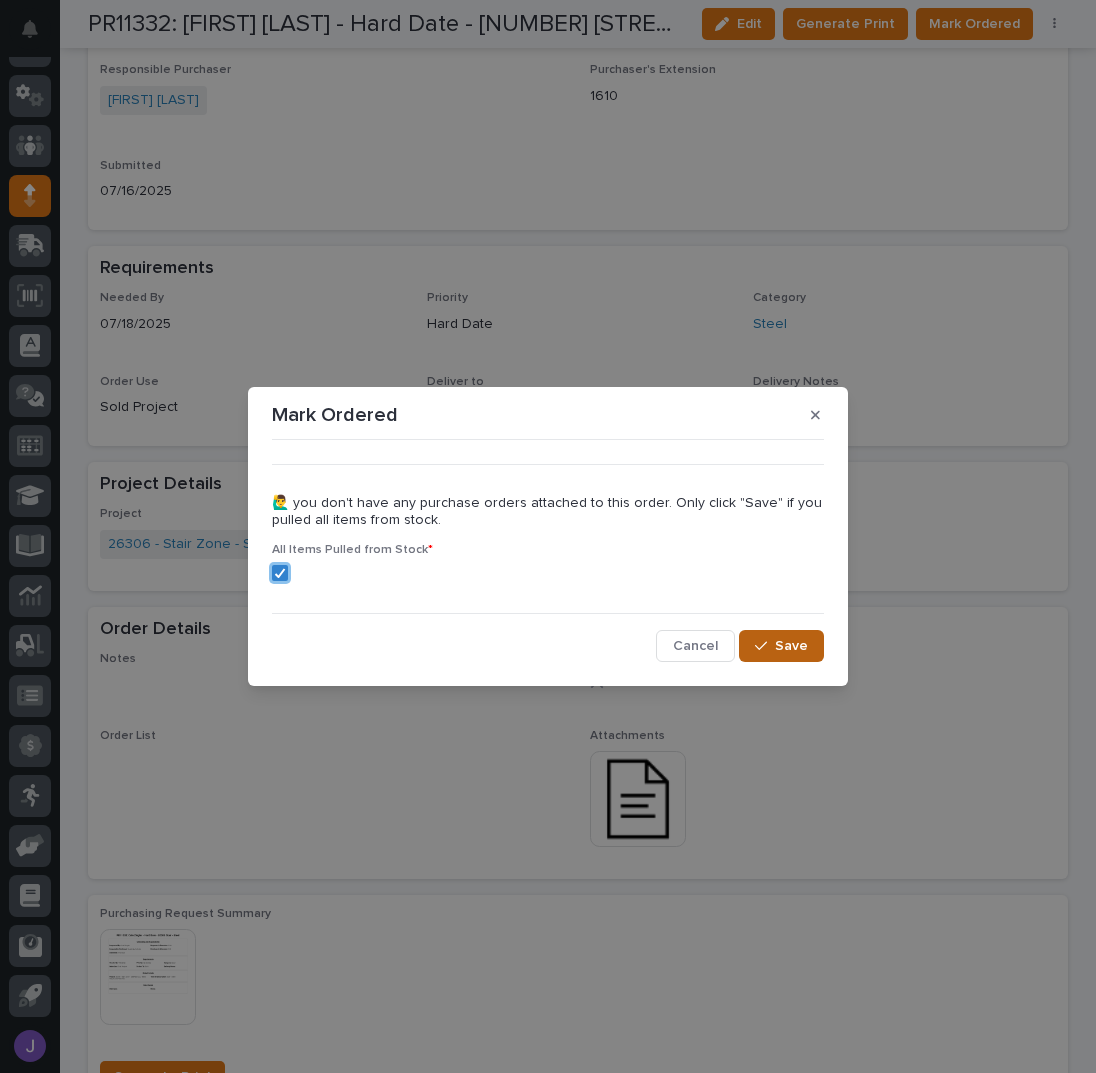 click on "Save" at bounding box center (791, 646) 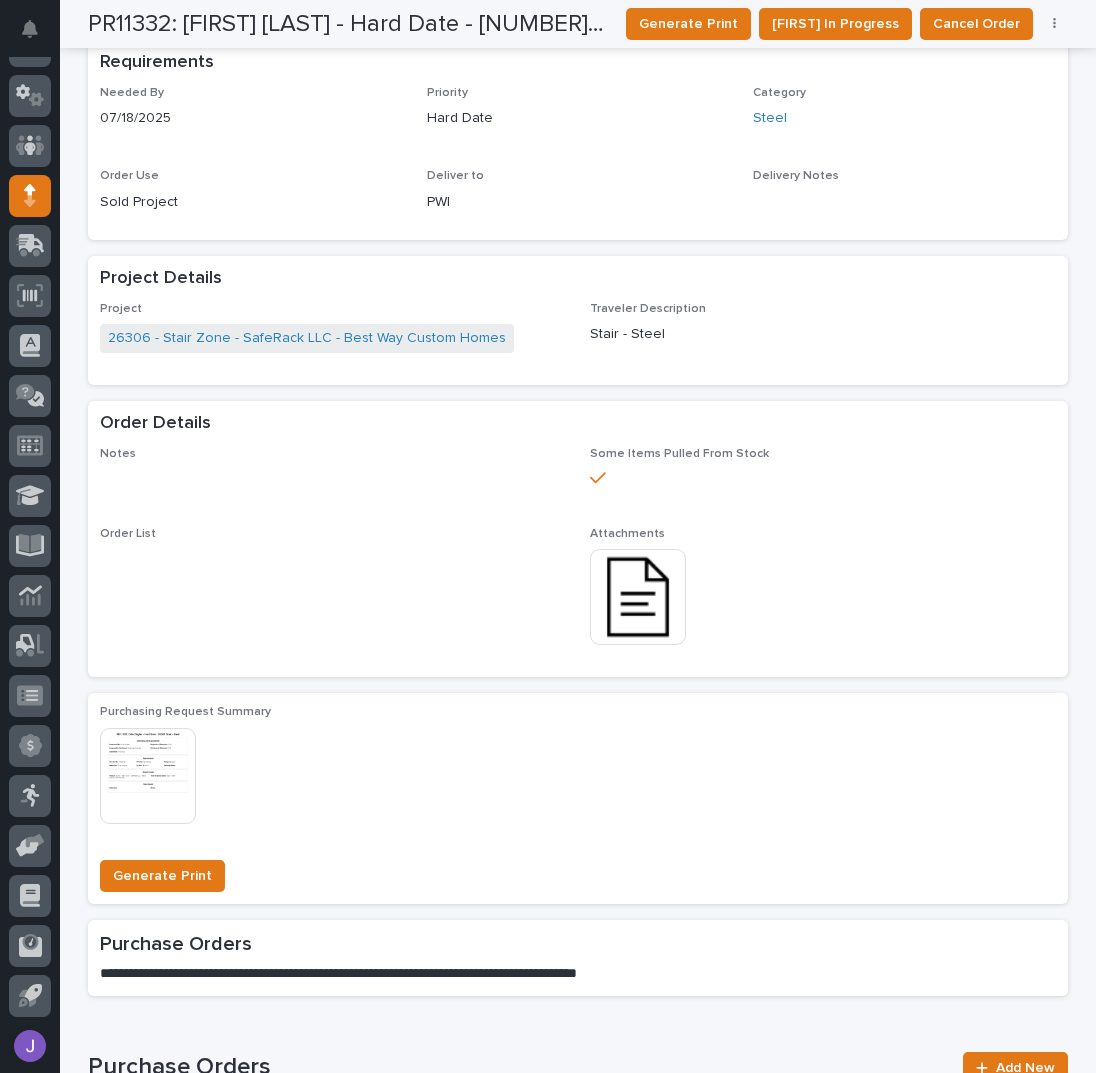 scroll, scrollTop: 0, scrollLeft: 0, axis: both 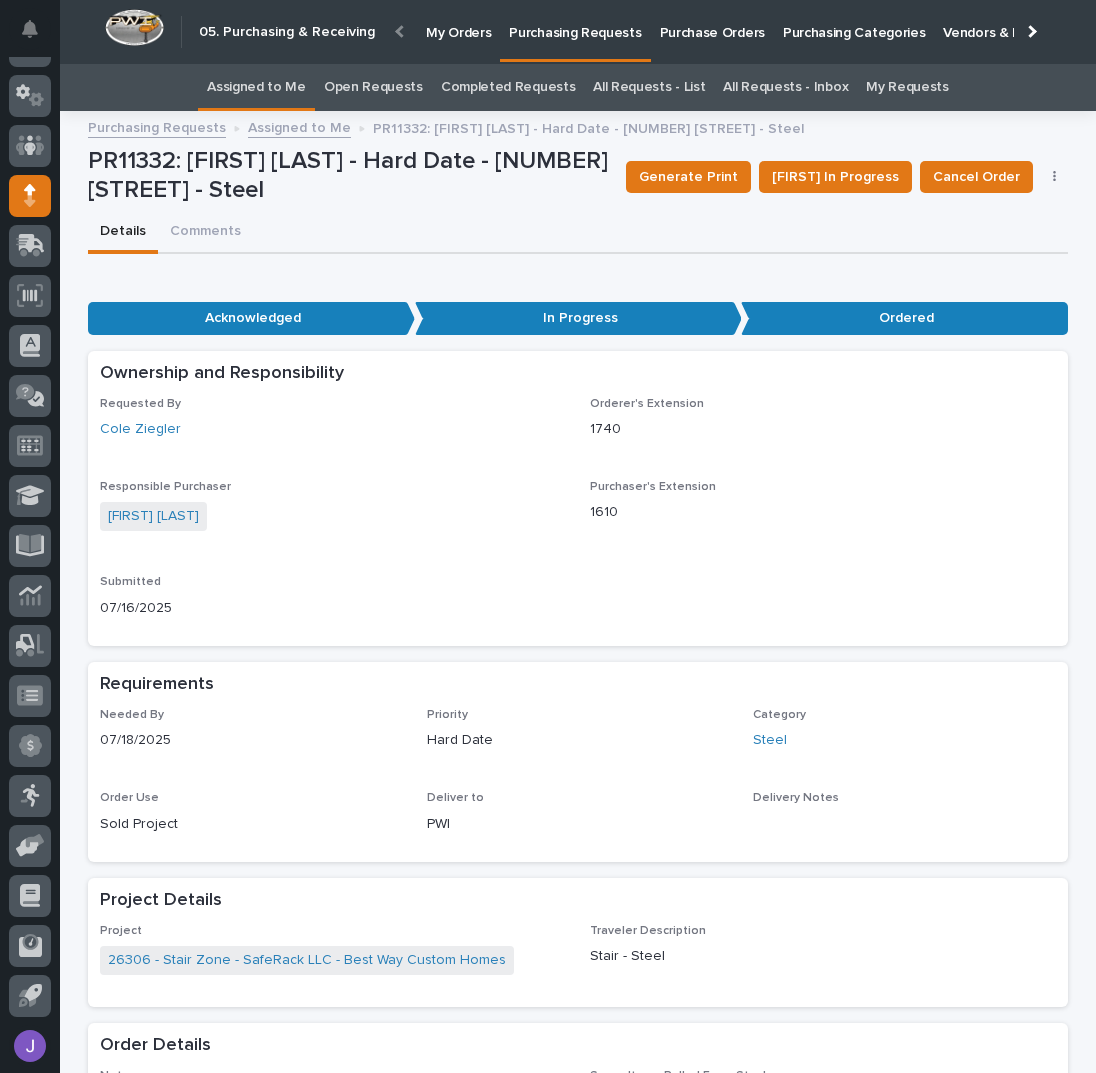 click on "Assigned to Me" at bounding box center (256, 87) 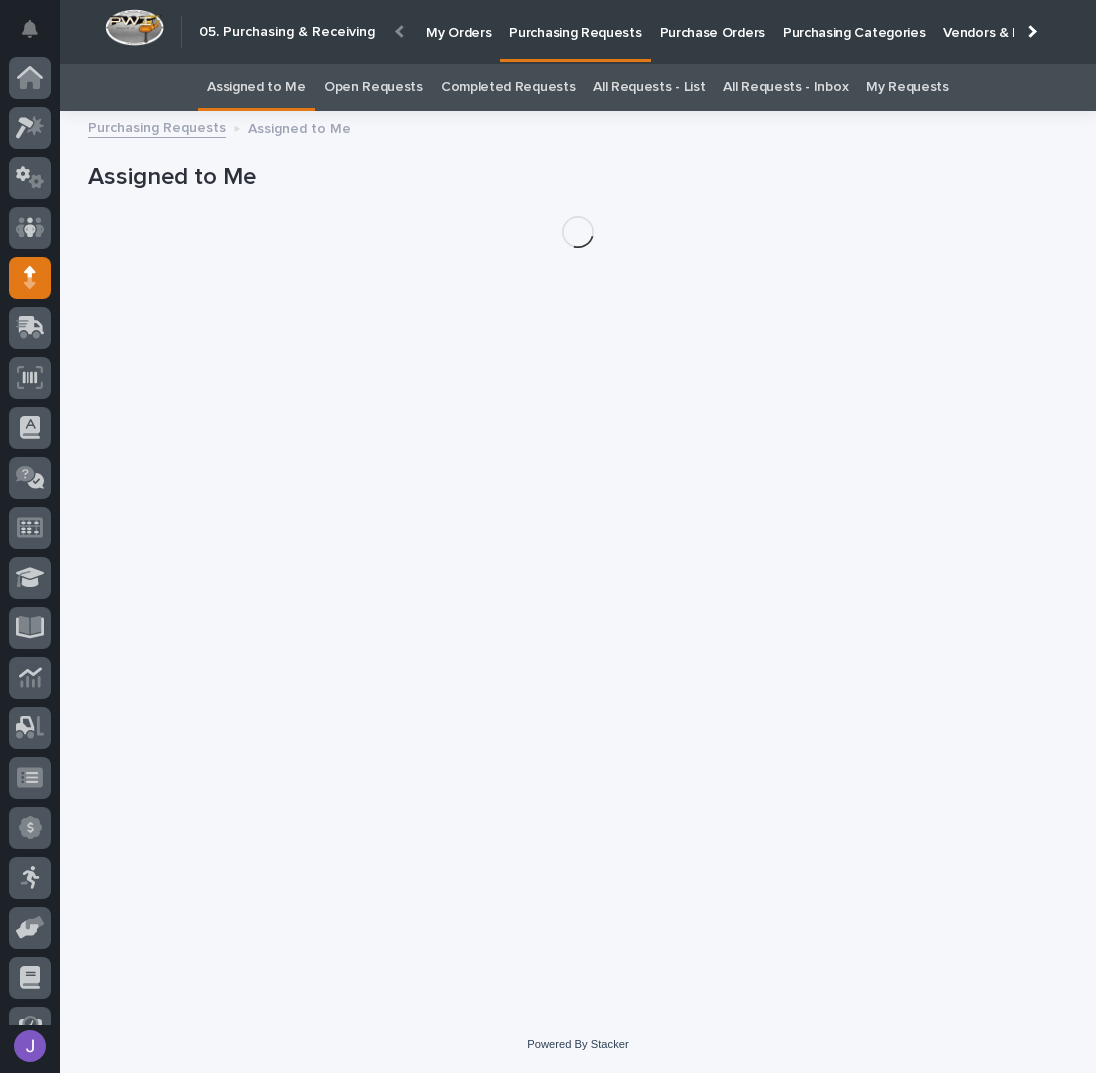 scroll, scrollTop: 82, scrollLeft: 0, axis: vertical 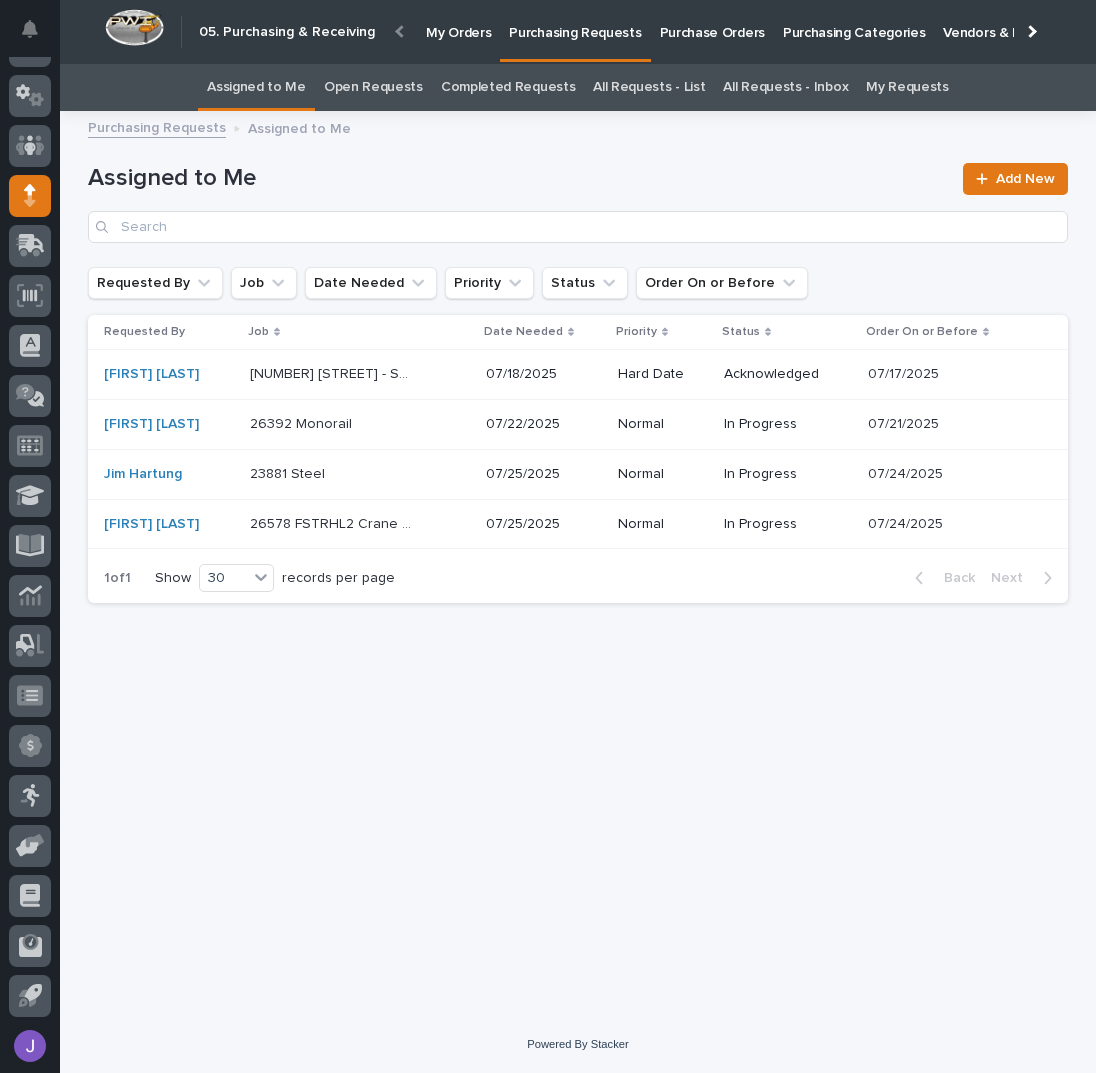 click on "[NUMBER] [STREET] - SZ3722 [NUMBER] [STREET] - SZ3722" at bounding box center (360, 374) 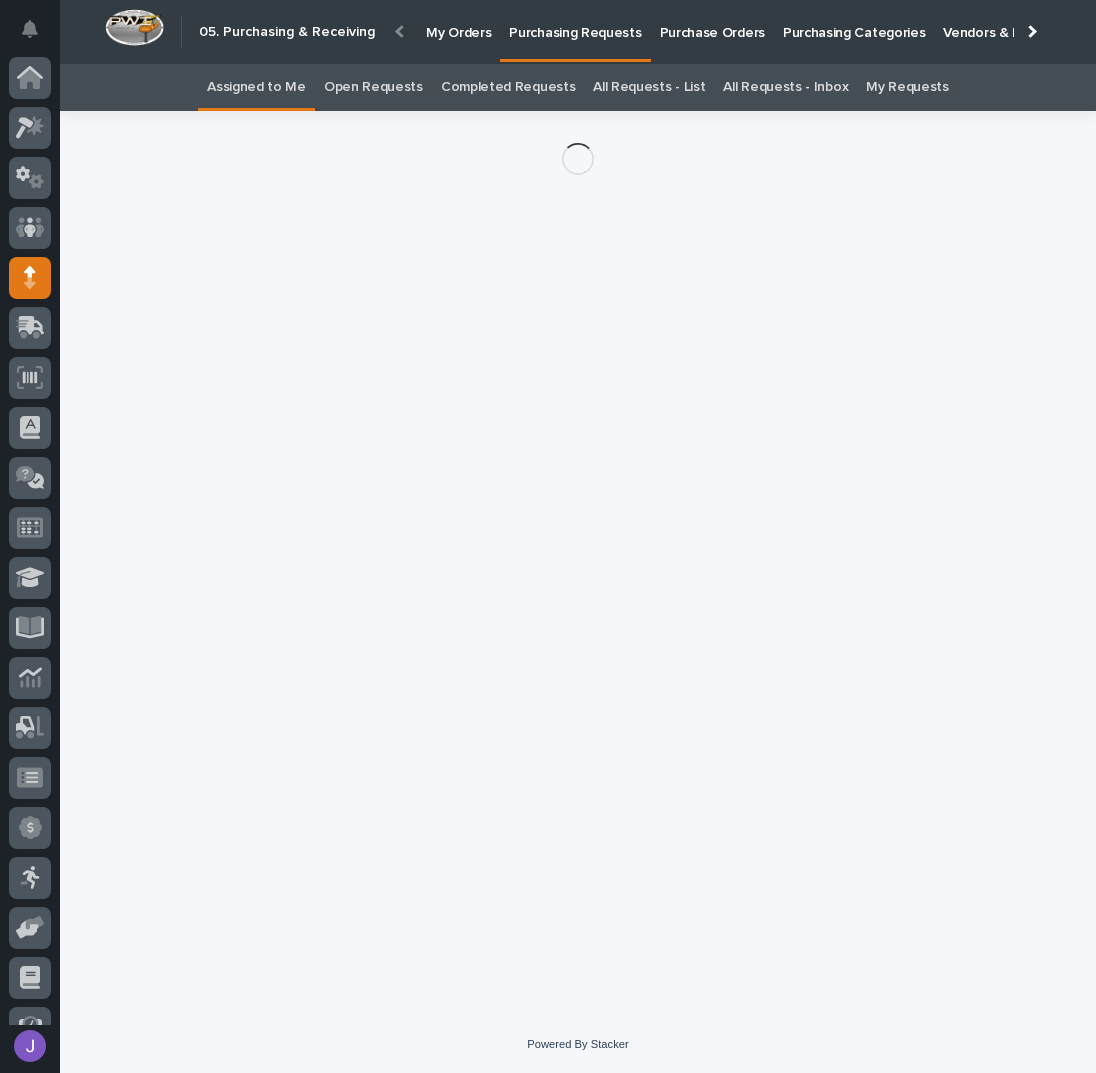 scroll, scrollTop: 82, scrollLeft: 0, axis: vertical 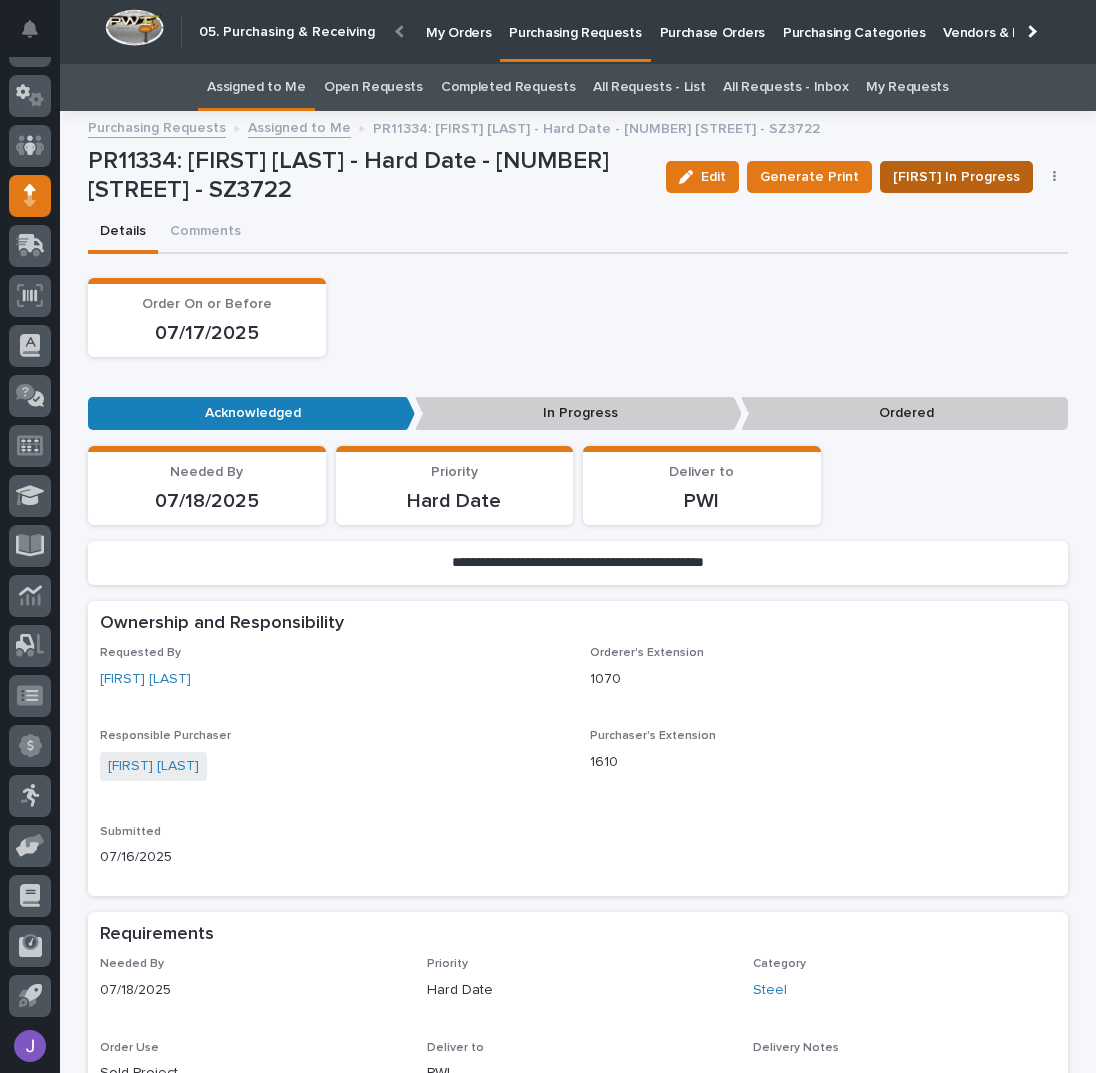 click on "[FIRST] In Progress" at bounding box center [956, 177] 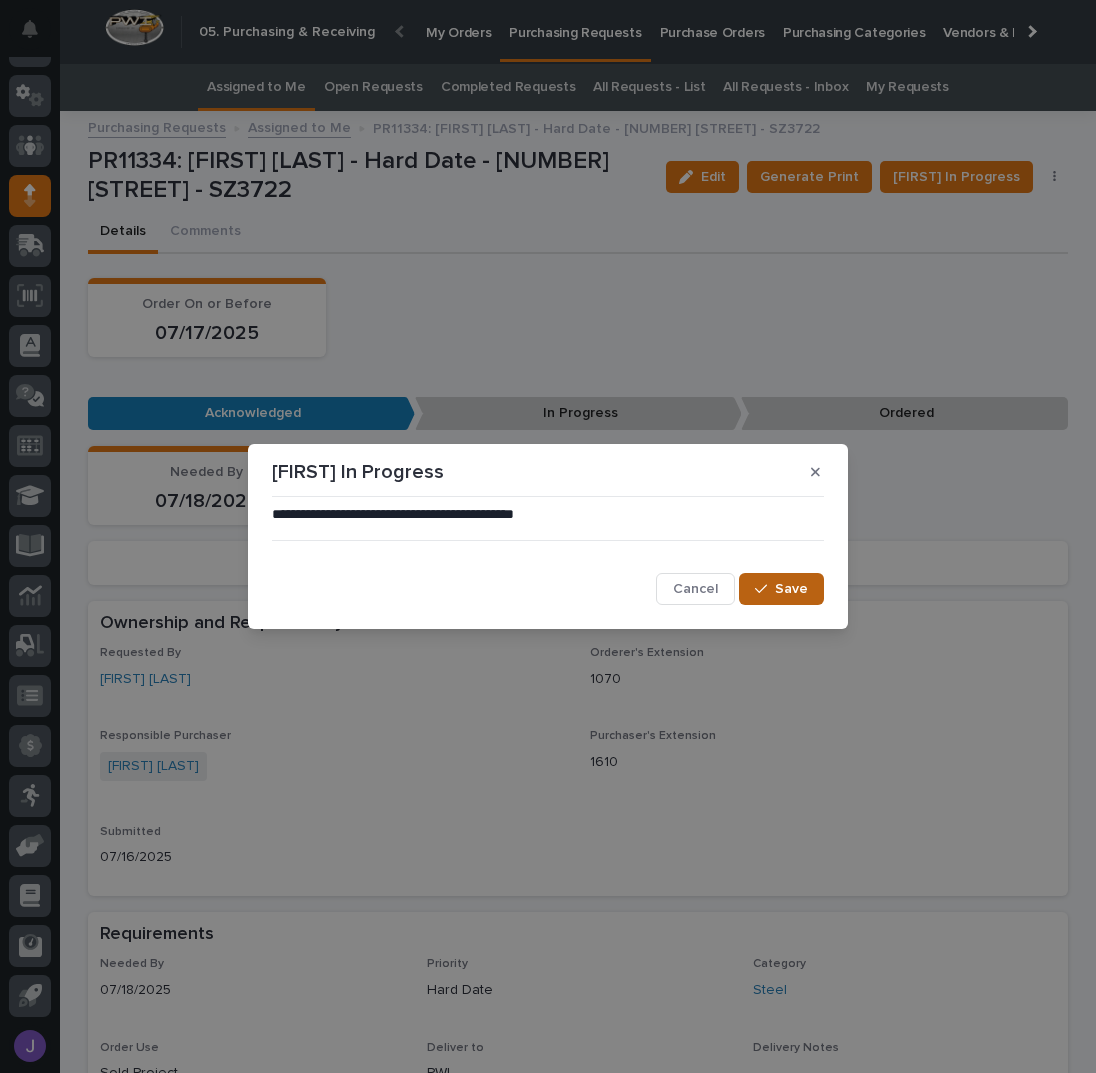 click on "Save" at bounding box center (781, 589) 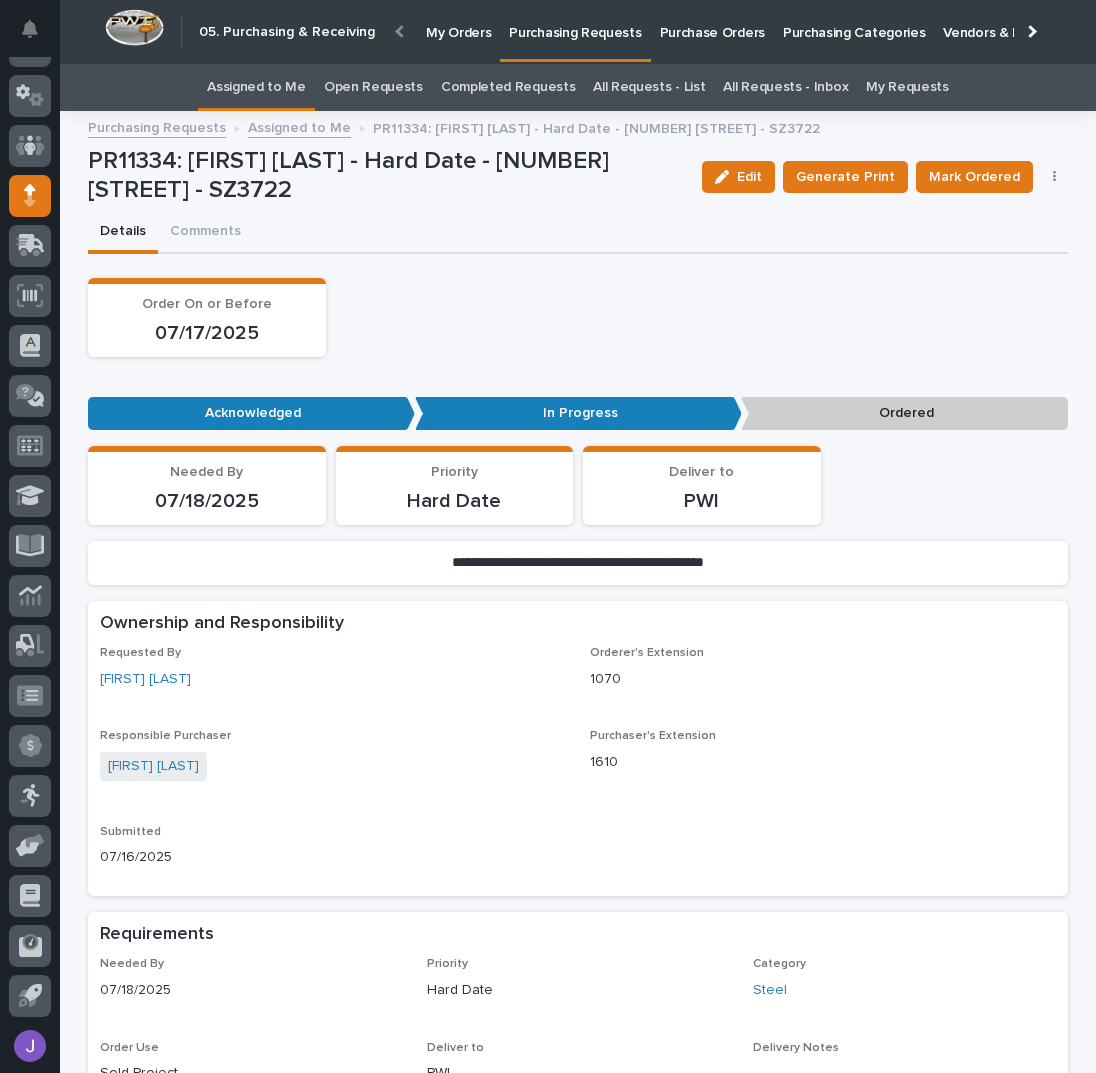 scroll, scrollTop: 666, scrollLeft: 0, axis: vertical 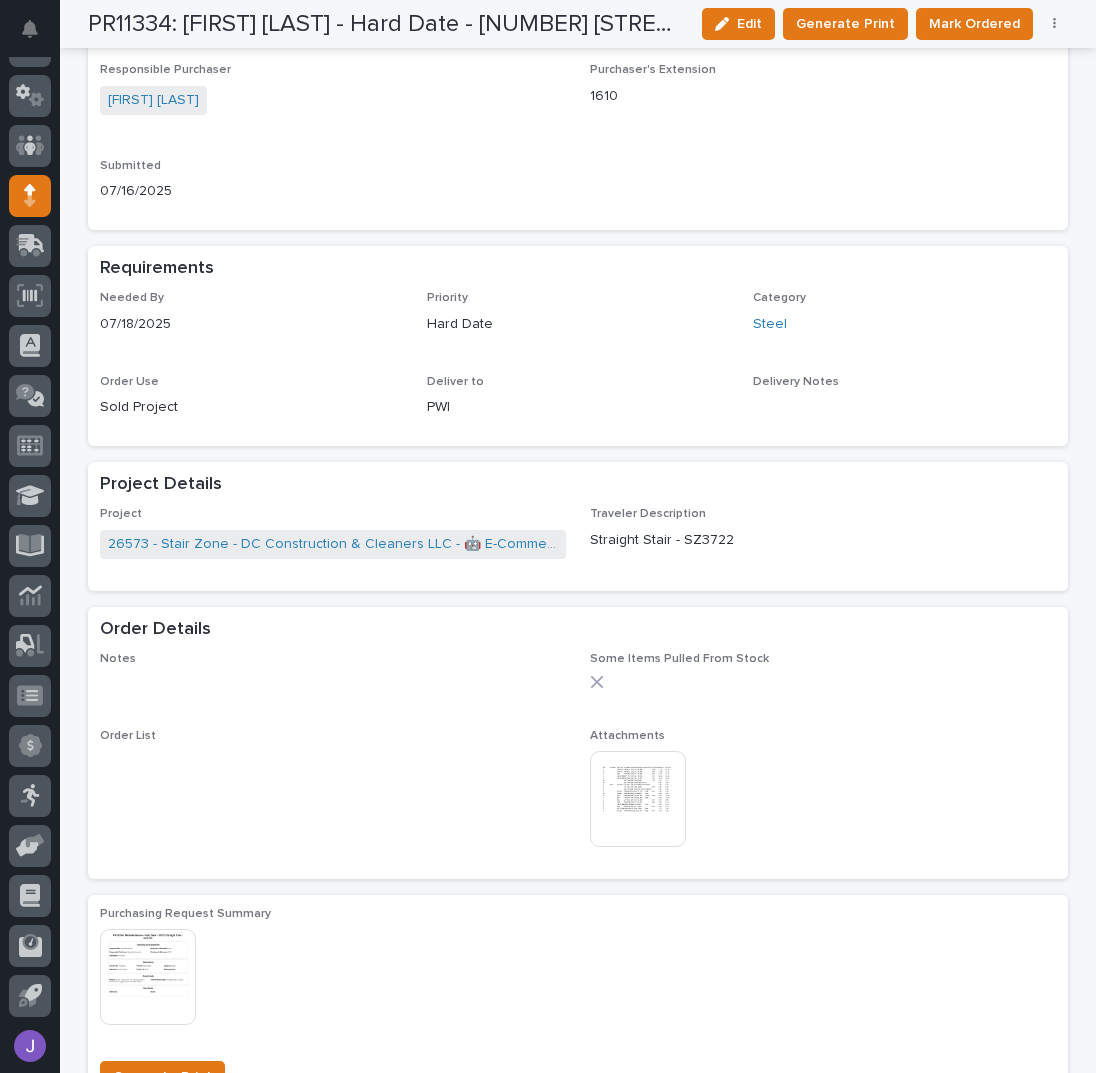 click at bounding box center [638, 799] 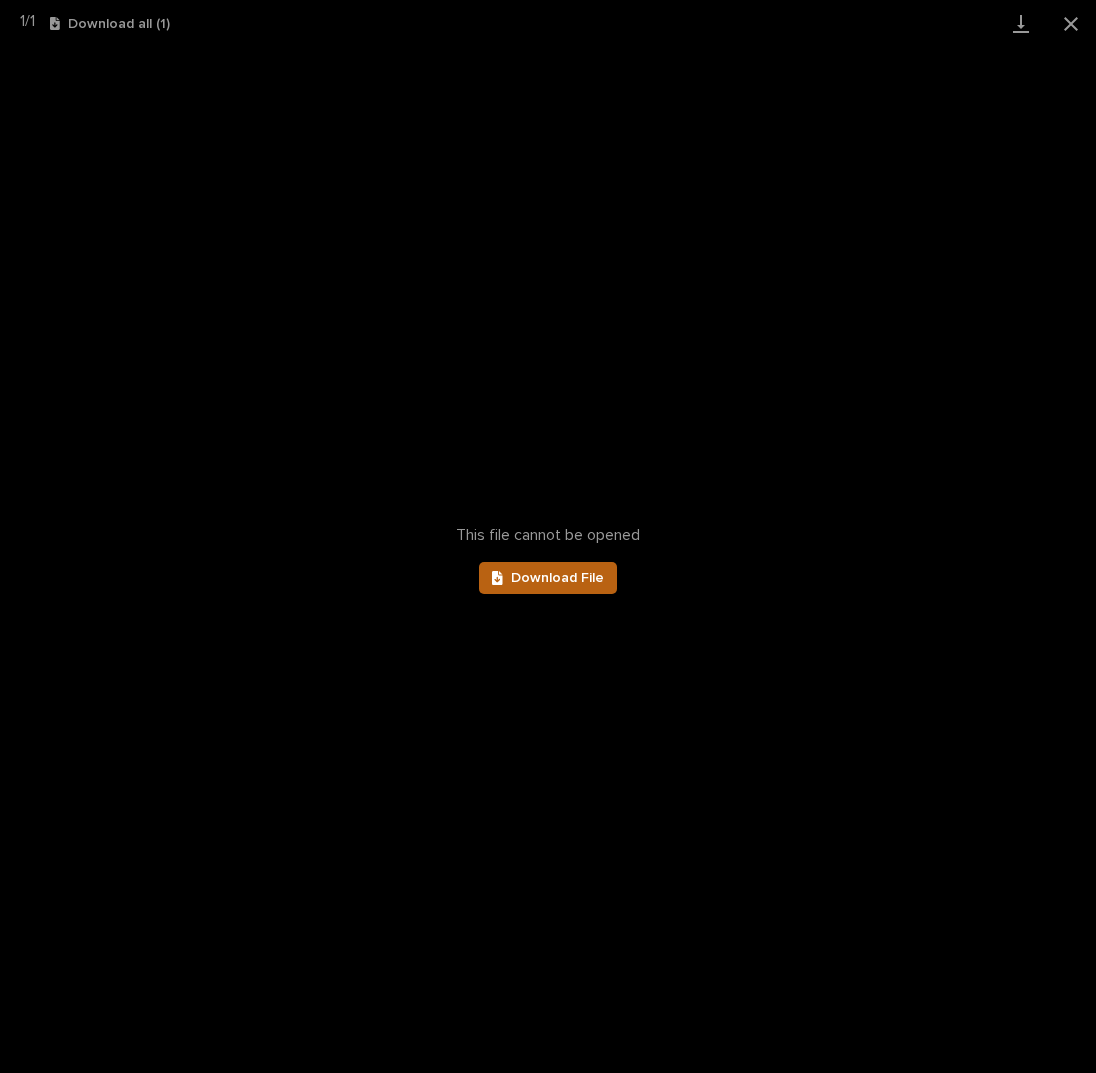 click on "Download File" at bounding box center (548, 578) 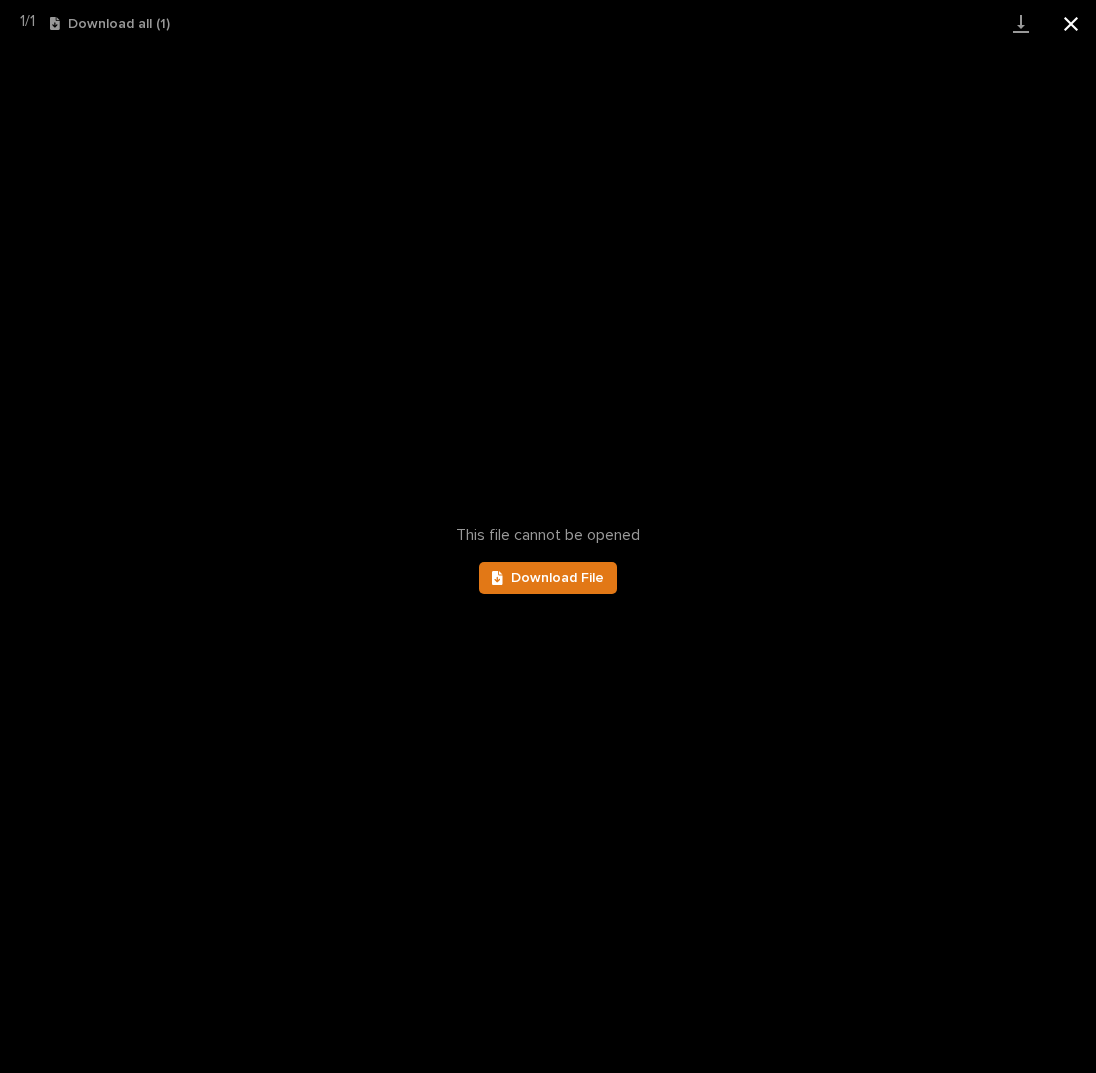 click at bounding box center (1071, 23) 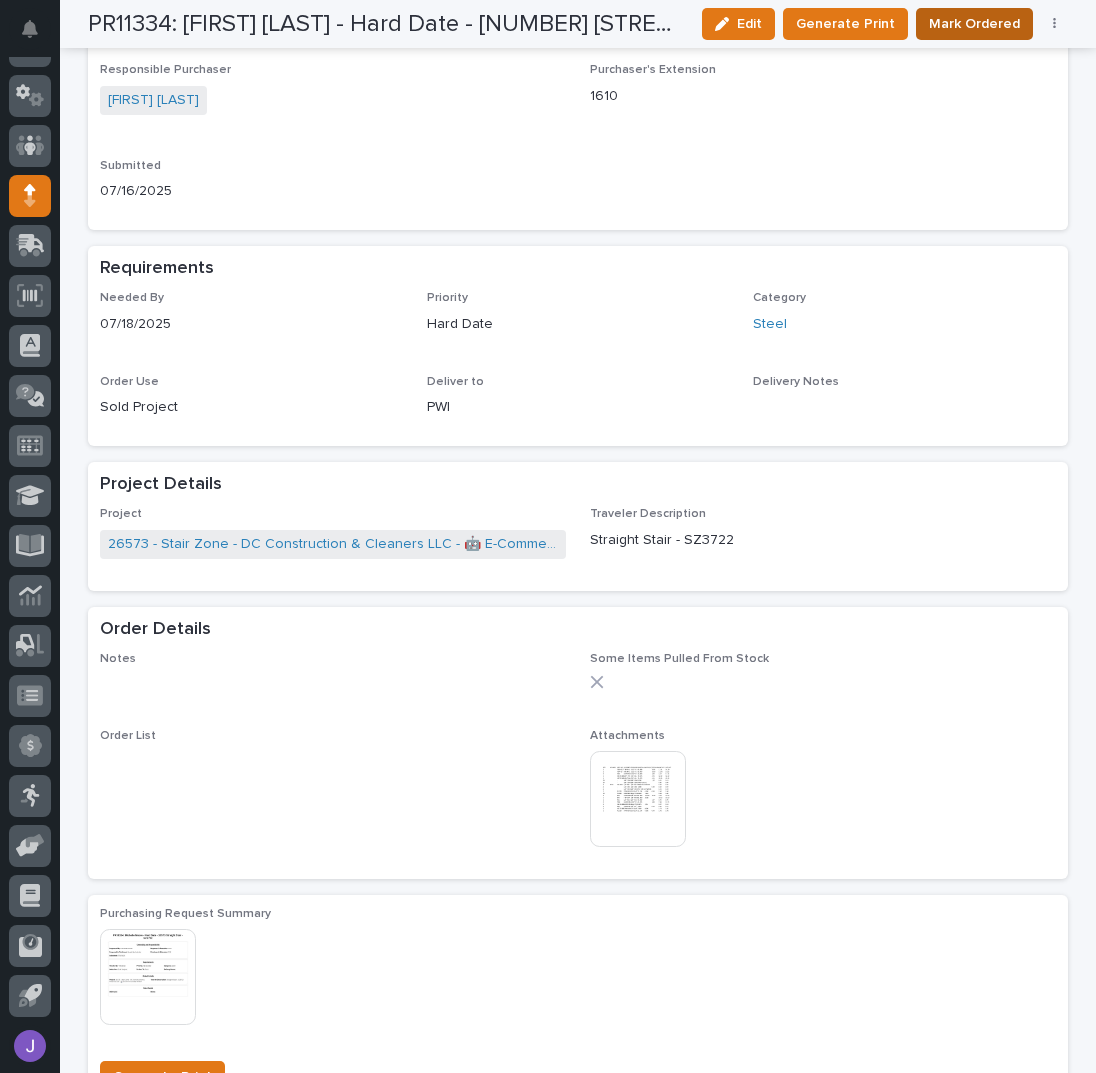 click on "Mark Ordered" at bounding box center [974, 24] 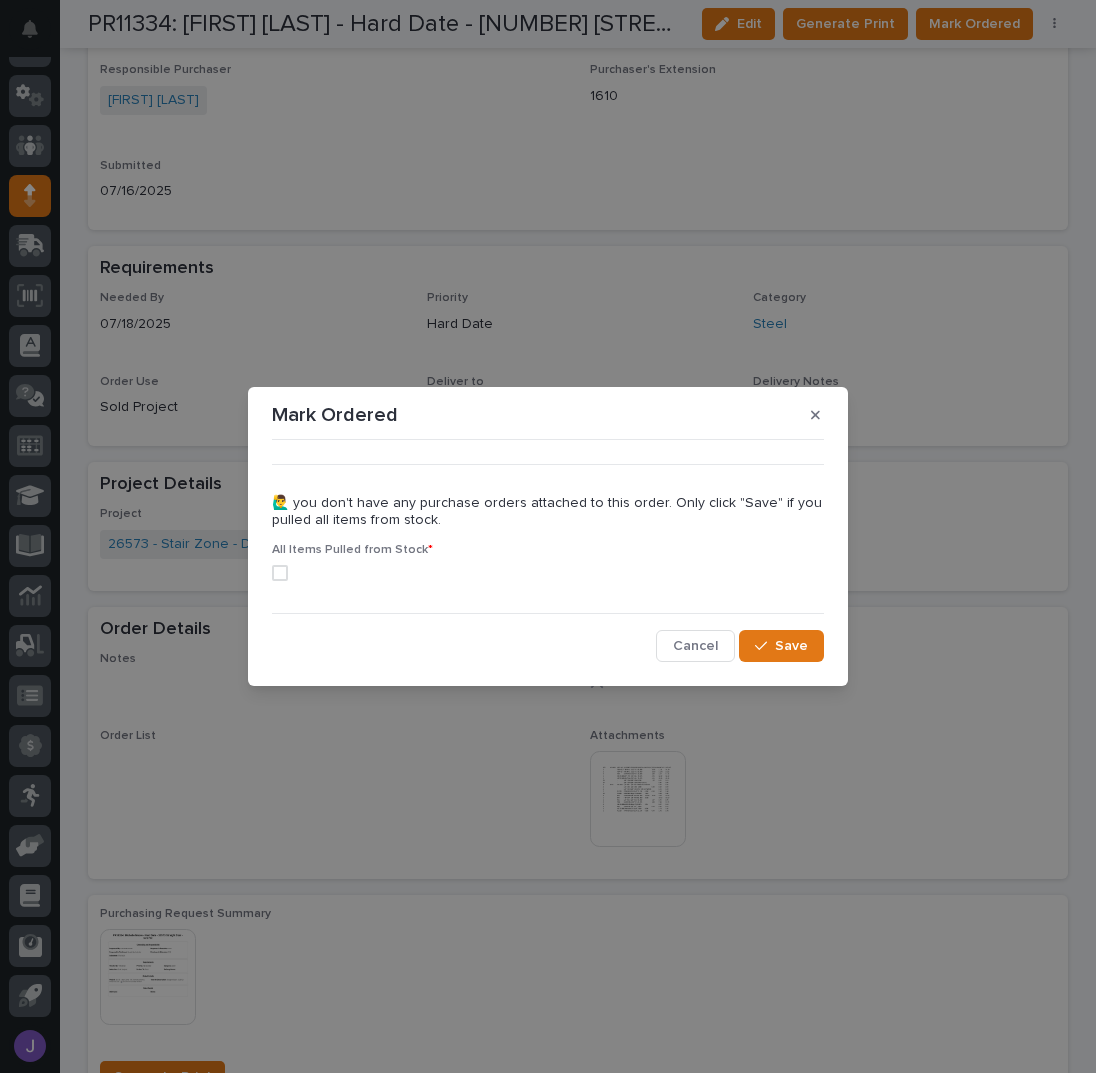 click at bounding box center [280, 573] 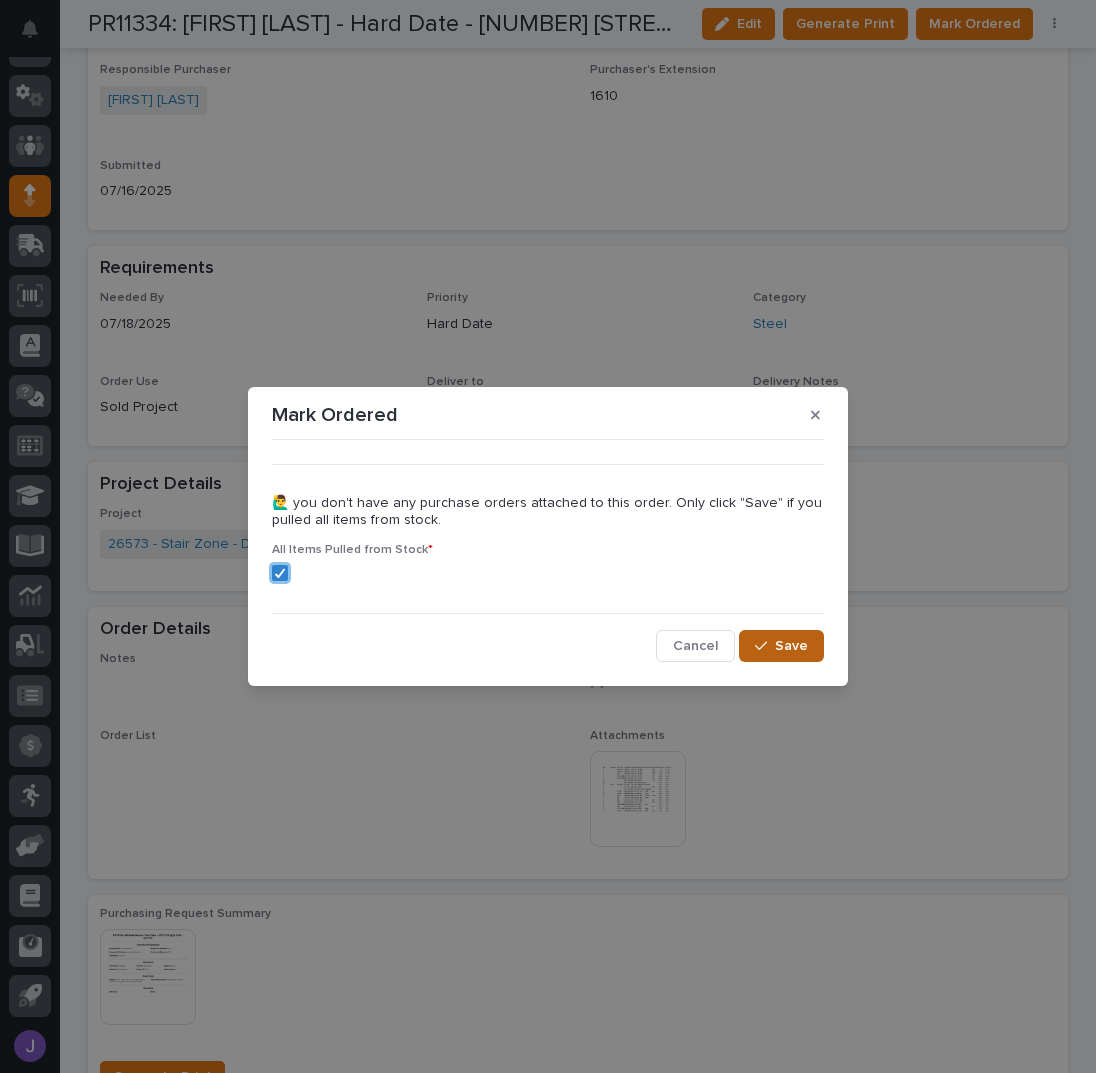 click on "Save" at bounding box center [791, 646] 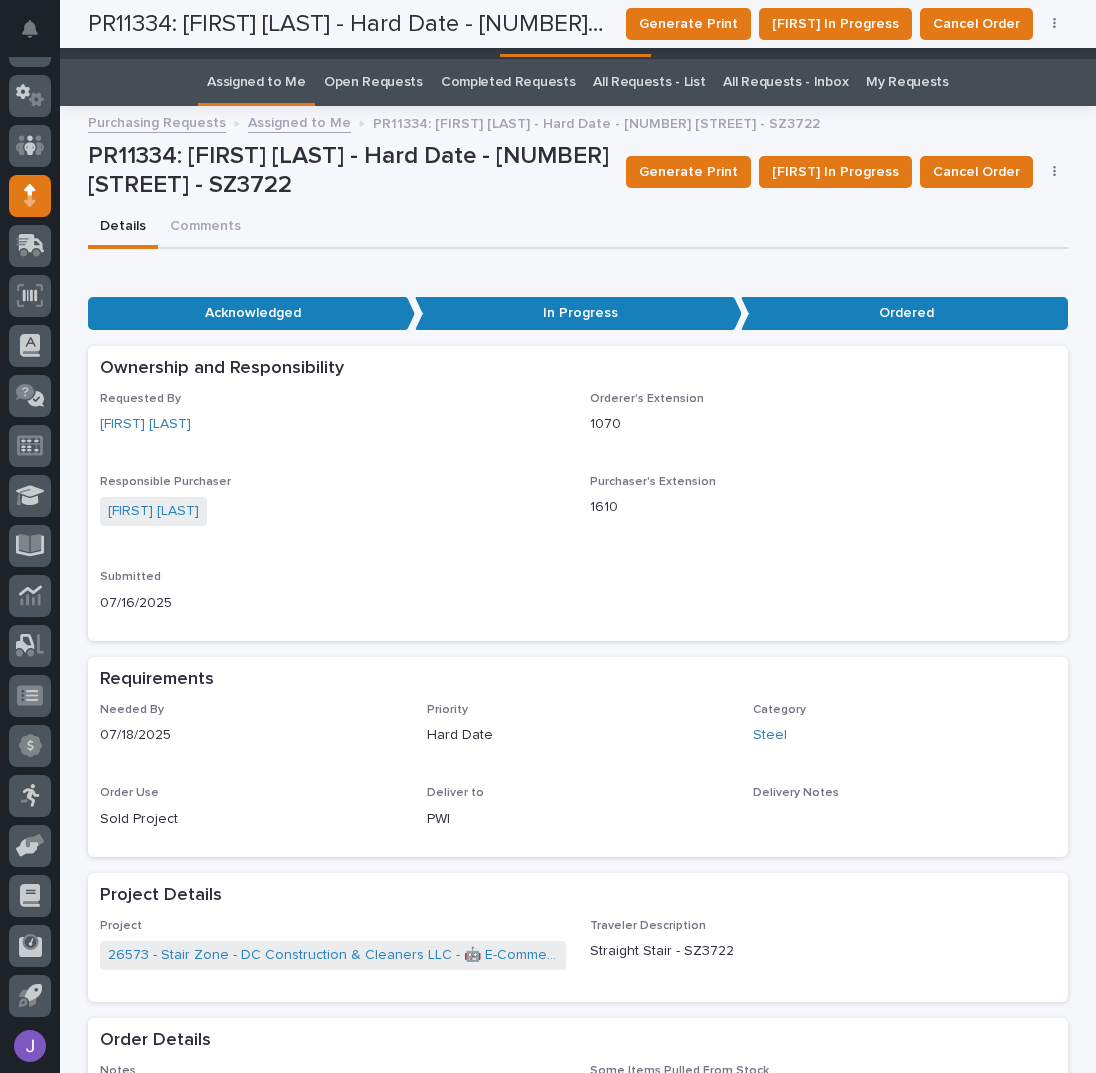 scroll, scrollTop: 0, scrollLeft: 0, axis: both 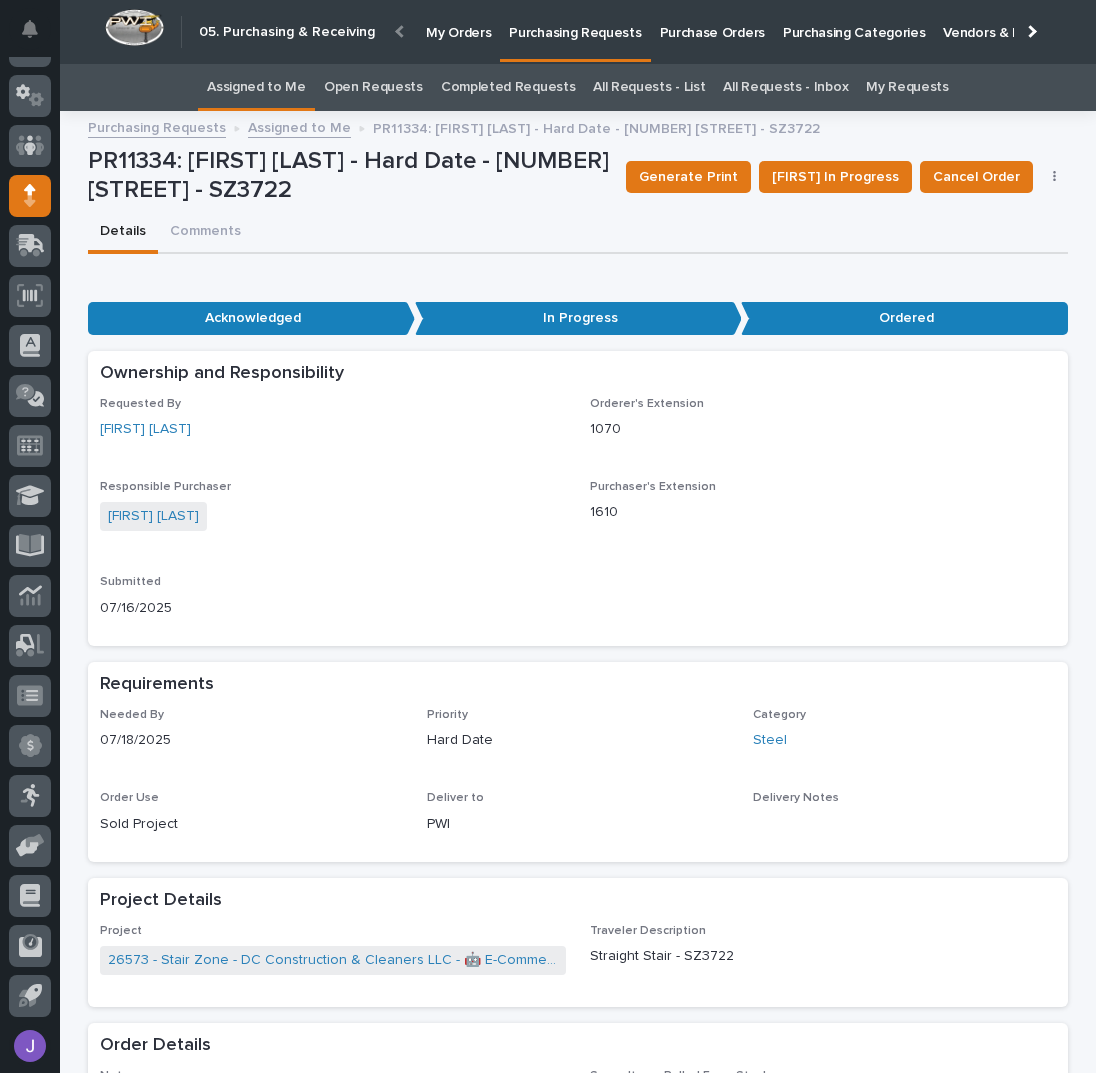 click on "Assigned to Me" at bounding box center [256, 87] 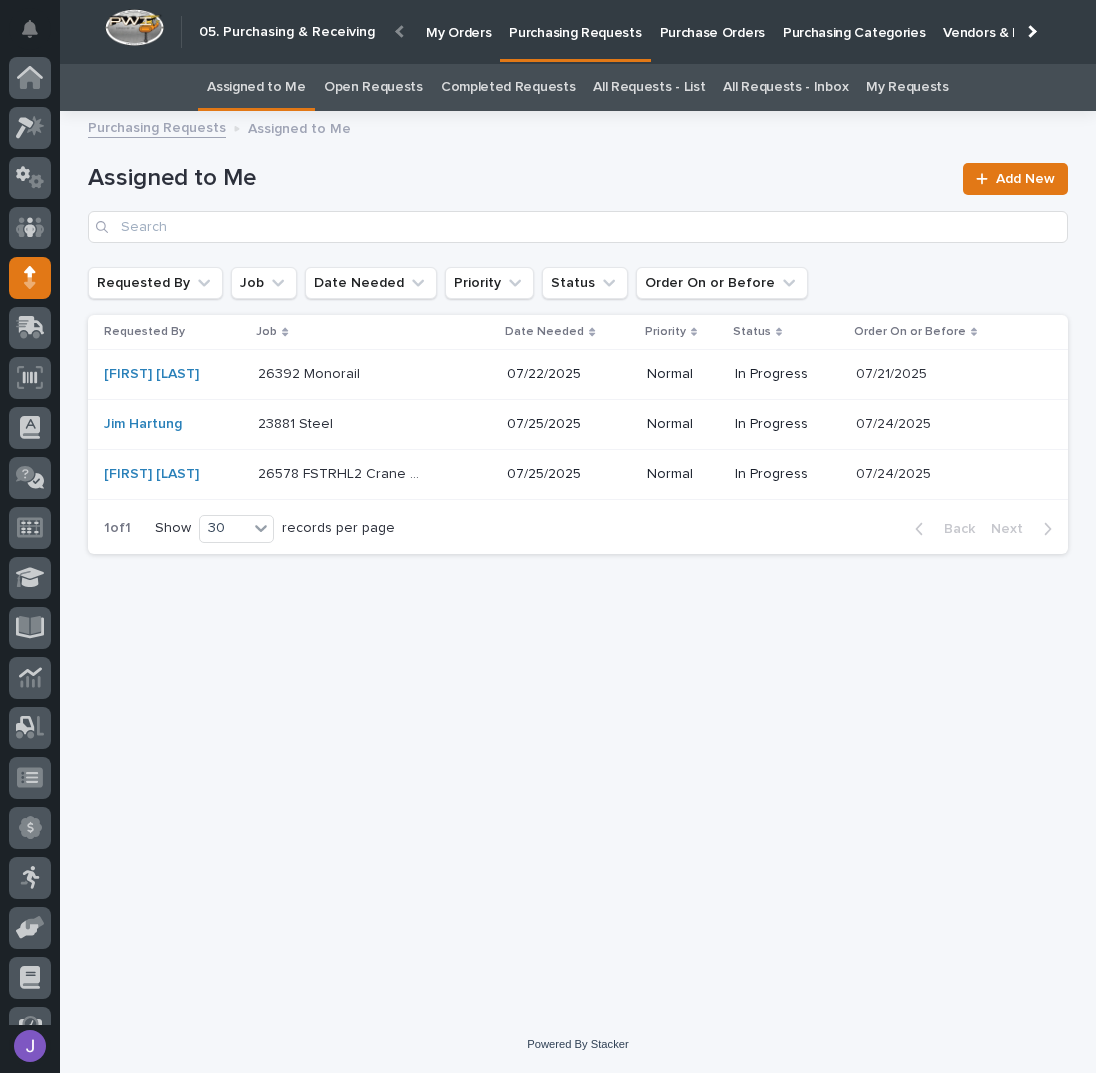 scroll, scrollTop: 82, scrollLeft: 0, axis: vertical 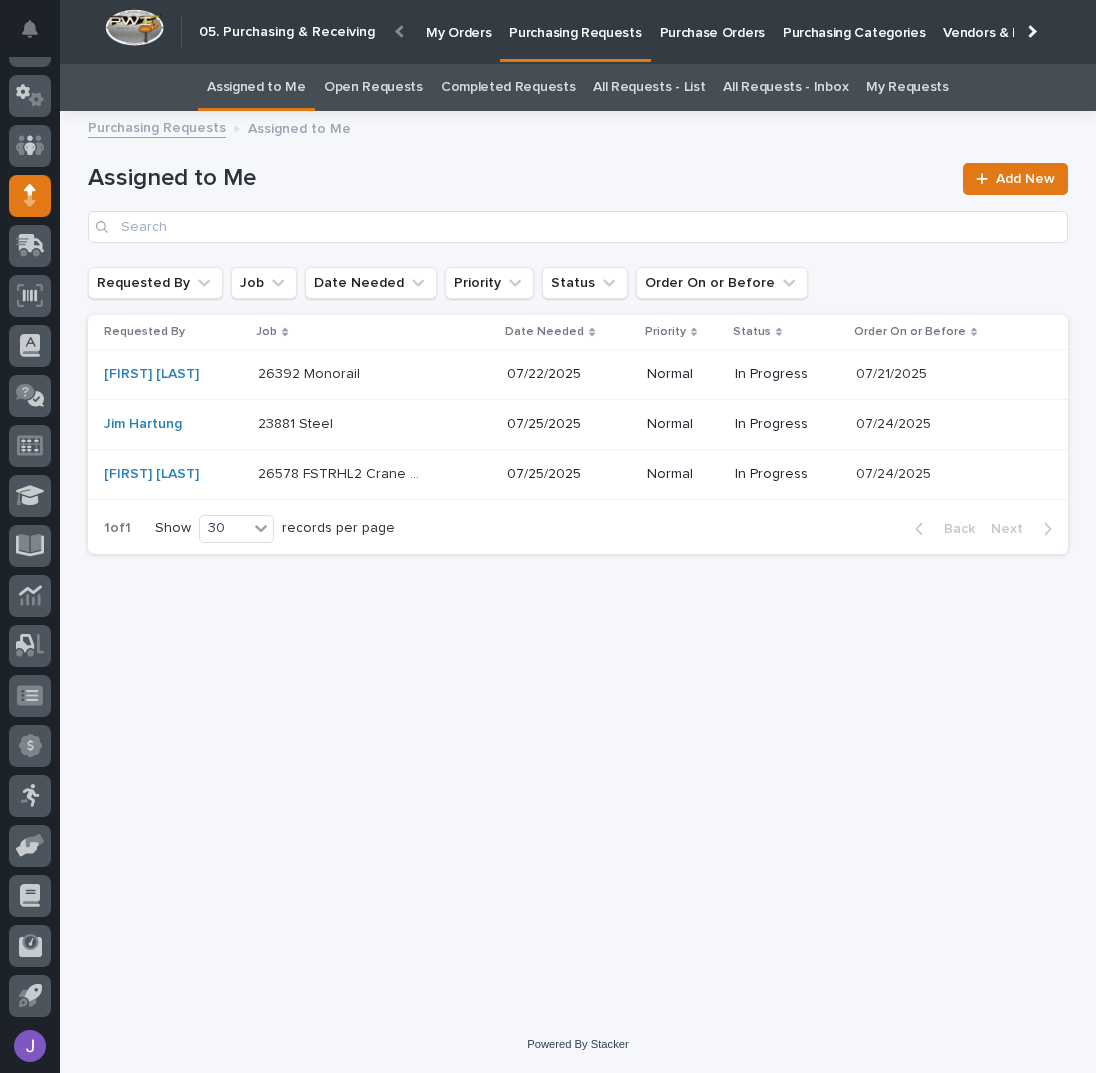 click on "Assigned to Me" at bounding box center (519, 178) 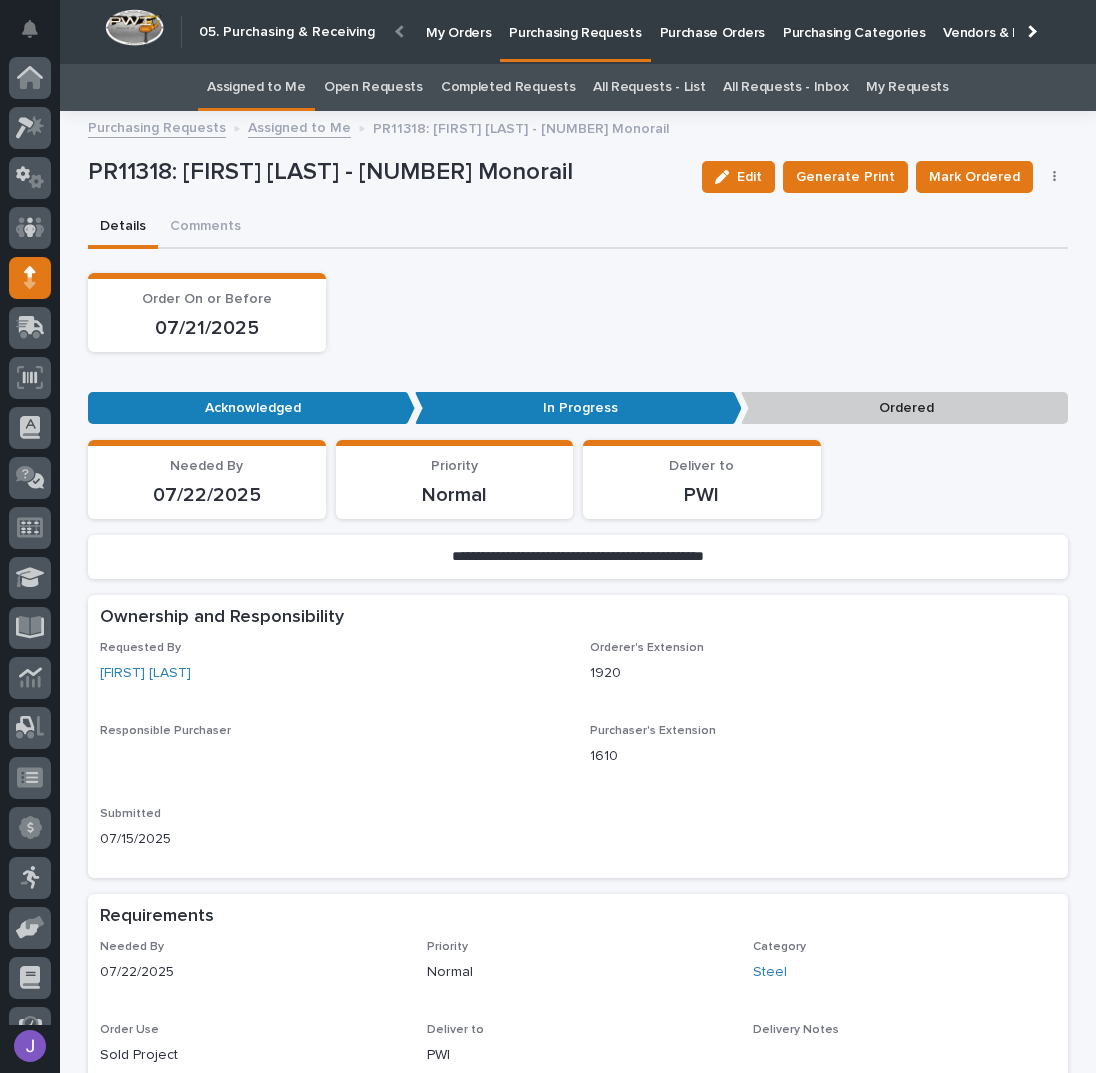 scroll, scrollTop: 56, scrollLeft: 0, axis: vertical 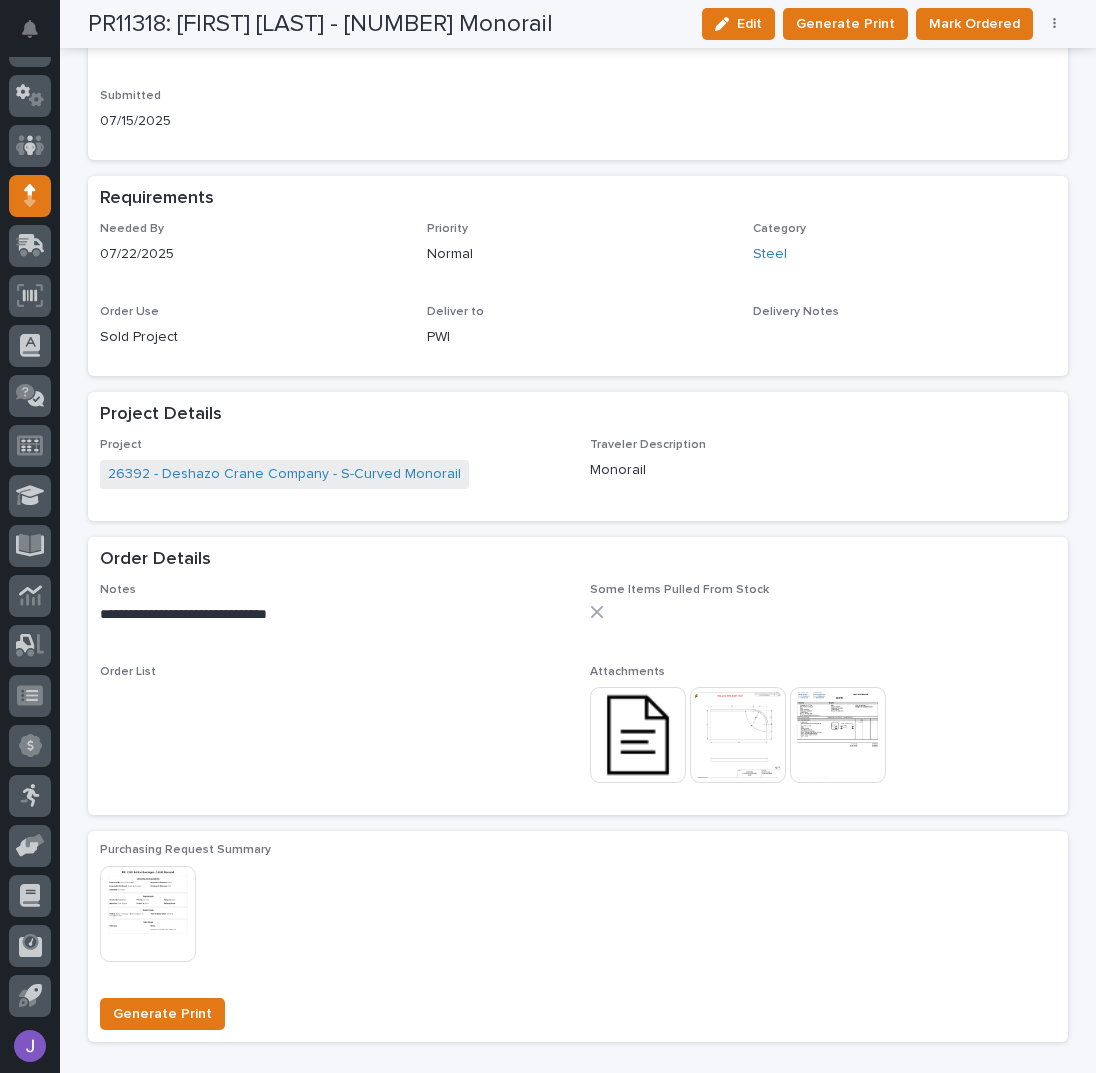 click at bounding box center (738, 735) 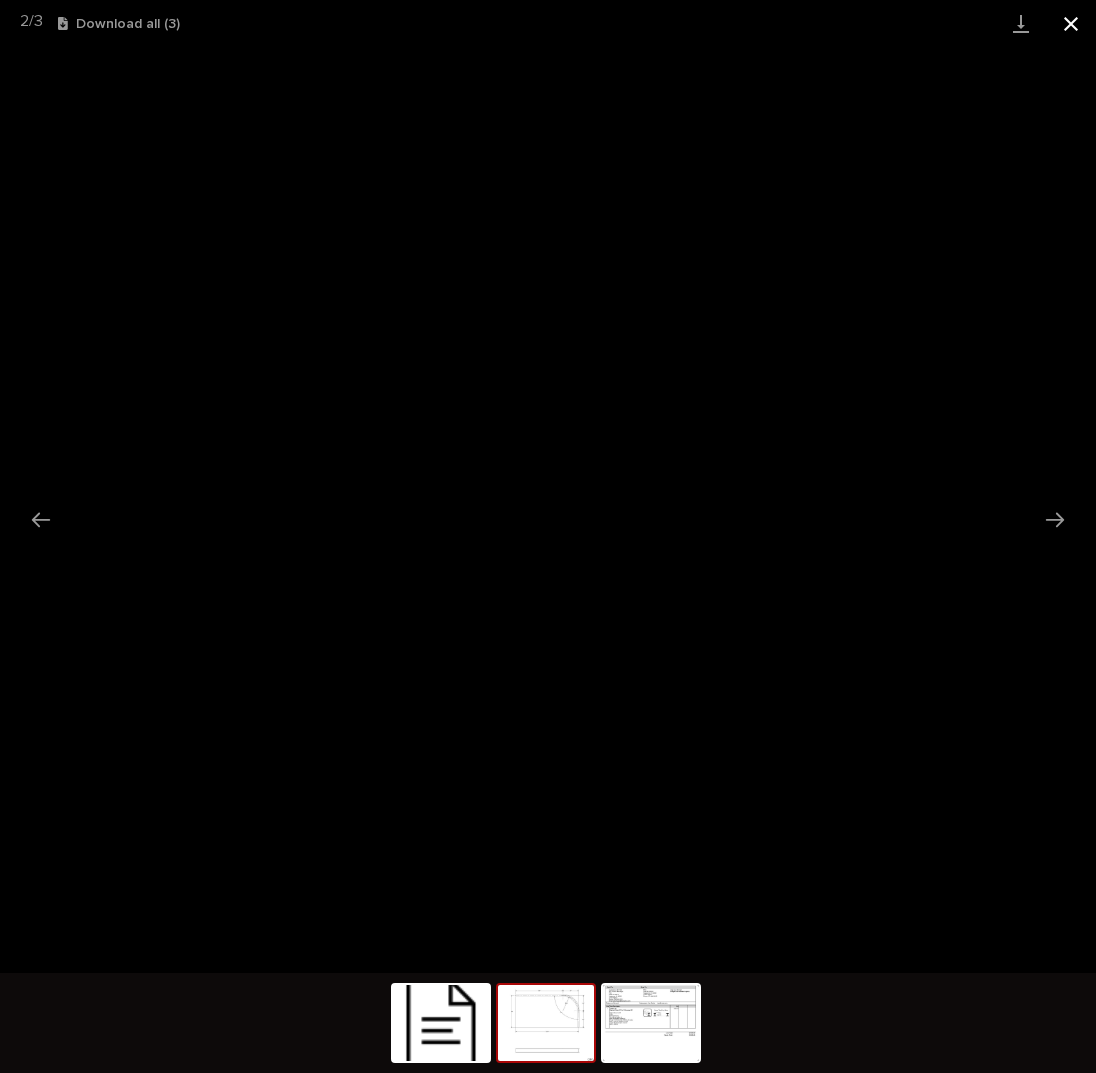 click at bounding box center [1071, 23] 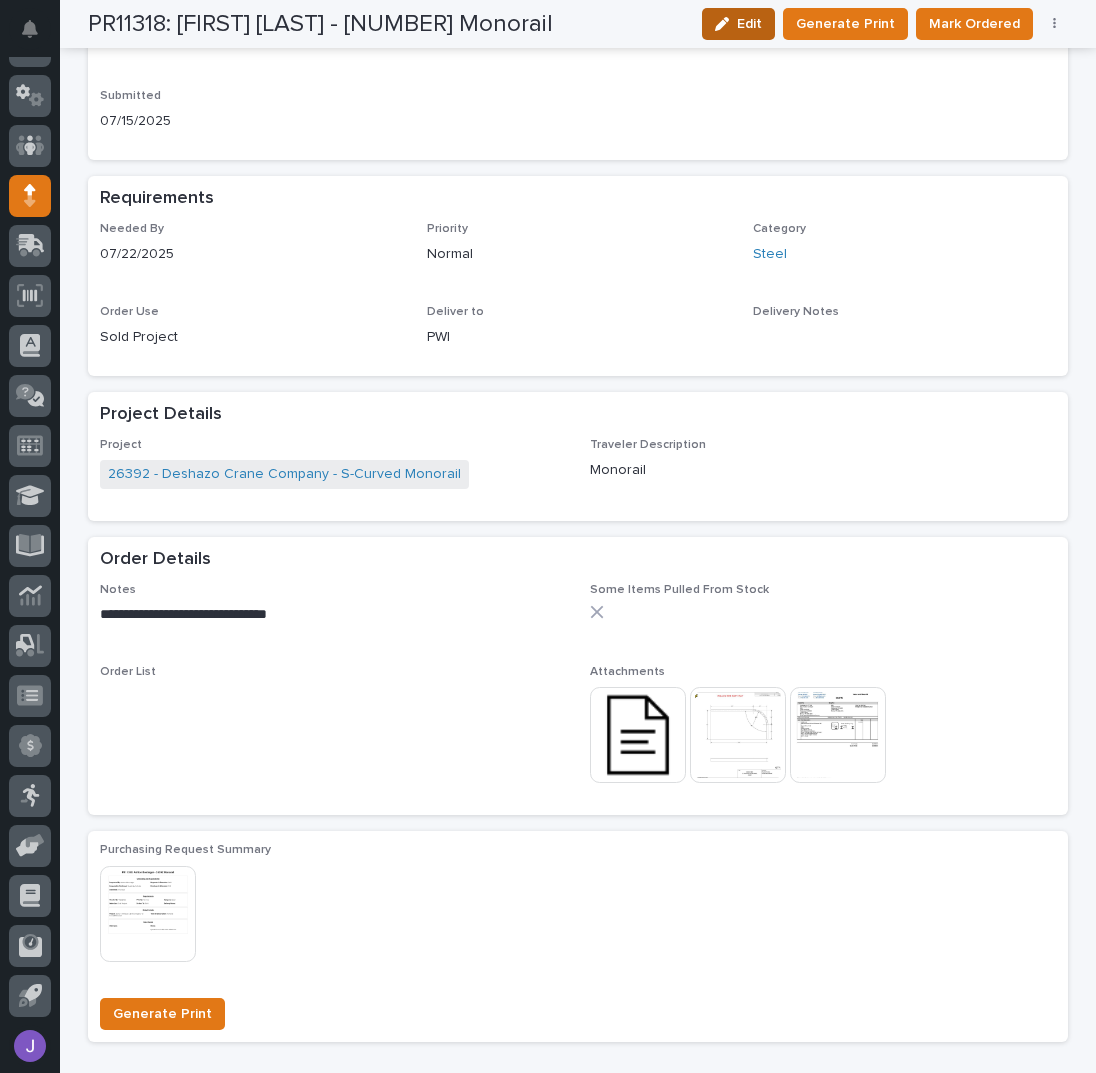 click 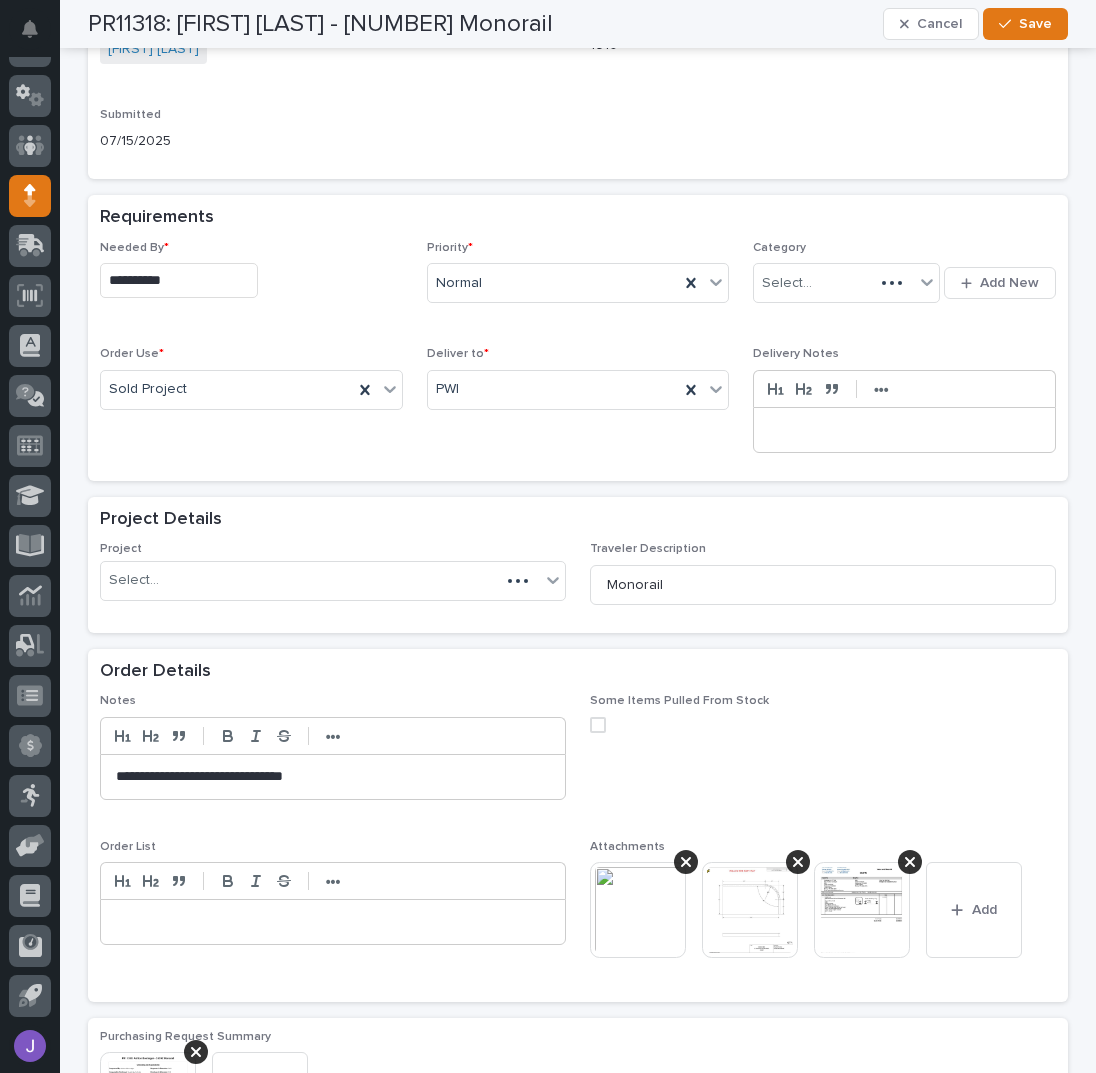 scroll, scrollTop: 827, scrollLeft: 0, axis: vertical 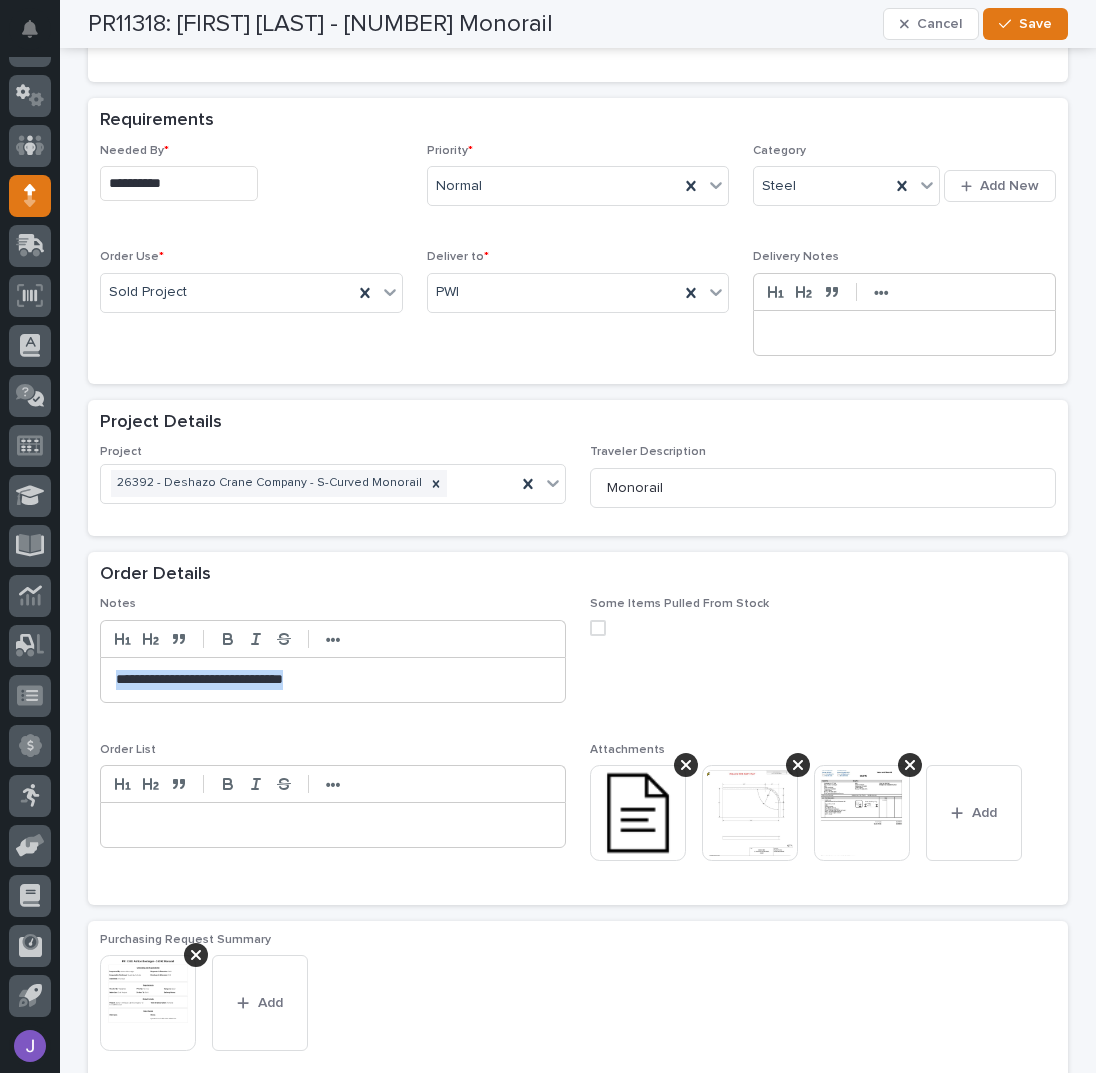 drag, startPoint x: 248, startPoint y: 694, endPoint x: -6, endPoint y: 732, distance: 256.82678 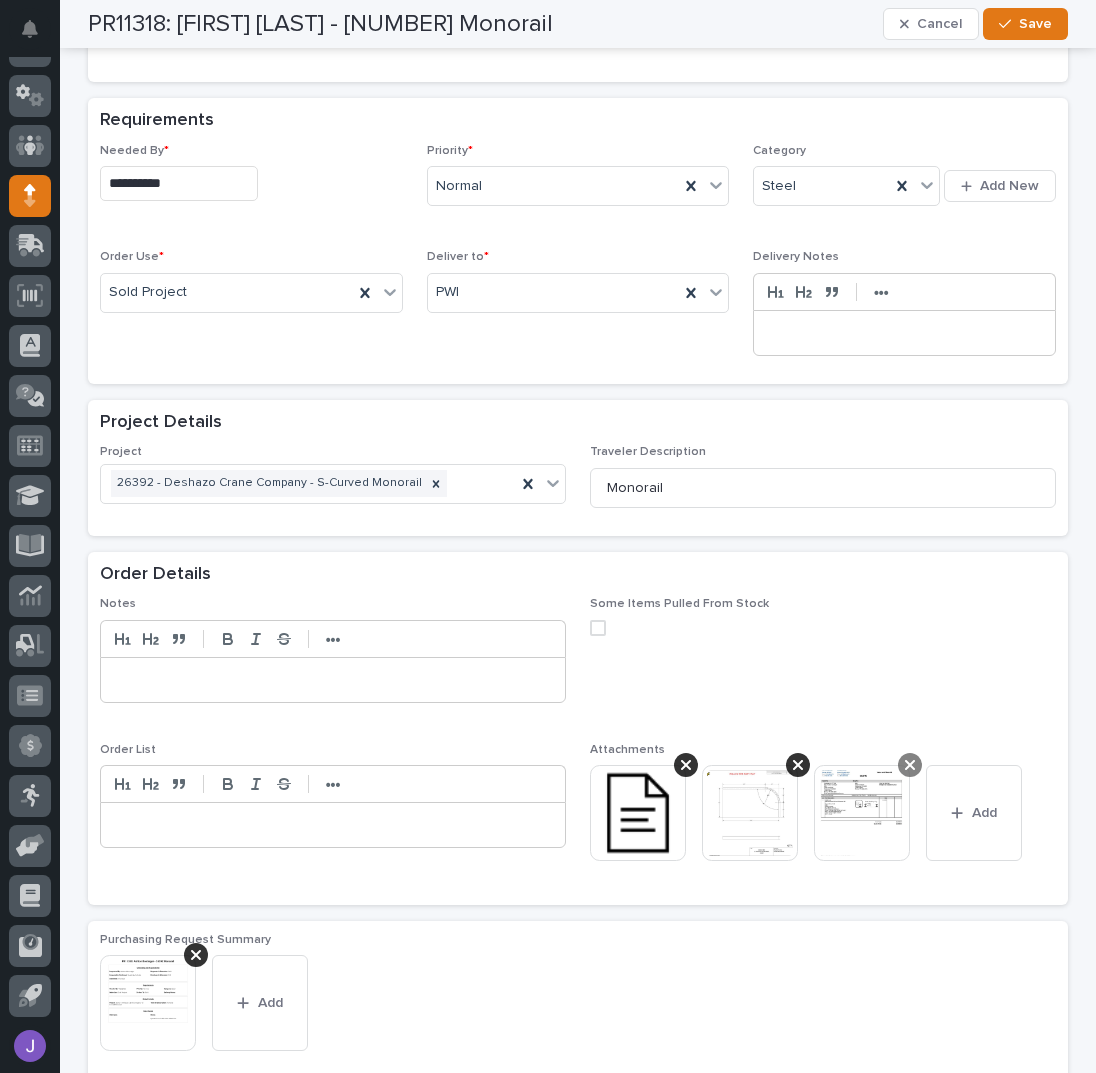 click 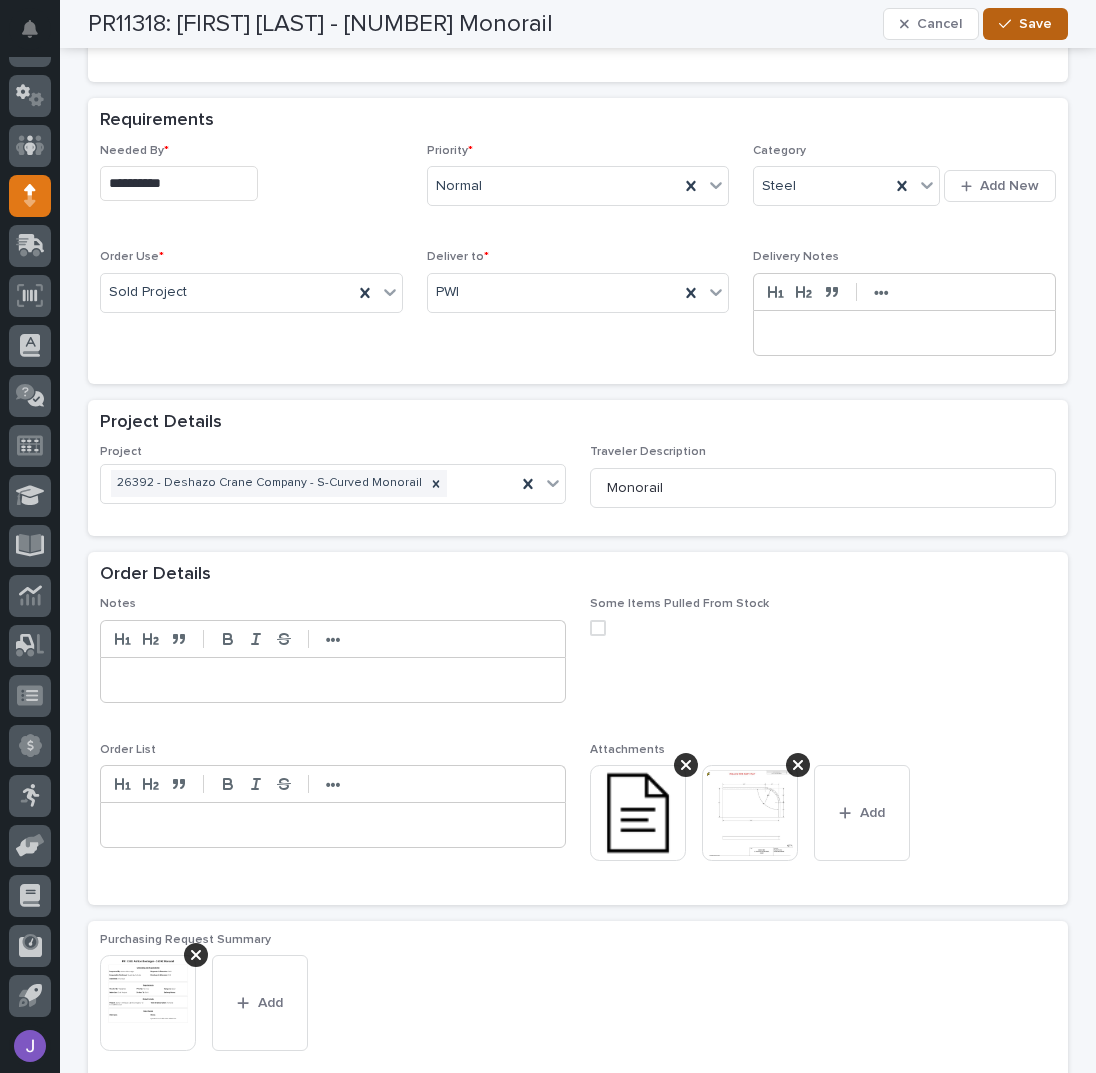 click on "Save" at bounding box center (1035, 24) 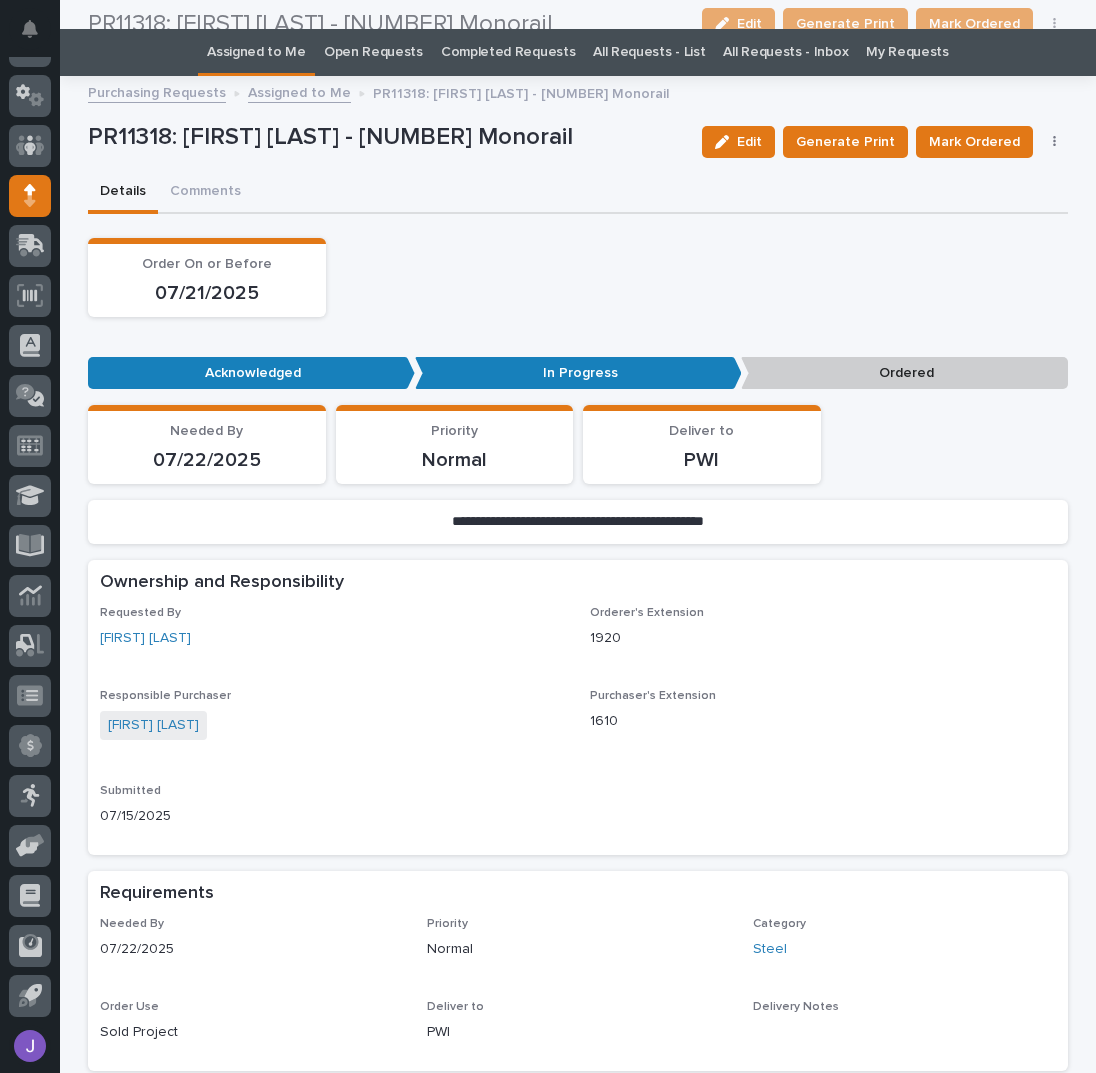 scroll, scrollTop: 0, scrollLeft: 0, axis: both 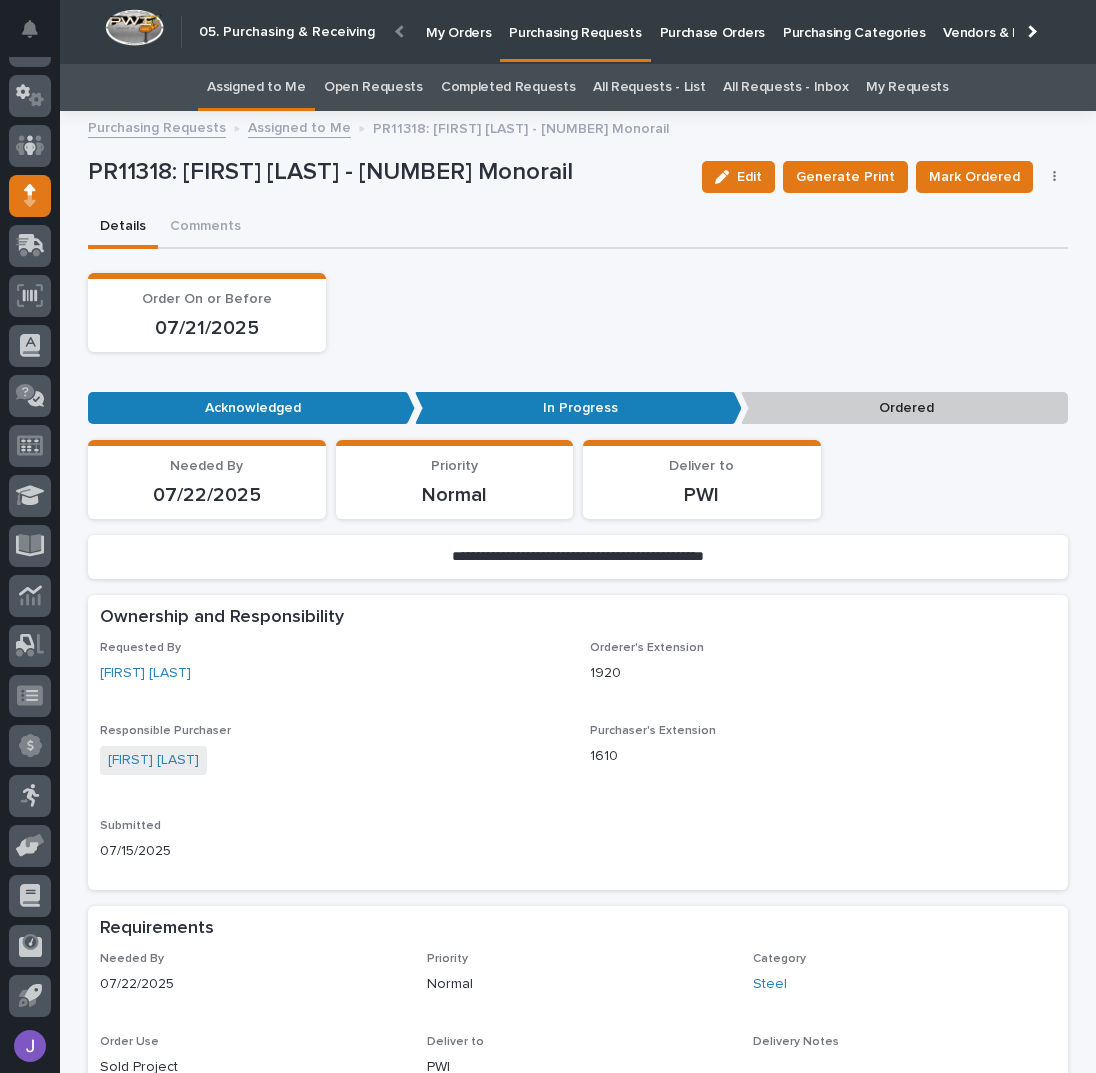 click on "Order On or Before 07/21/2025" at bounding box center (578, 312) 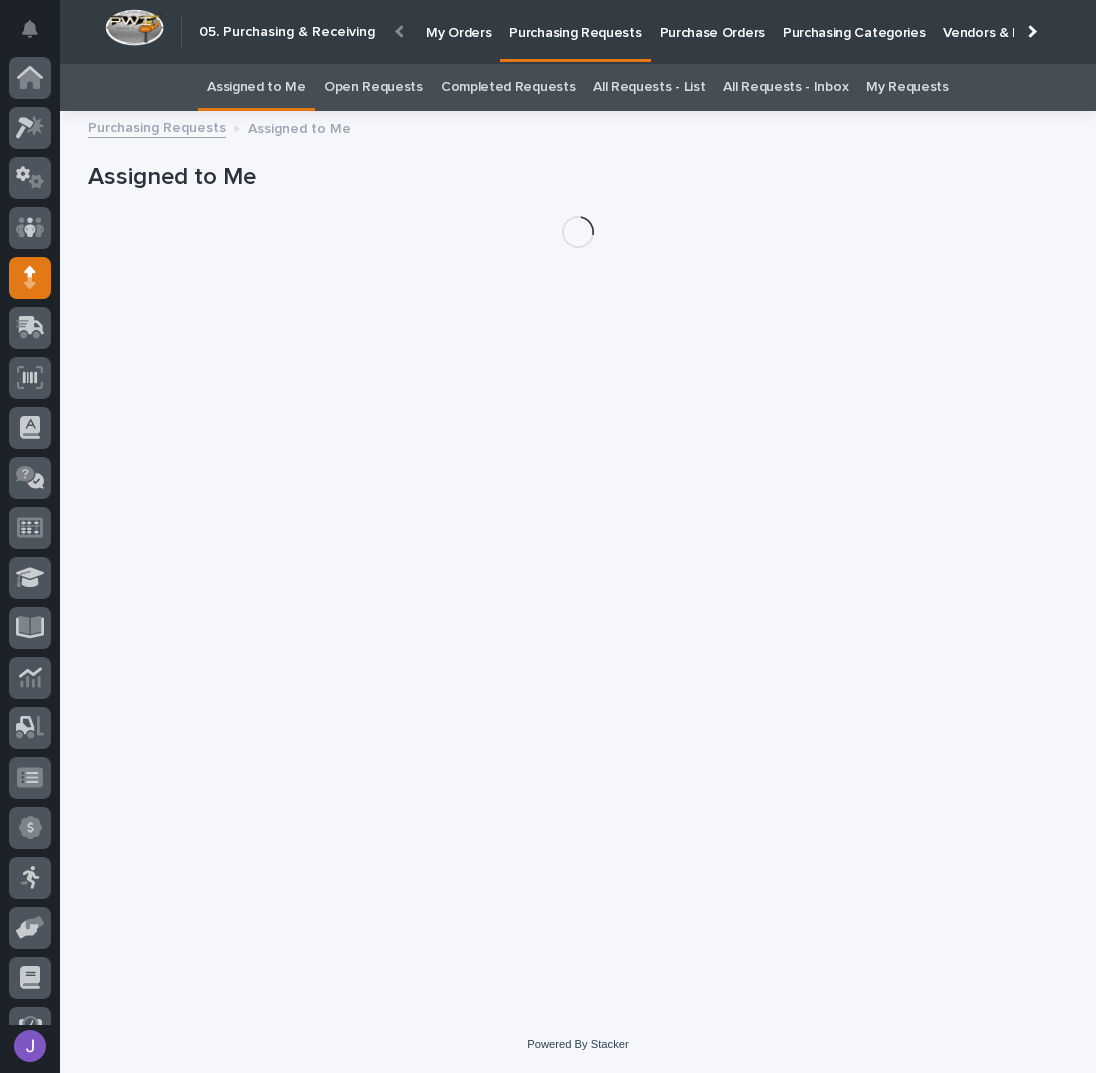 scroll, scrollTop: 82, scrollLeft: 0, axis: vertical 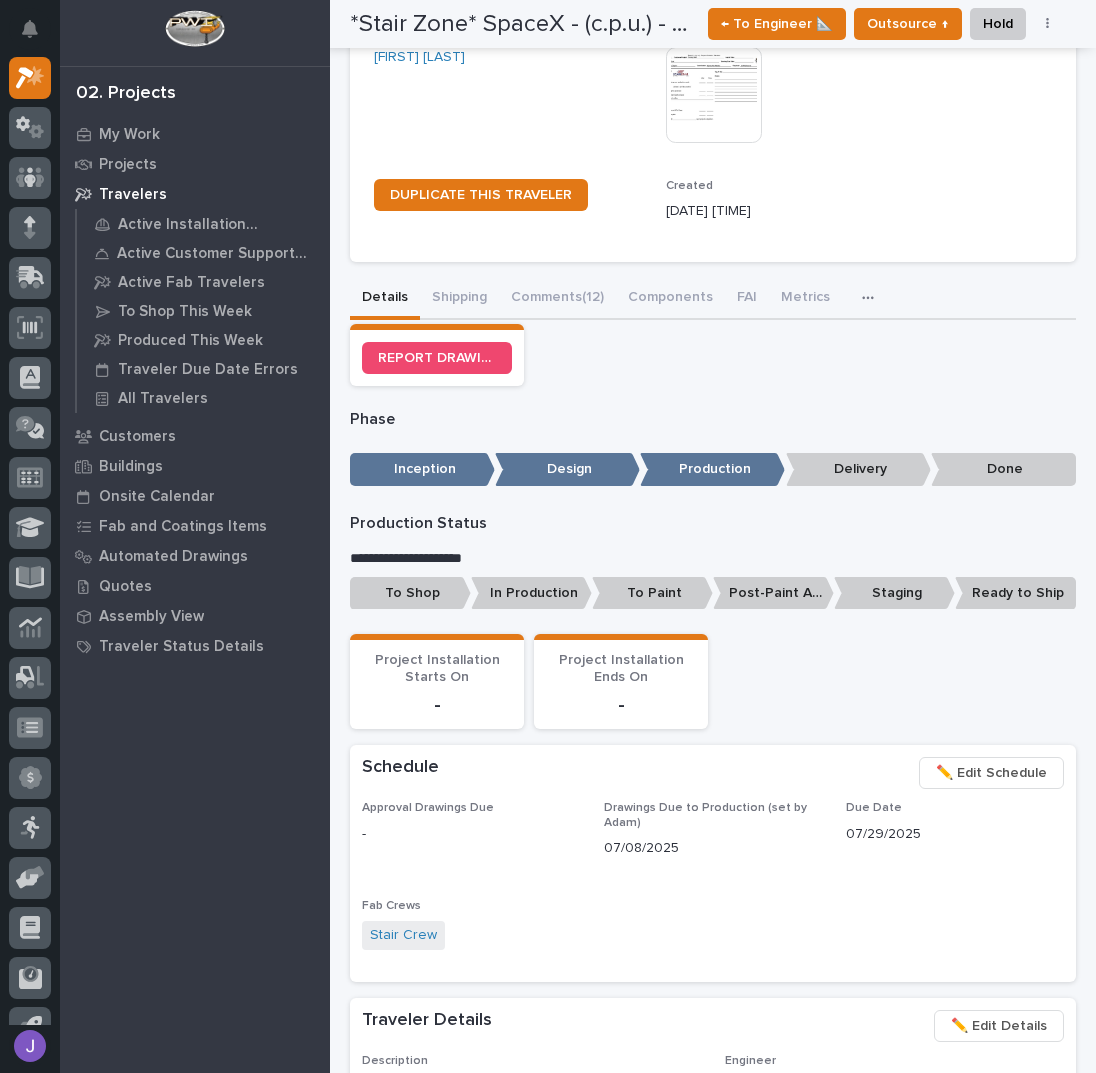 click on "To Shop" at bounding box center (410, 593) 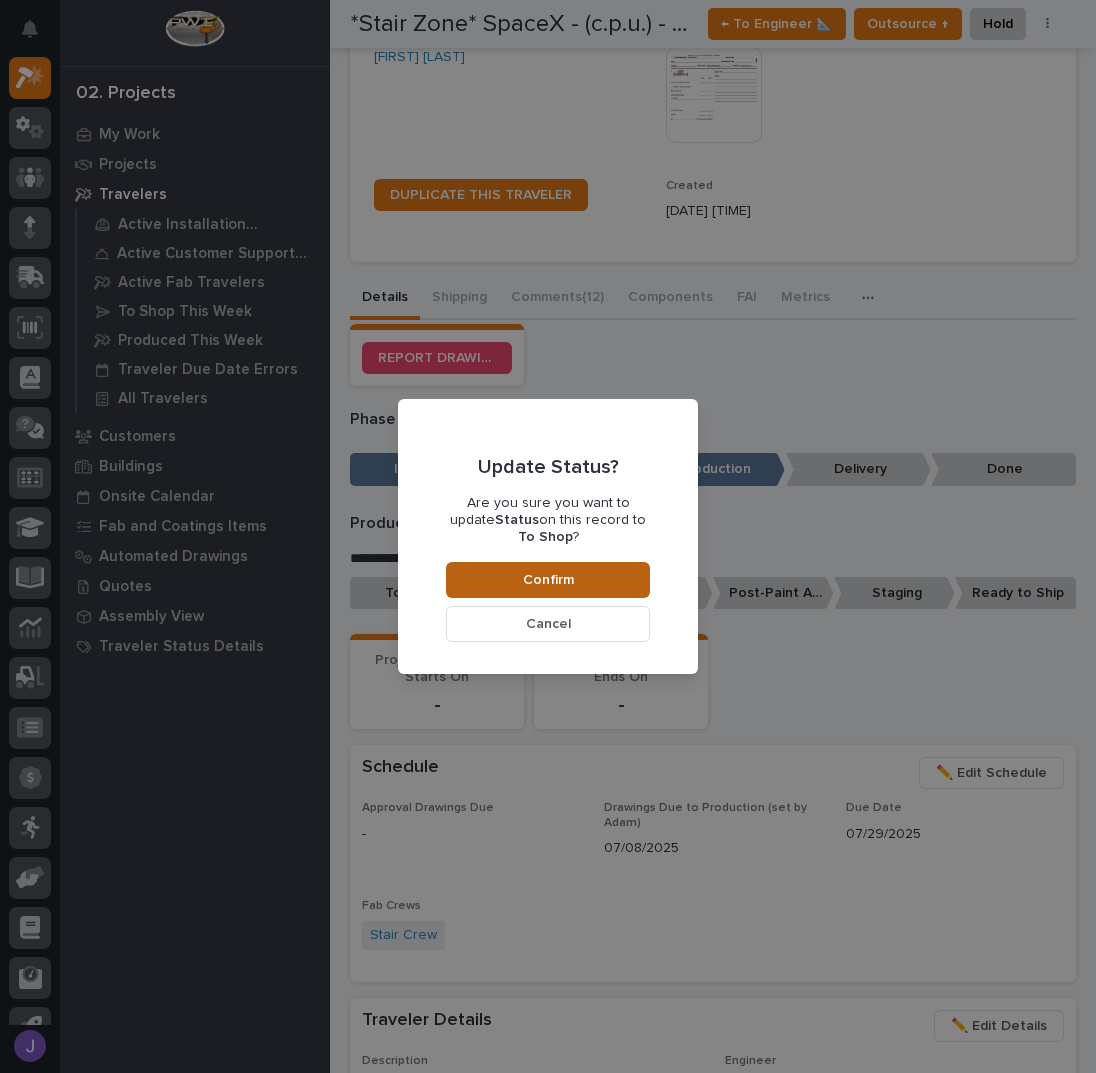 click on "Confirm" at bounding box center [548, 580] 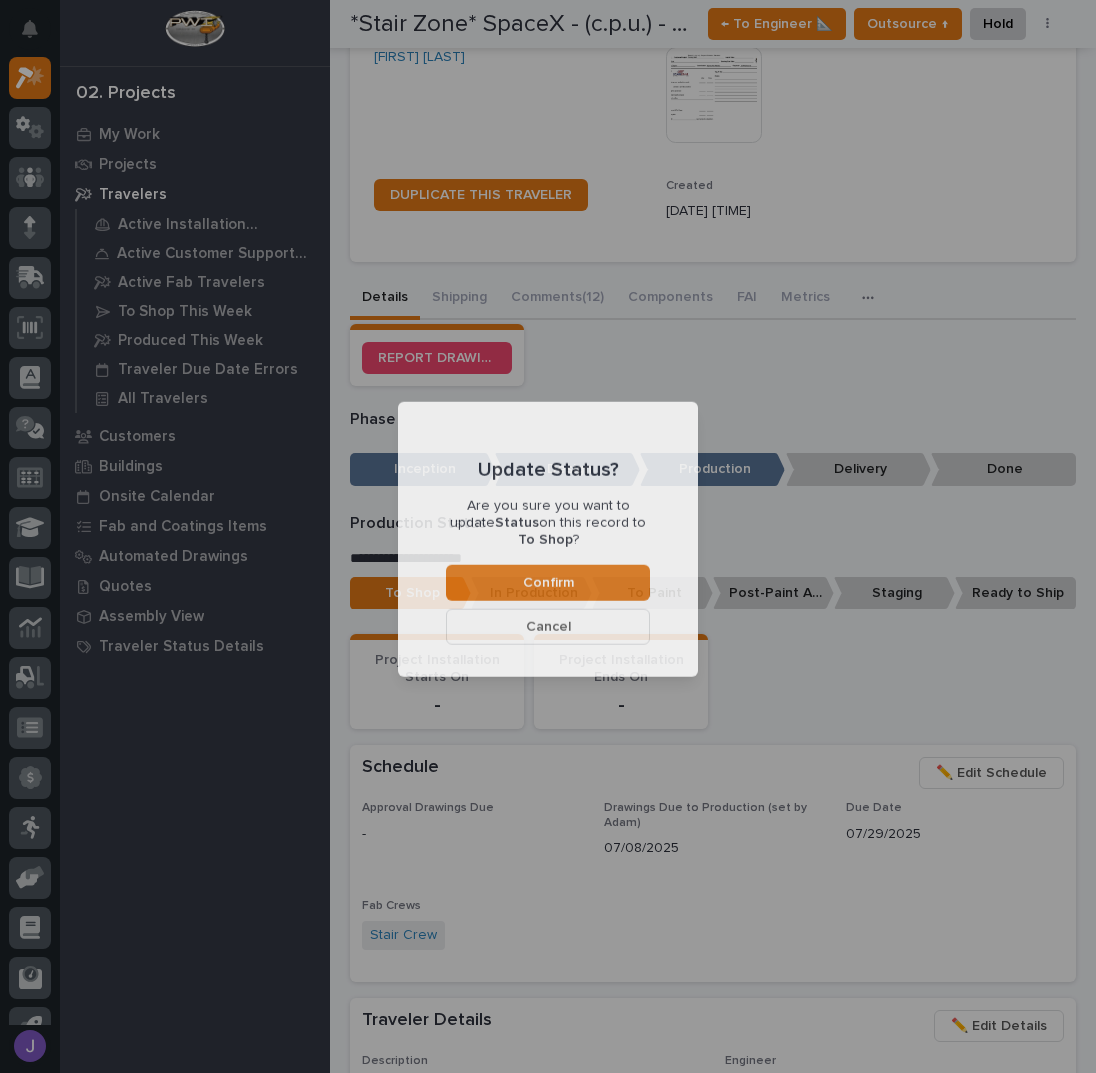 scroll, scrollTop: 589, scrollLeft: 0, axis: vertical 